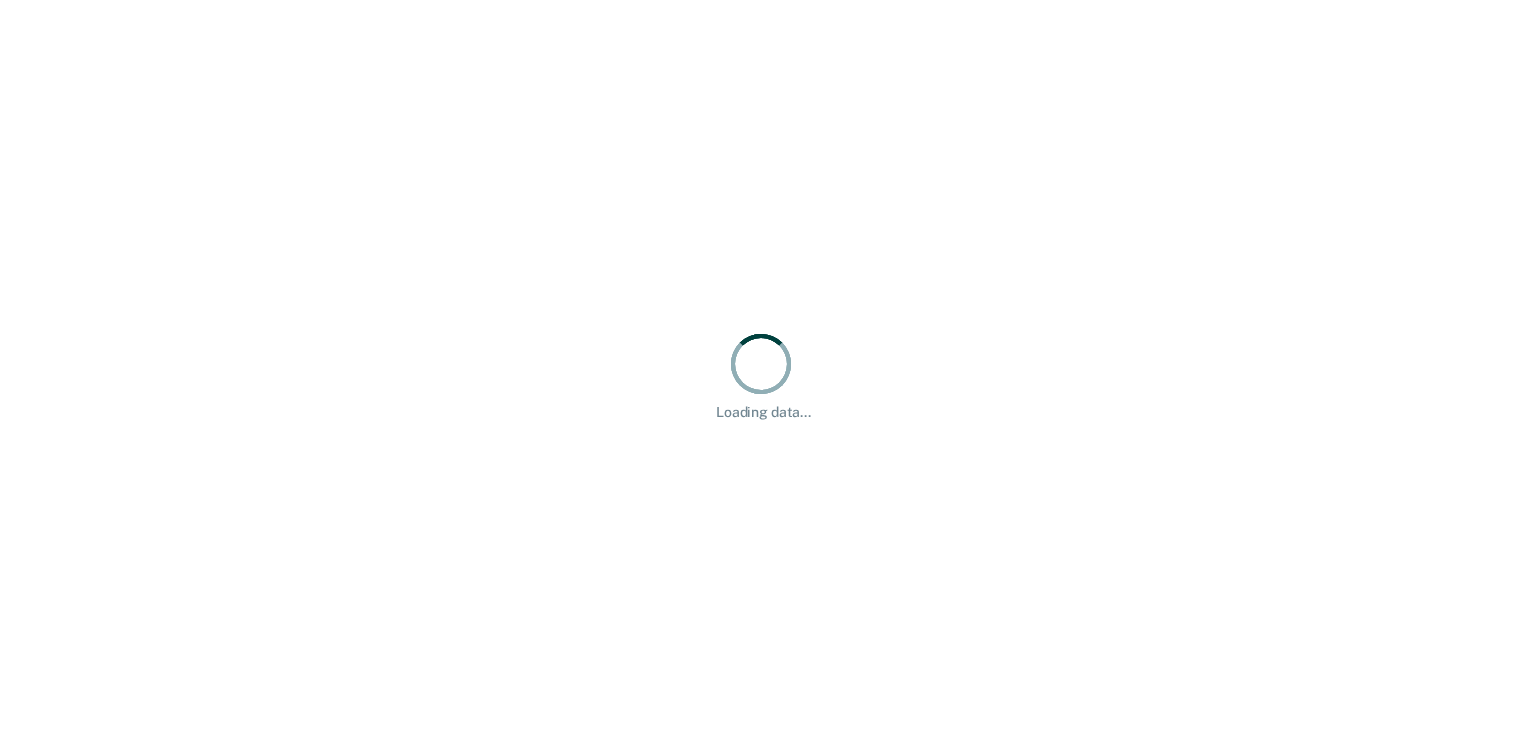 scroll, scrollTop: 0, scrollLeft: 0, axis: both 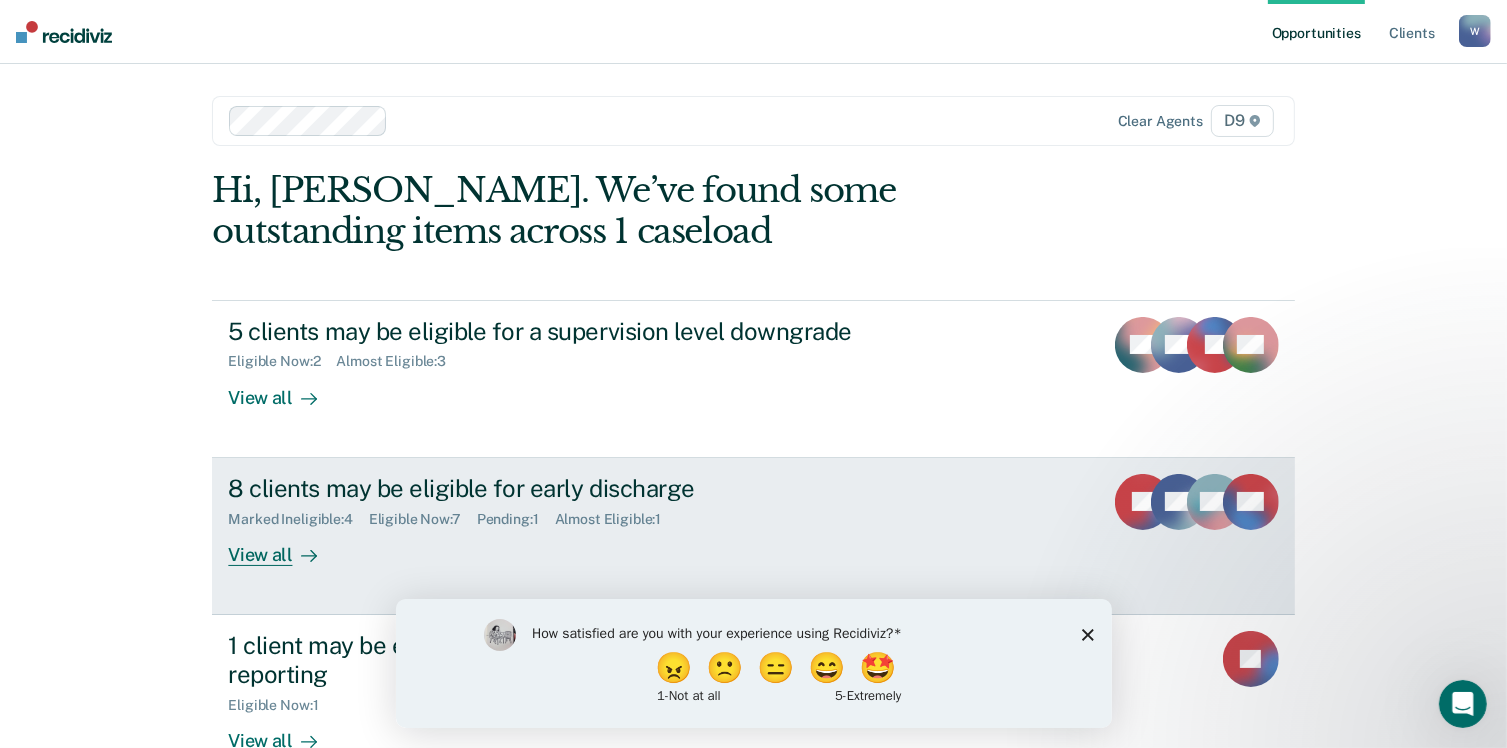 click on "8 clients may be eligible for early discharge Marked Ineligible :  4 Eligible Now :  7 Pending :  1 Almost Eligible :  1 View all" at bounding box center [603, 520] 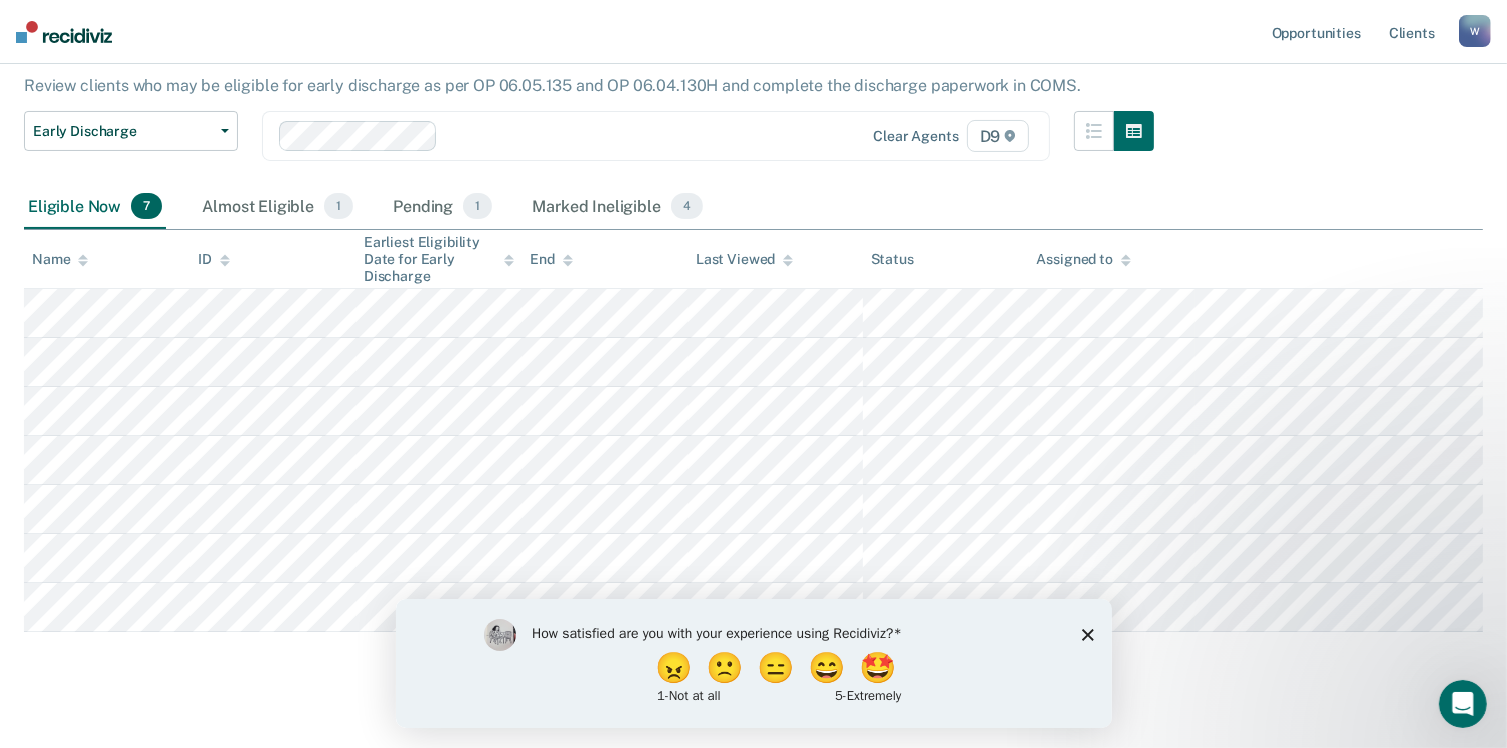 scroll, scrollTop: 202, scrollLeft: 0, axis: vertical 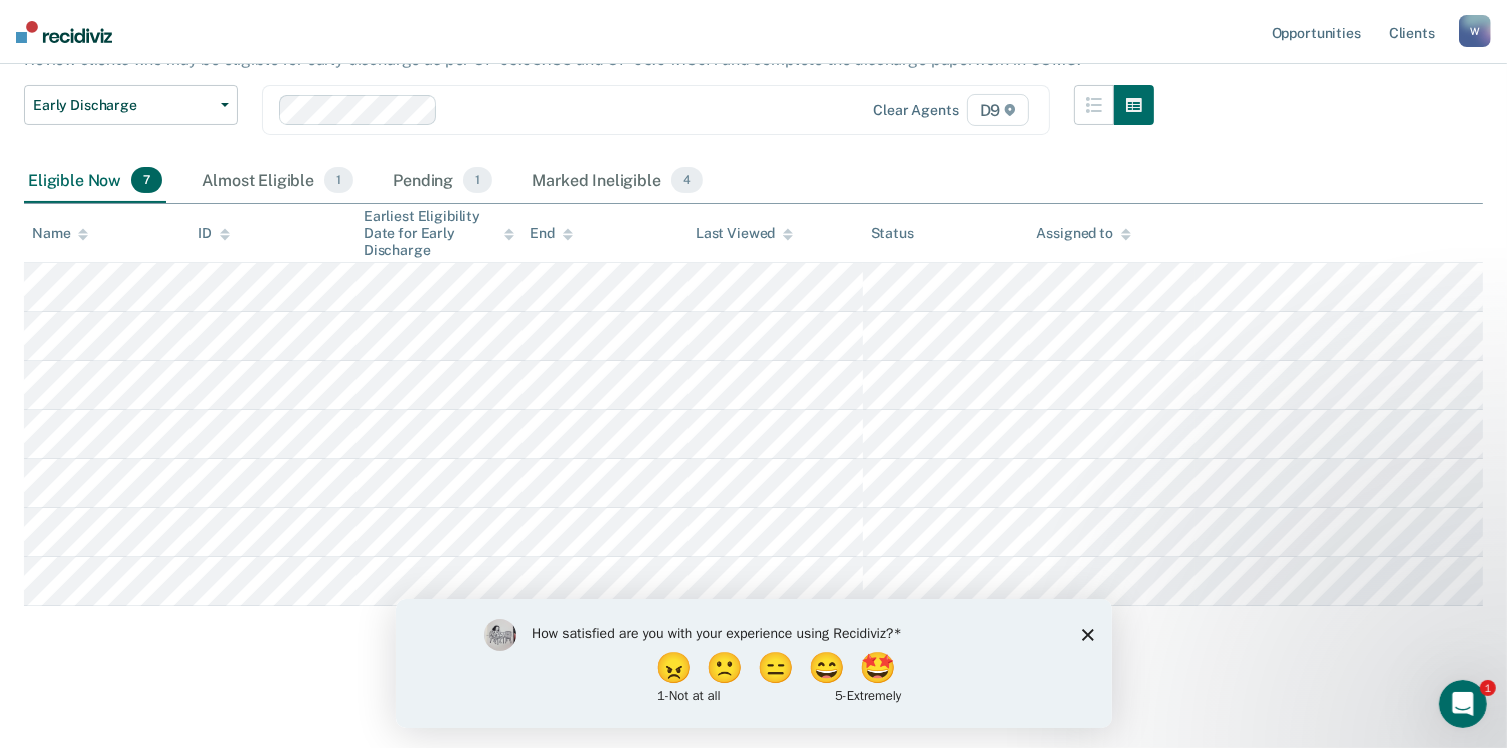 click on "How satisfied are you with your experience using Recidiviz? 😠 🙁 😑 😄 🤩 1  -  Not at all 5  -  Extremely" at bounding box center [753, 662] 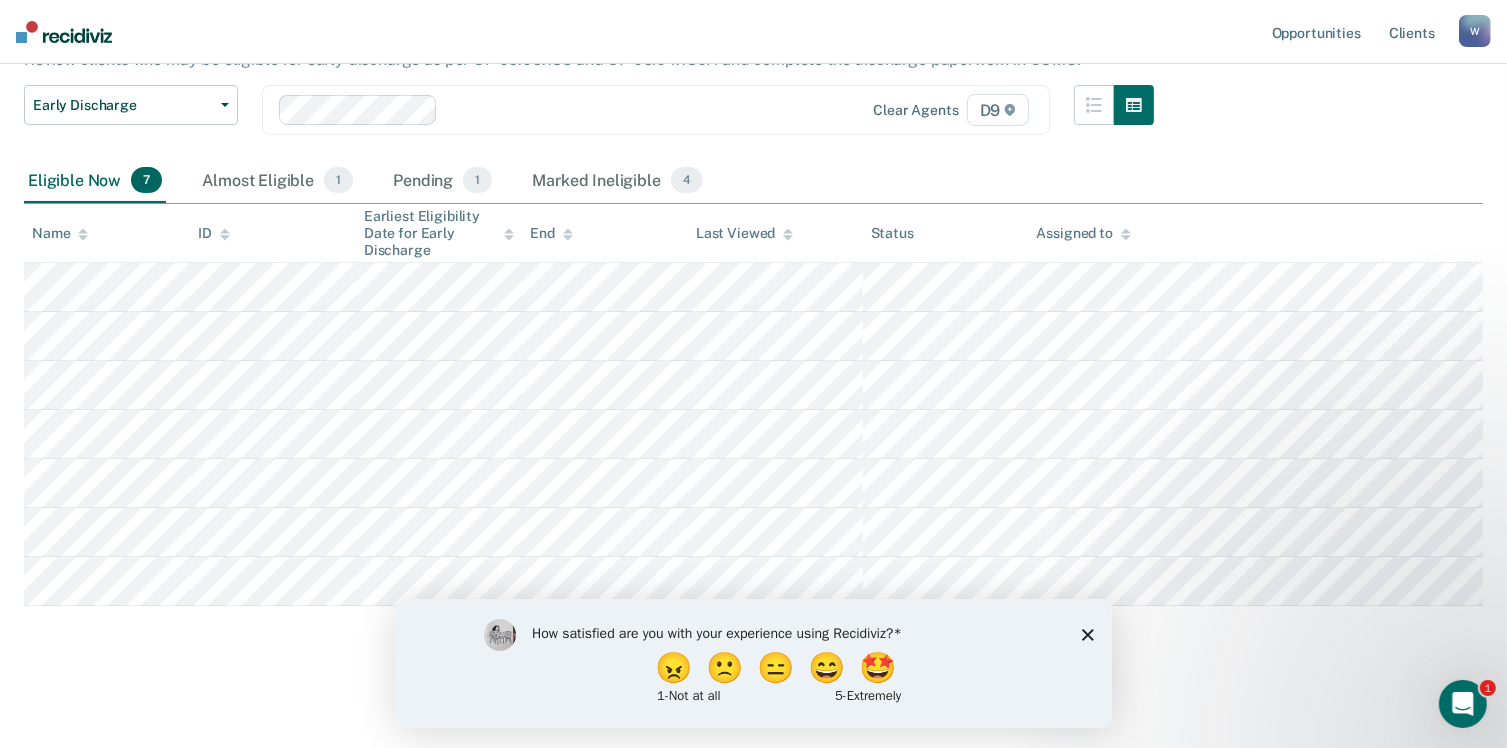 click 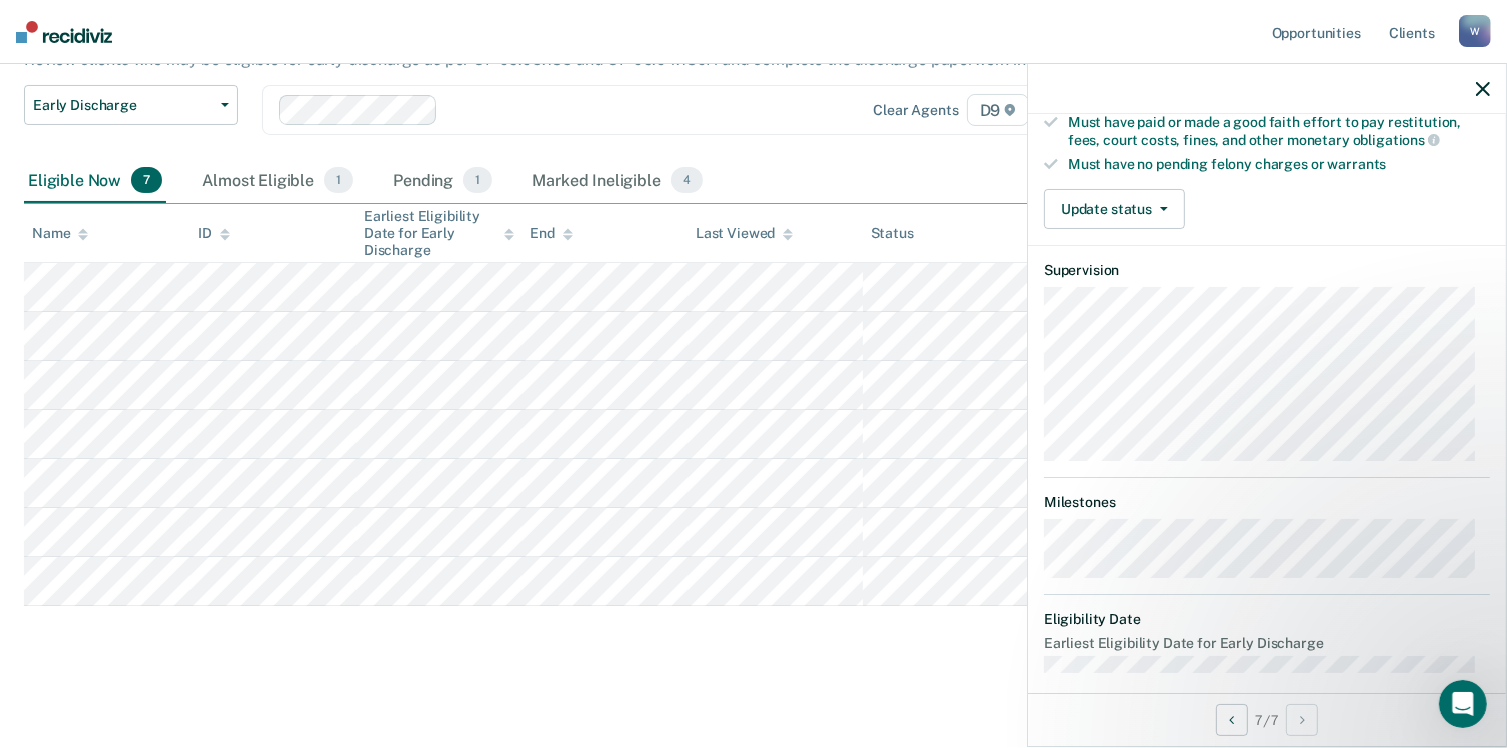 scroll, scrollTop: 400, scrollLeft: 0, axis: vertical 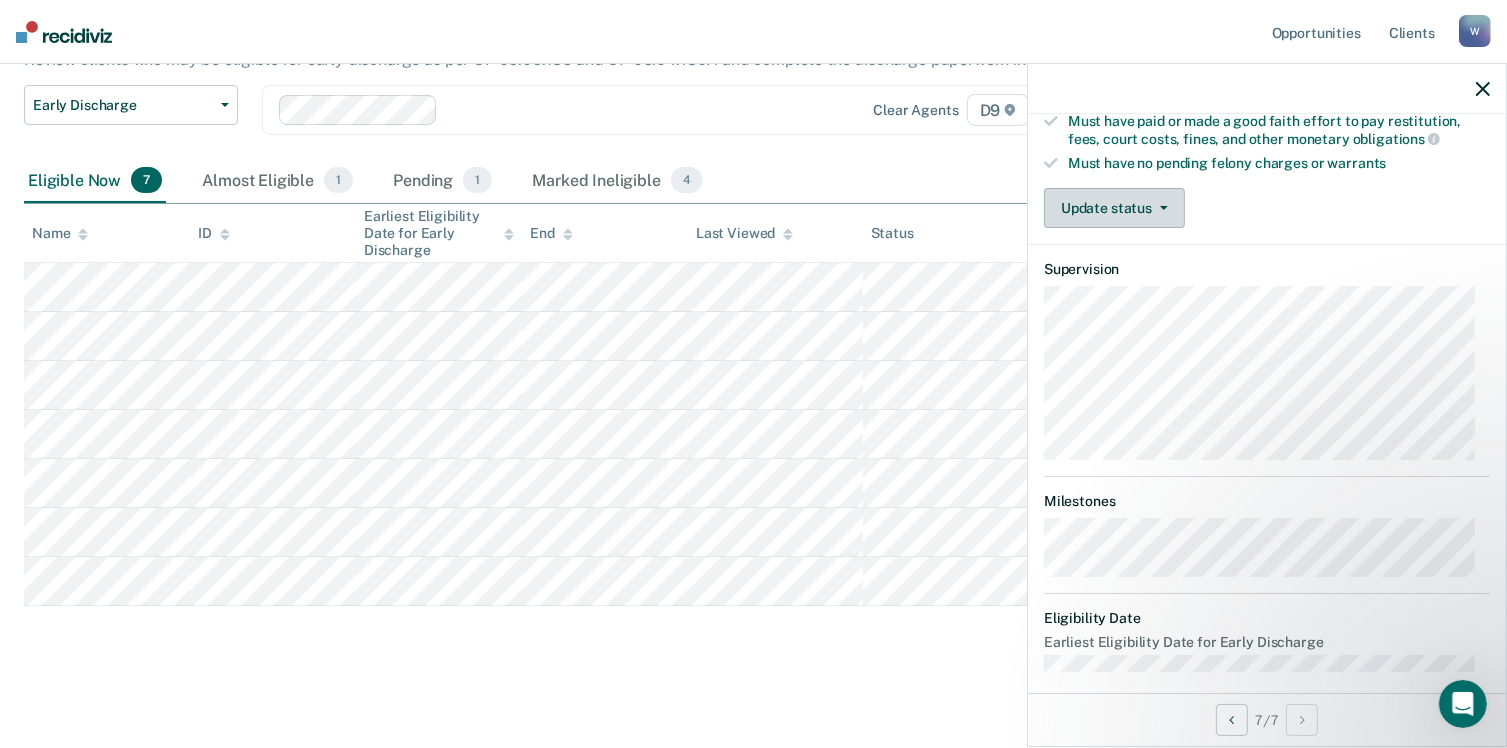 click at bounding box center [1160, 208] 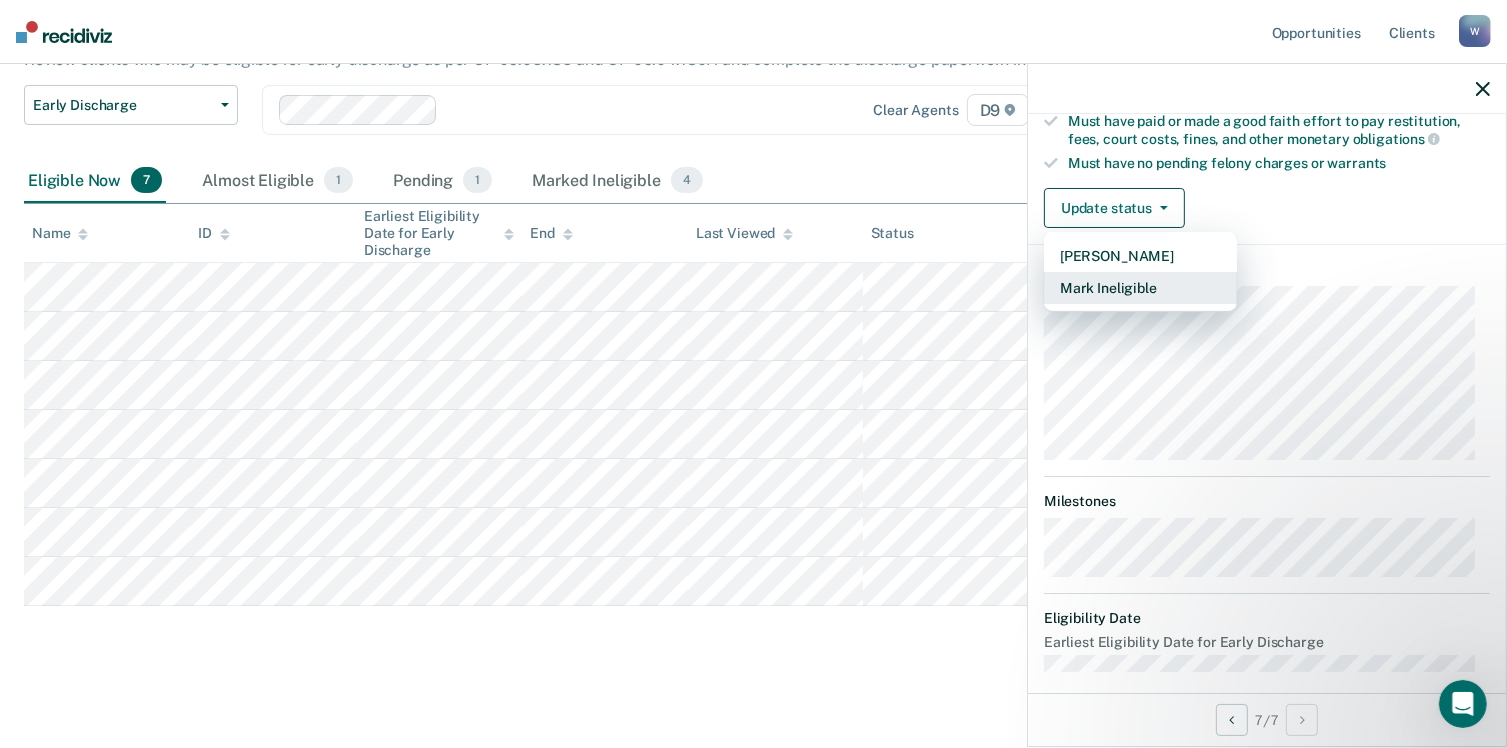 click on "Mark Ineligible" at bounding box center (1140, 288) 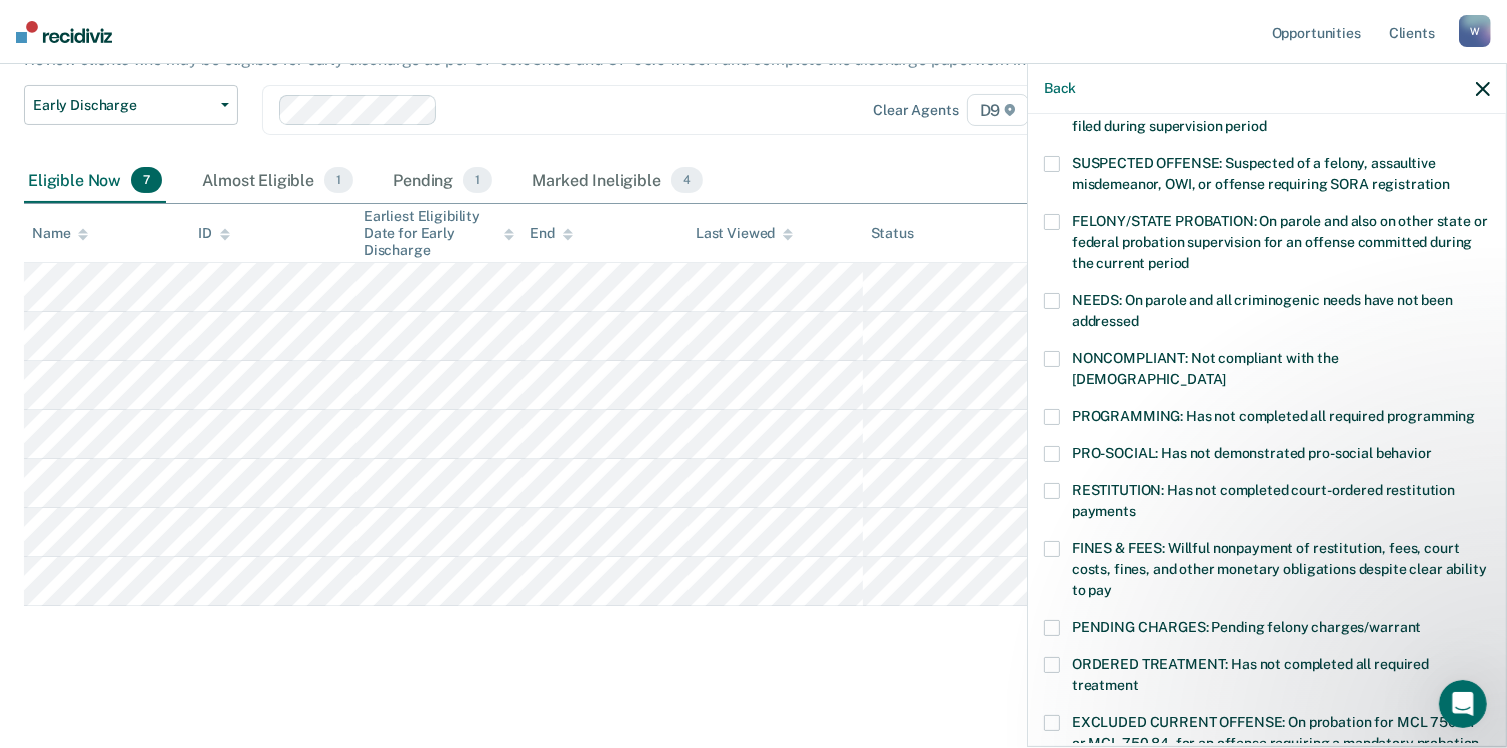 scroll, scrollTop: 200, scrollLeft: 0, axis: vertical 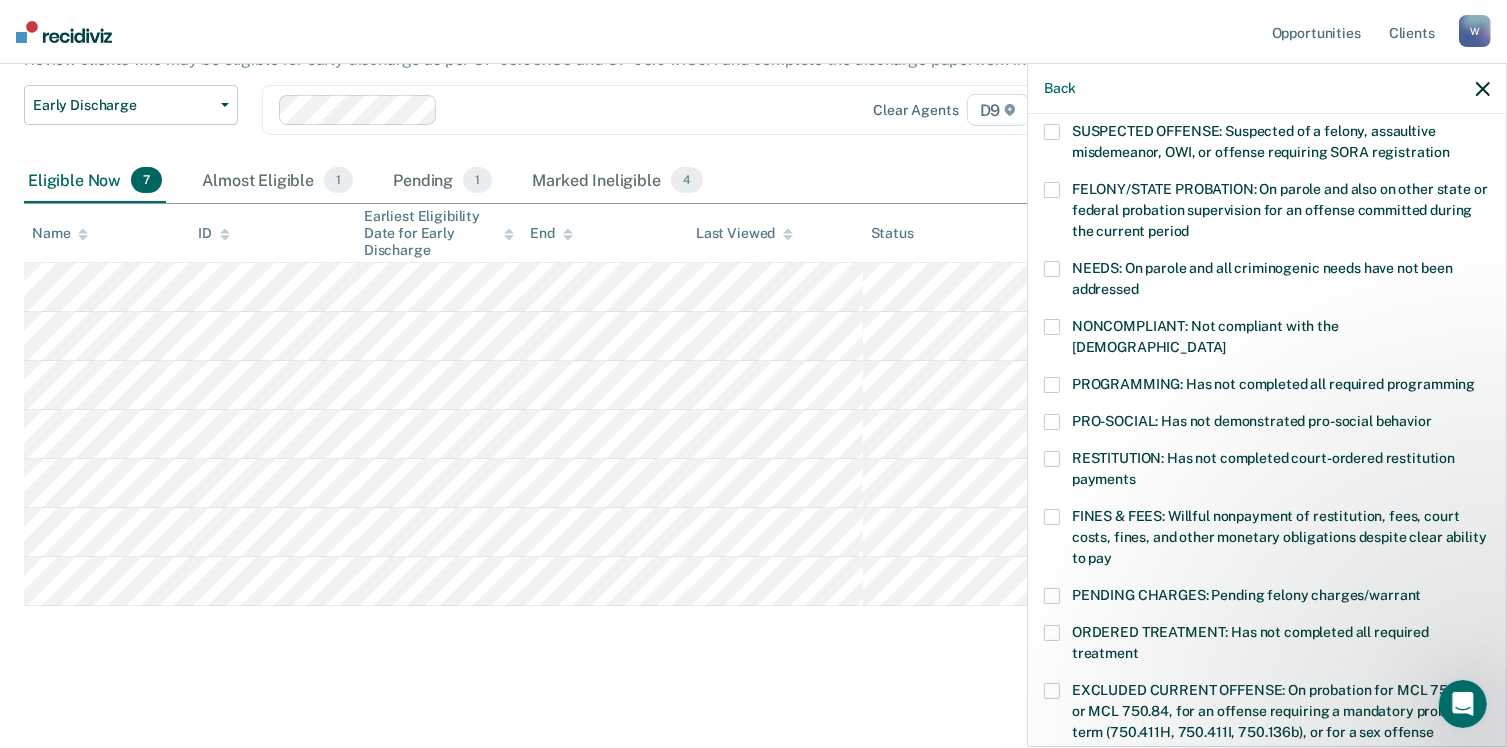 click at bounding box center (1052, 596) 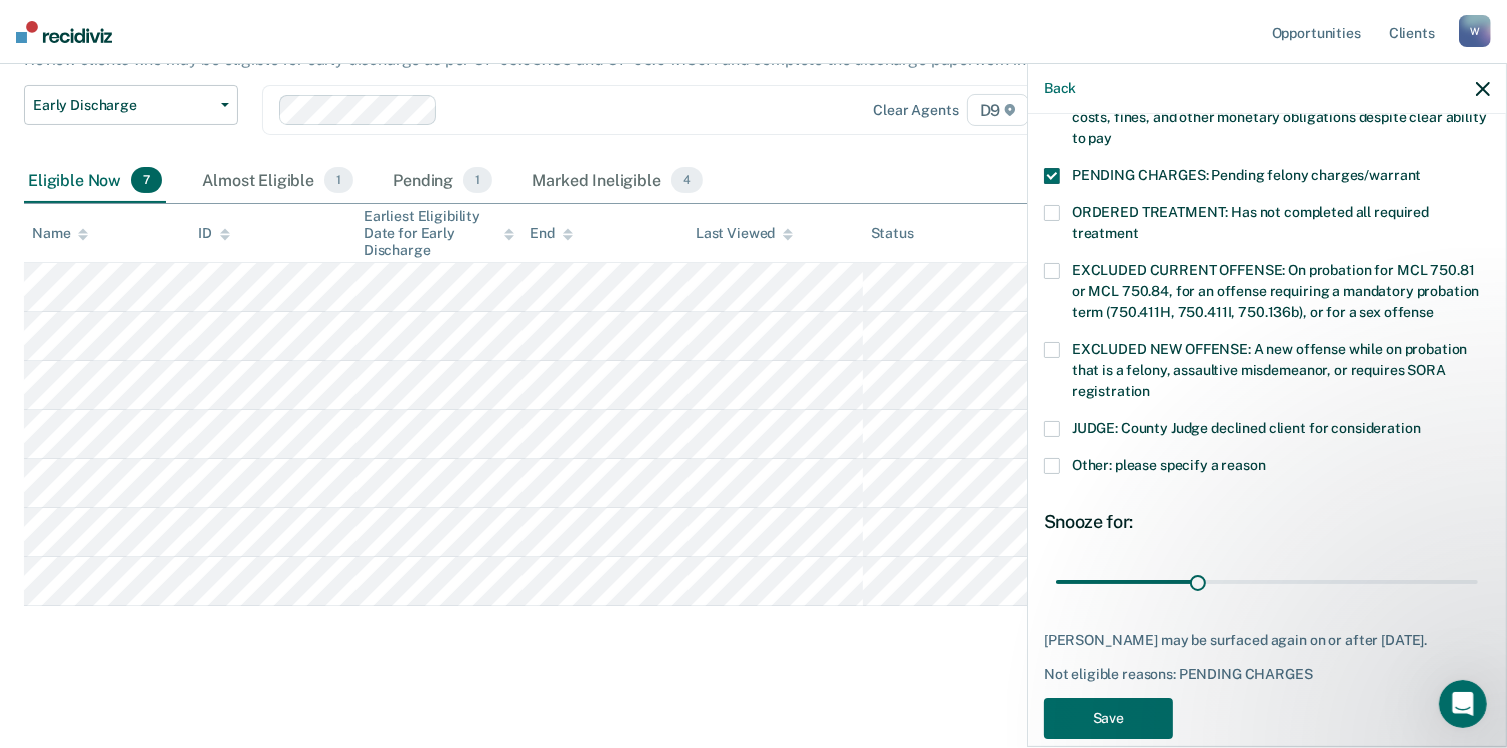 scroll, scrollTop: 628, scrollLeft: 0, axis: vertical 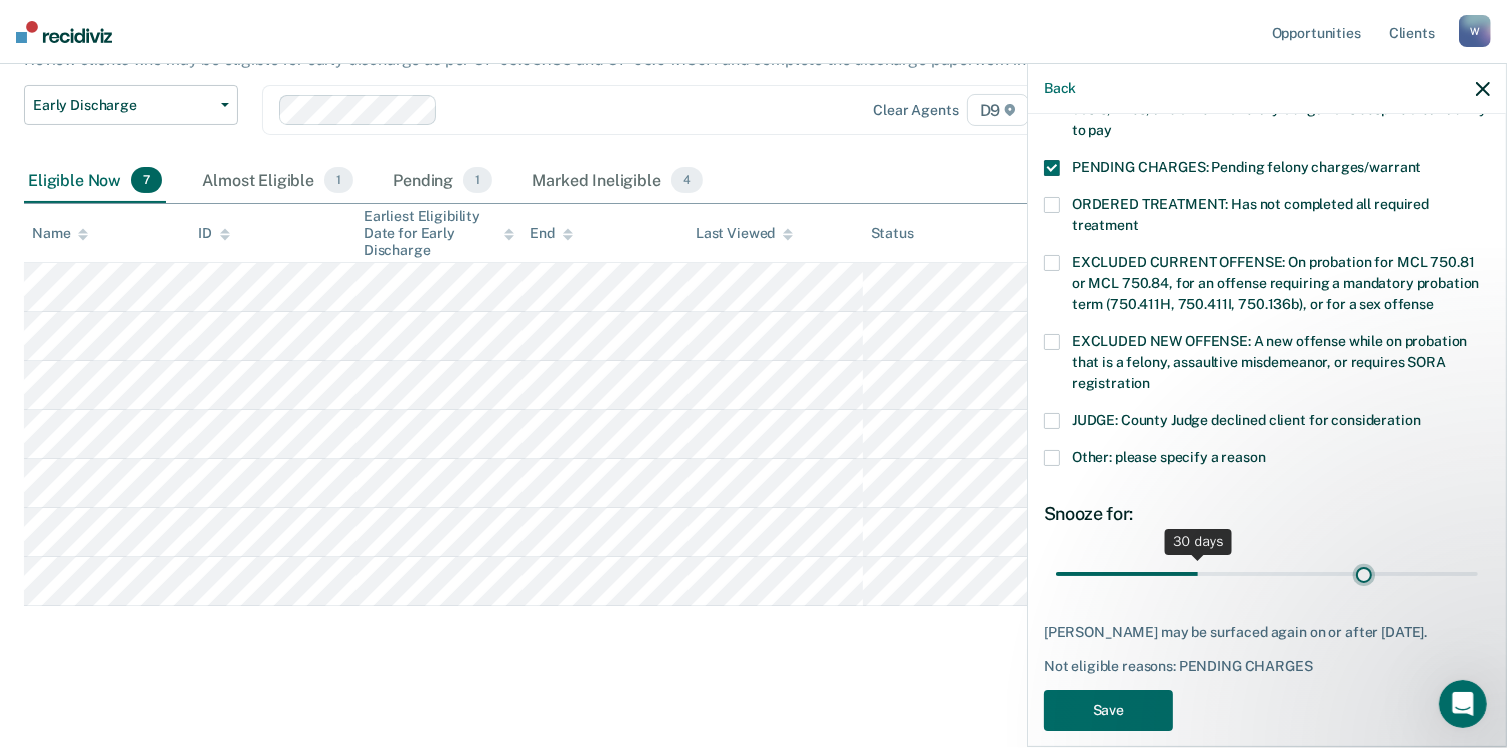 click at bounding box center (1267, 574) 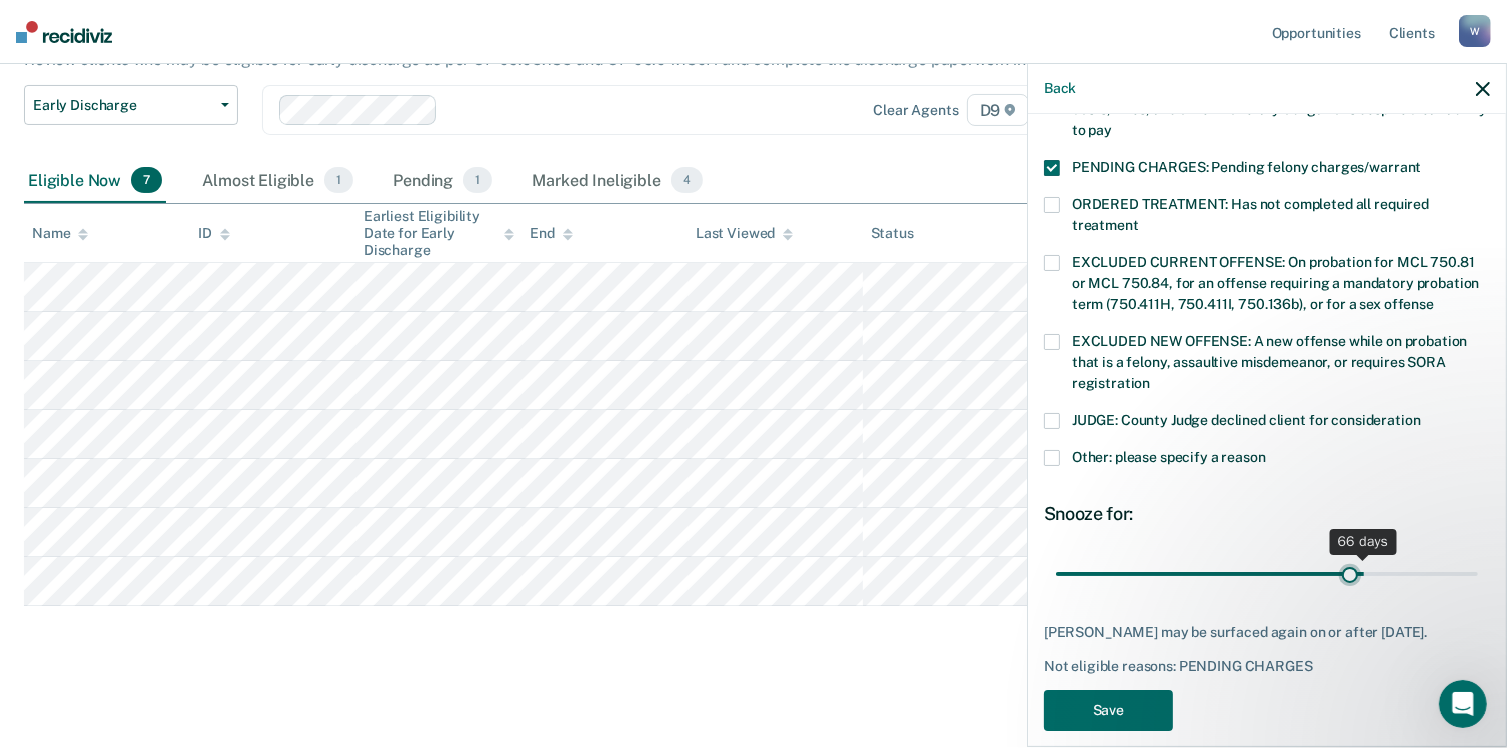 click at bounding box center [1267, 574] 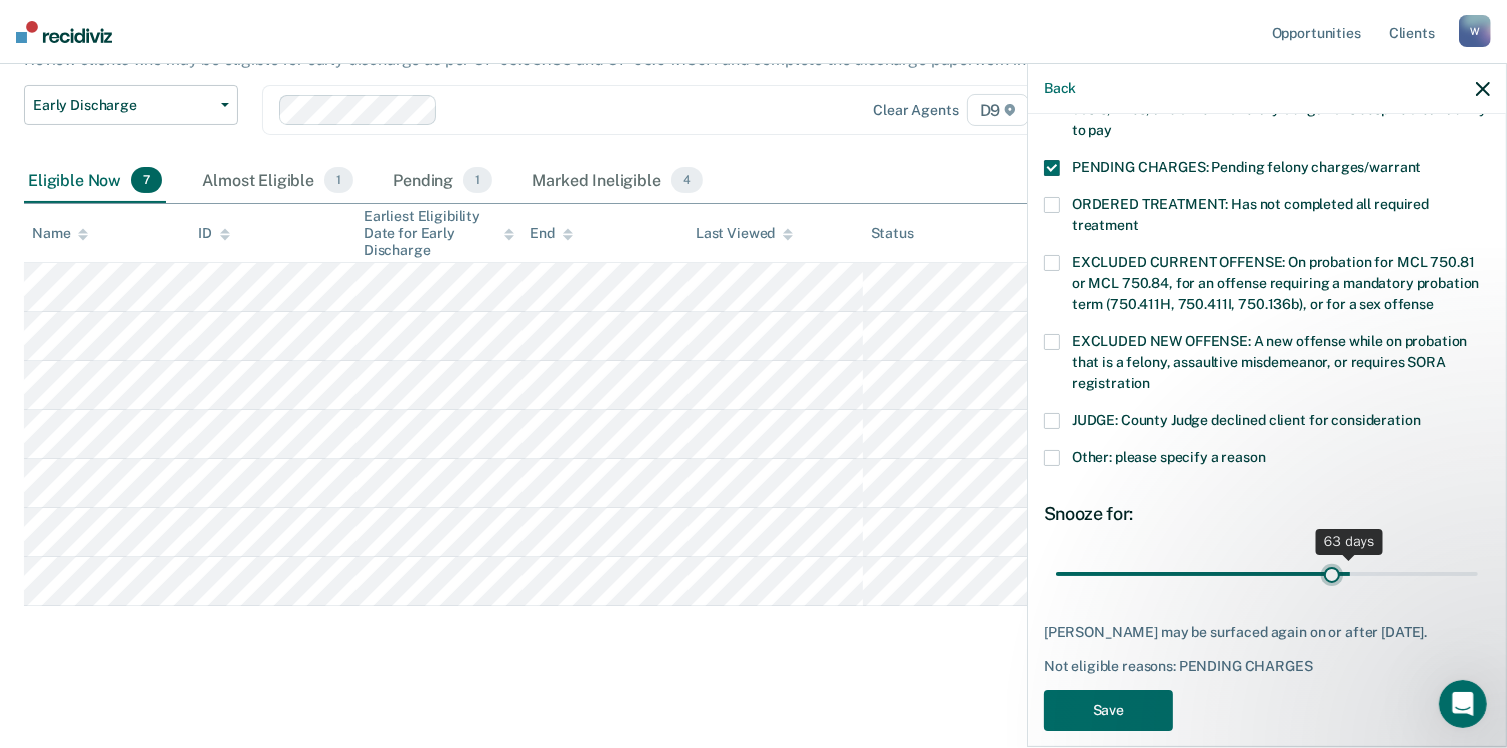 type on "59" 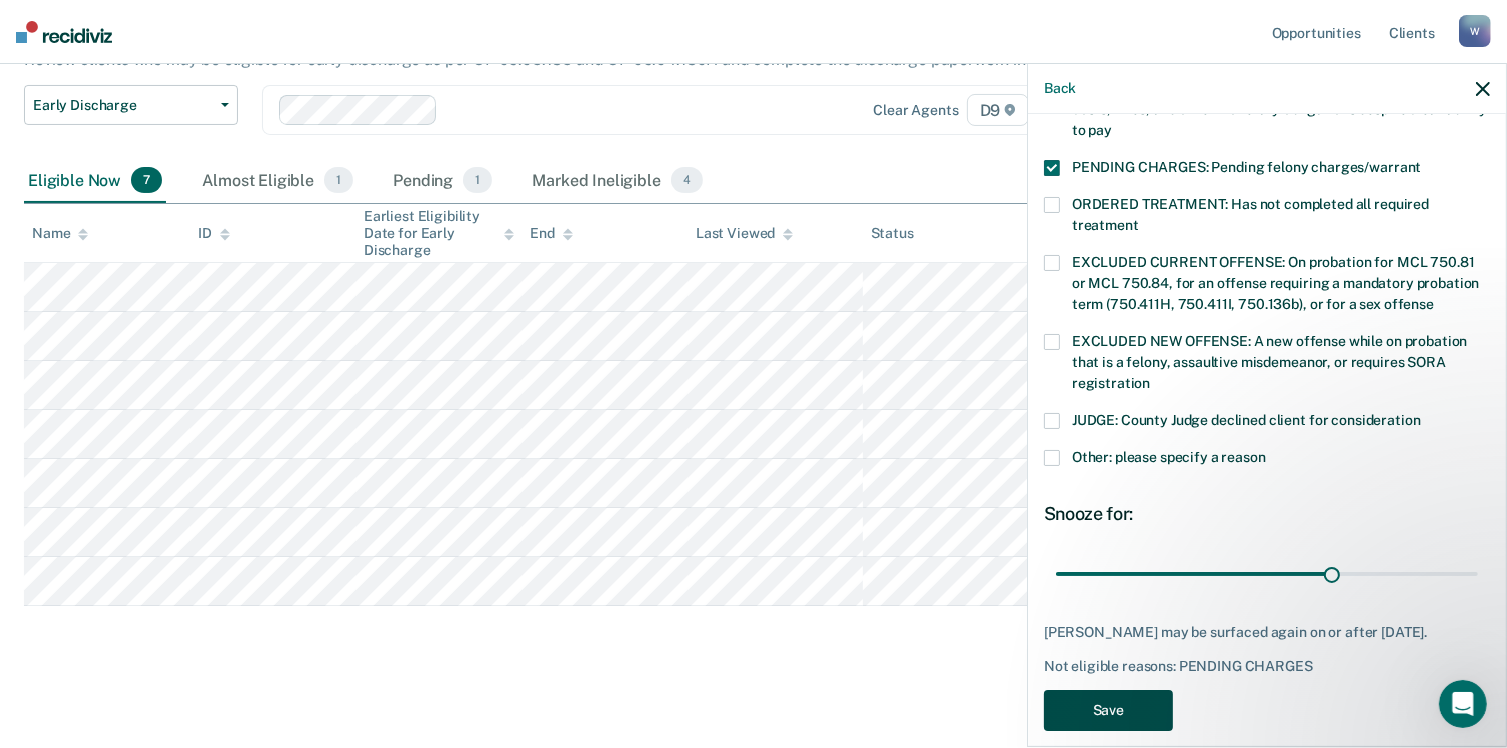 click on "Save" at bounding box center (1108, 710) 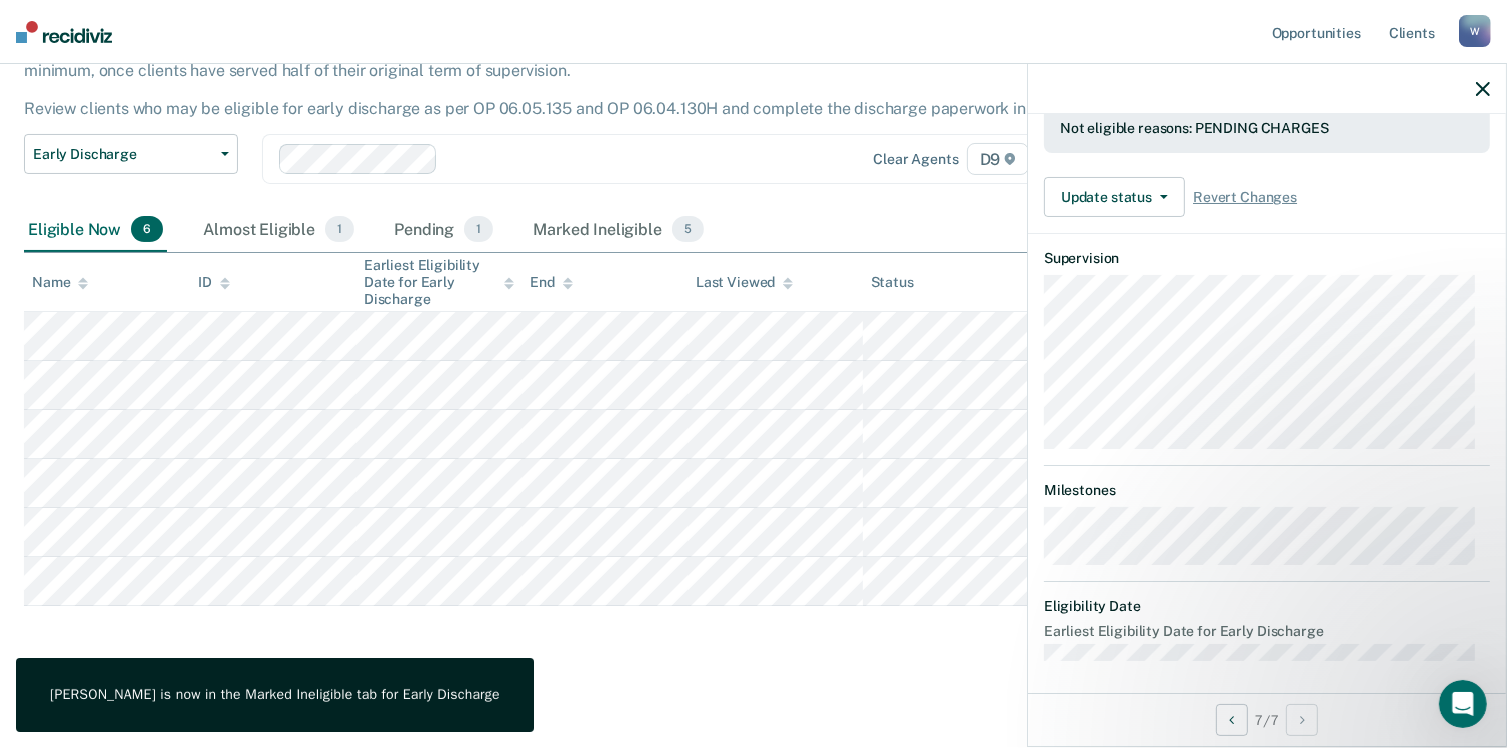 scroll, scrollTop: 390, scrollLeft: 0, axis: vertical 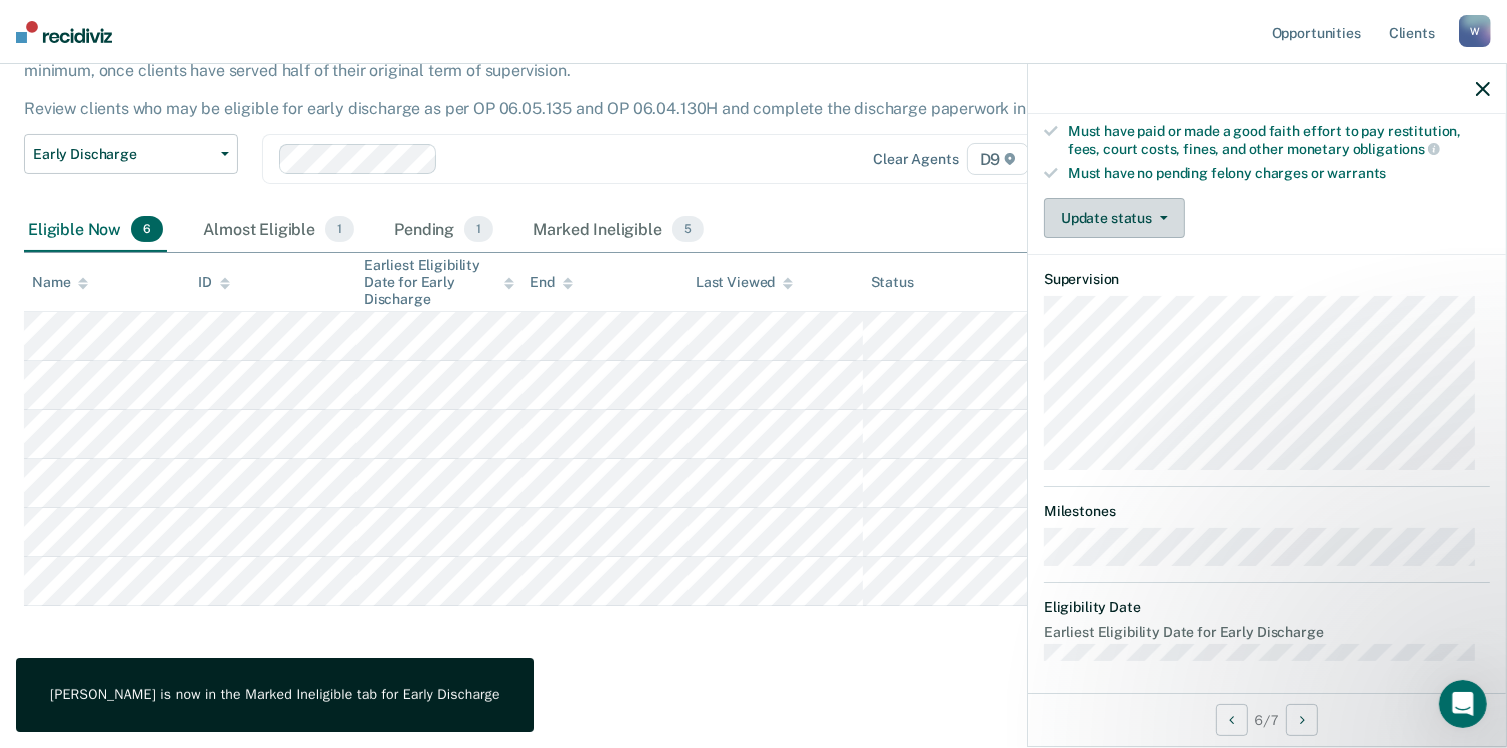 click on "Update status" at bounding box center [1114, 218] 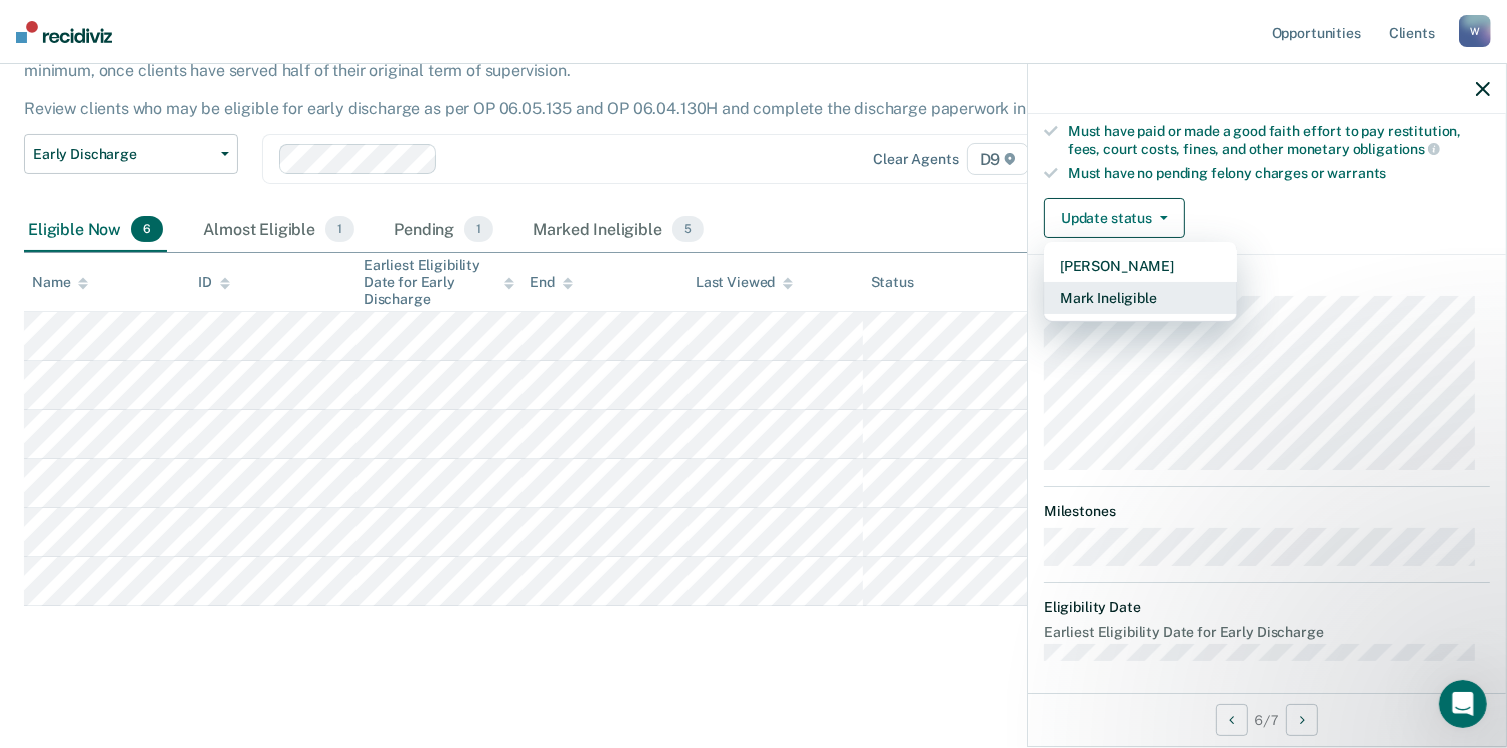 click on "Mark Ineligible" at bounding box center (1140, 298) 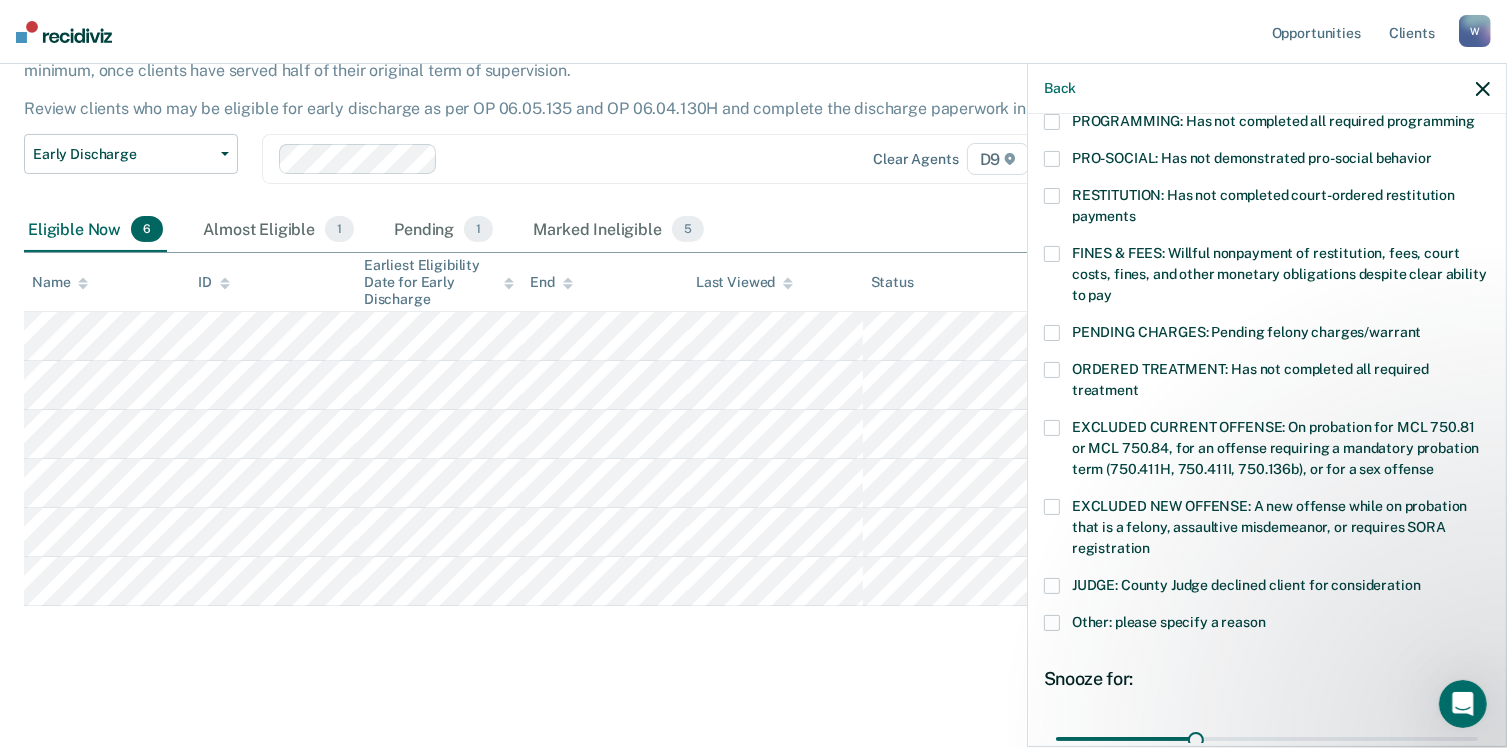 scroll, scrollTop: 500, scrollLeft: 0, axis: vertical 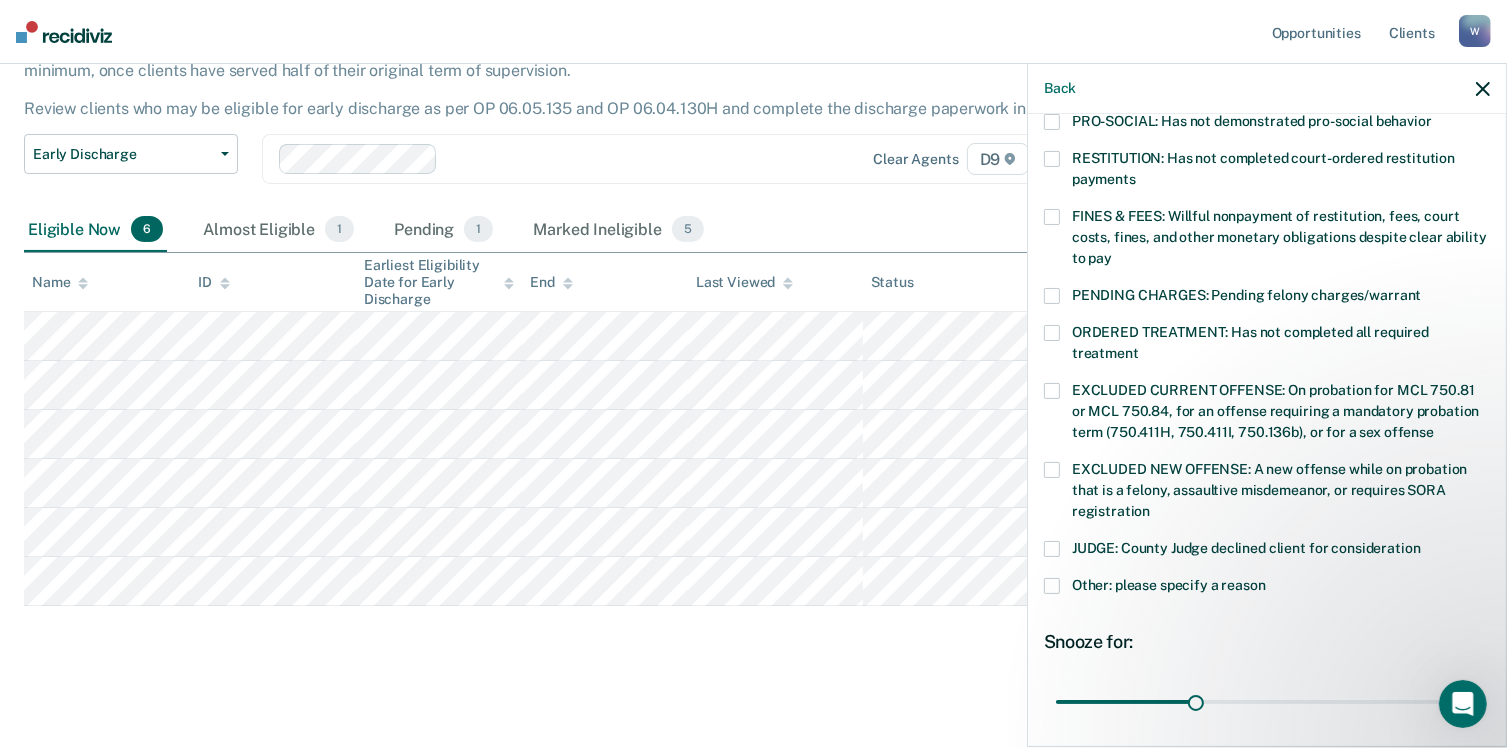 click on "TG   Which of the following requirements has [PERSON_NAME] not met? [MEDICAL_DATA] ORDER: [MEDICAL_DATA] prevention order filed during supervision period SUSPECTED OFFENSE: Suspected of a felony, assaultive misdemeanor, OWI, or offense requiring SORA registration FELONY/STATE PROBATION: On parole and also on other state or federal probation supervision for an offense committed during the current period NEEDS: On parole and all criminogenic needs have not been addressed NONCOMPLIANT: Not compliant with the [DEMOGRAPHIC_DATA] PROGRAMMING: Has not completed all required programming PRO-SOCIAL: Has not demonstrated pro-social behavior RESTITUTION: Has not completed court-ordered restitution payments FINES & FEES: Willful nonpayment of restitution, fees, court costs, fines, and other monetary obligations despite clear ability to pay PENDING CHARGES: Pending felony charges/warrant ORDERED TREATMENT: Has not completed all required treatment JUDGE: County Judge declined client for consideration Snooze for: 30 days Save" at bounding box center [1267, 428] 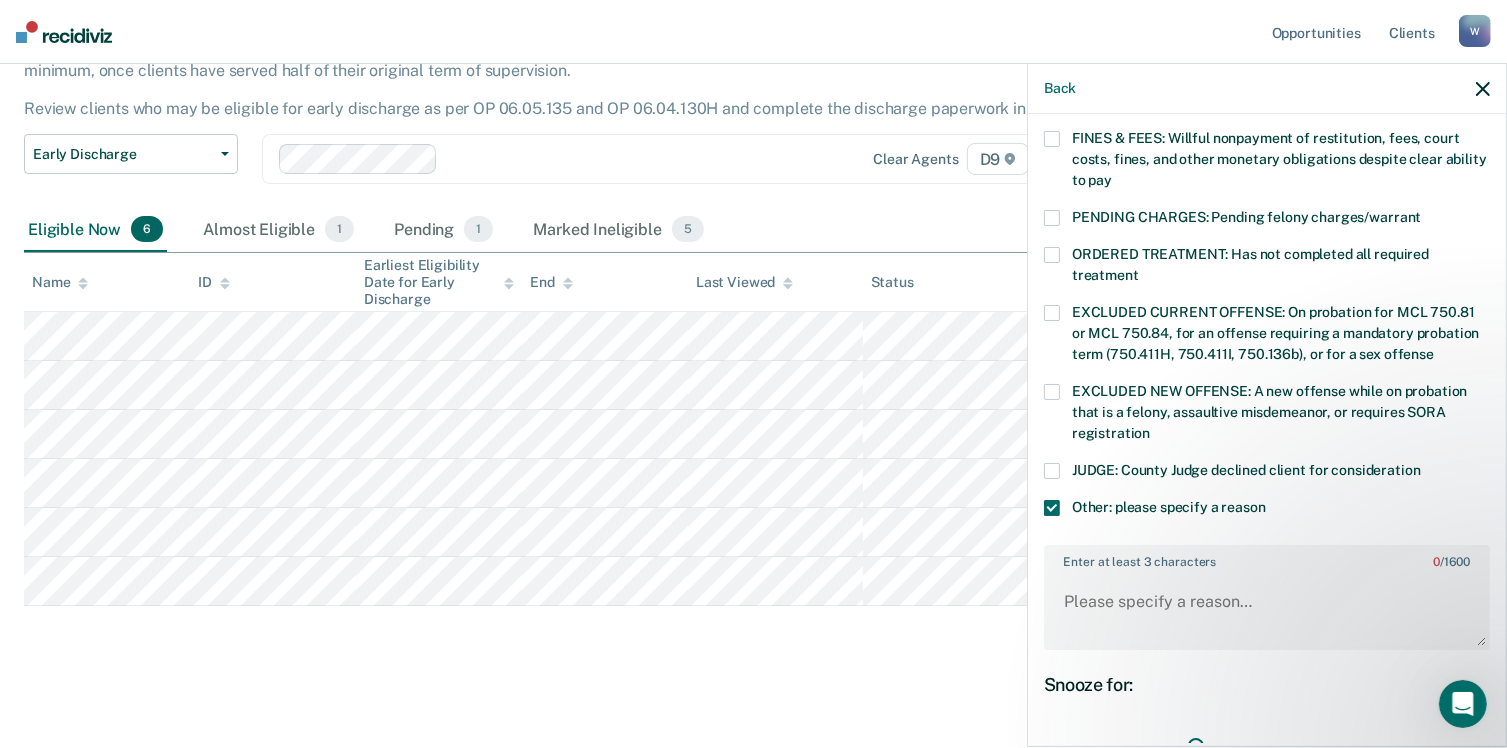 scroll, scrollTop: 700, scrollLeft: 0, axis: vertical 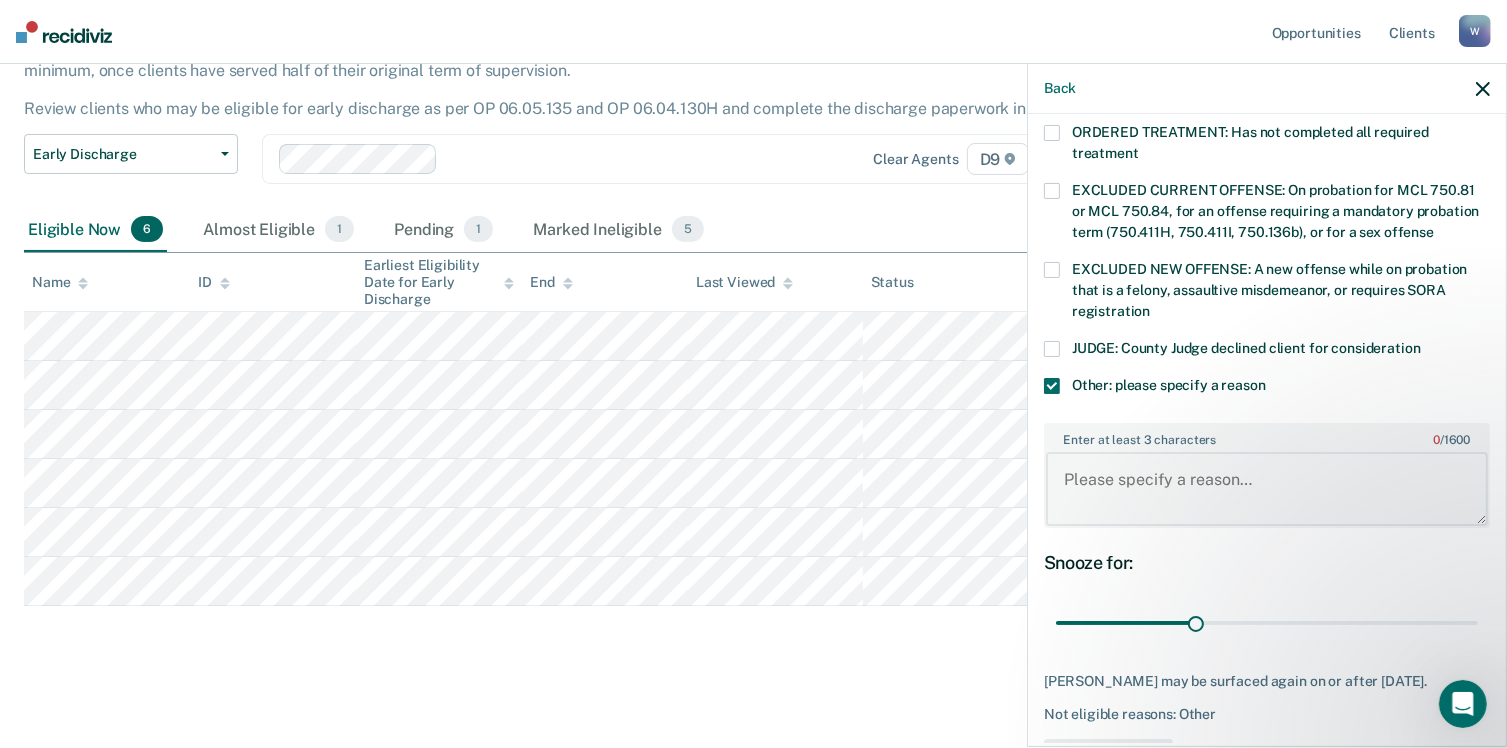 click on "Enter at least 3 characters 0  /  1600" at bounding box center (1267, 489) 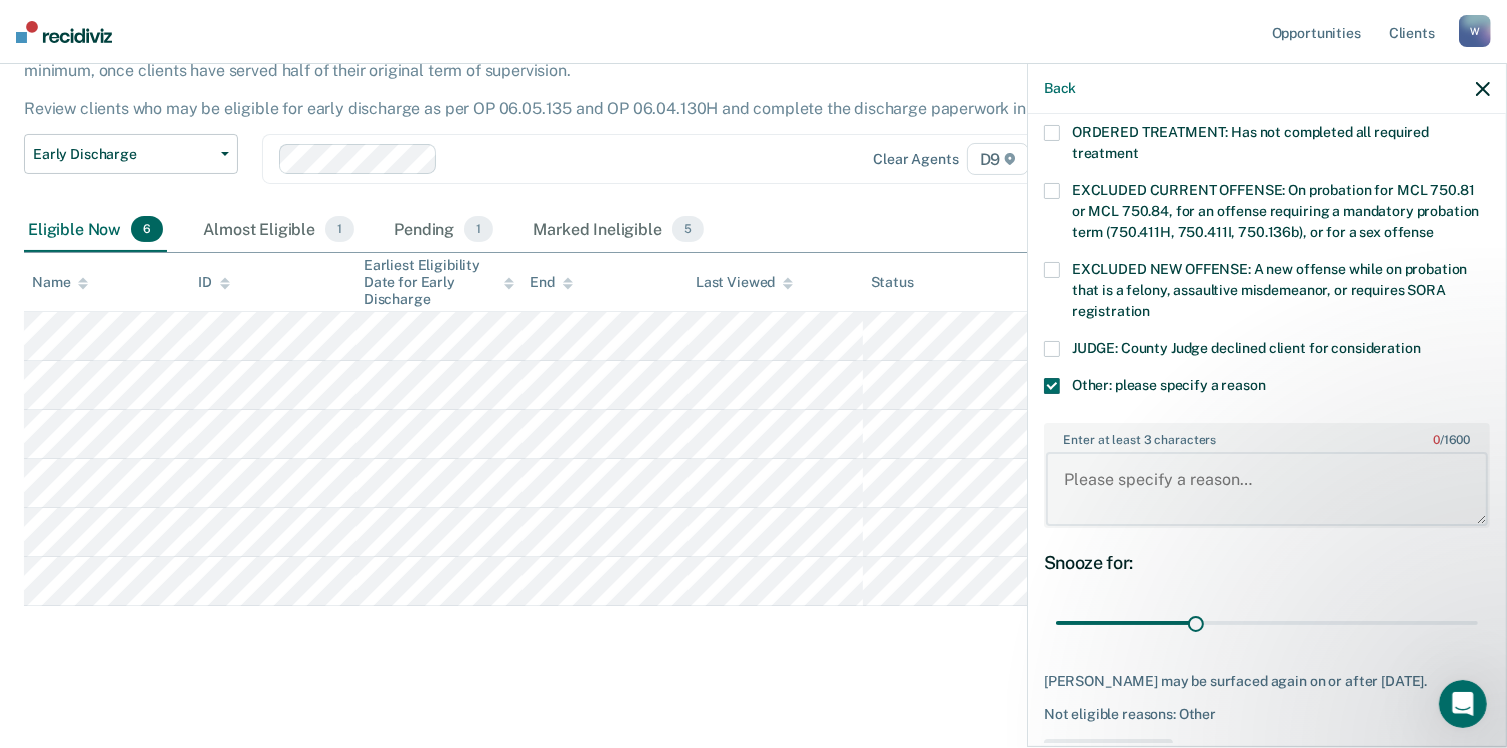 type on "C" 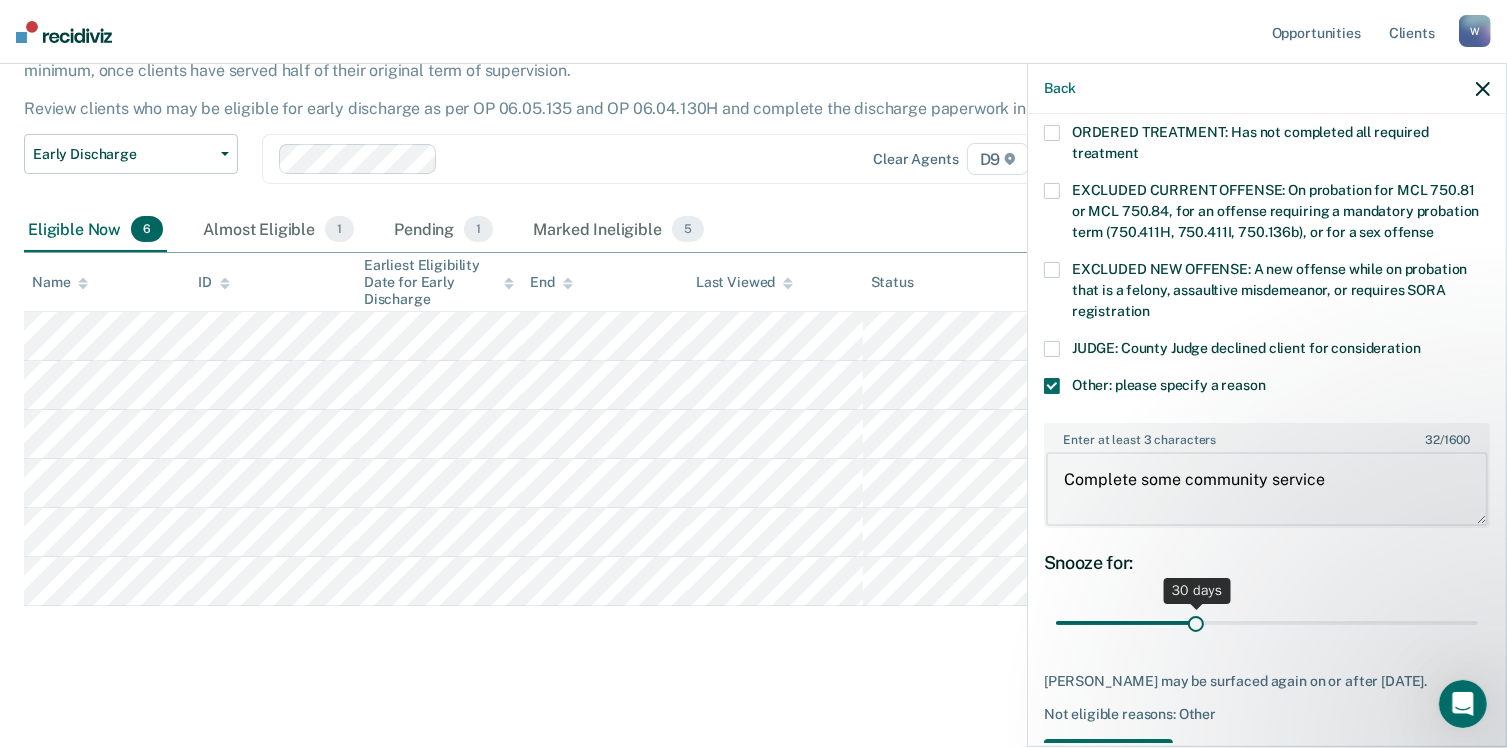 type on "Complete some community service" 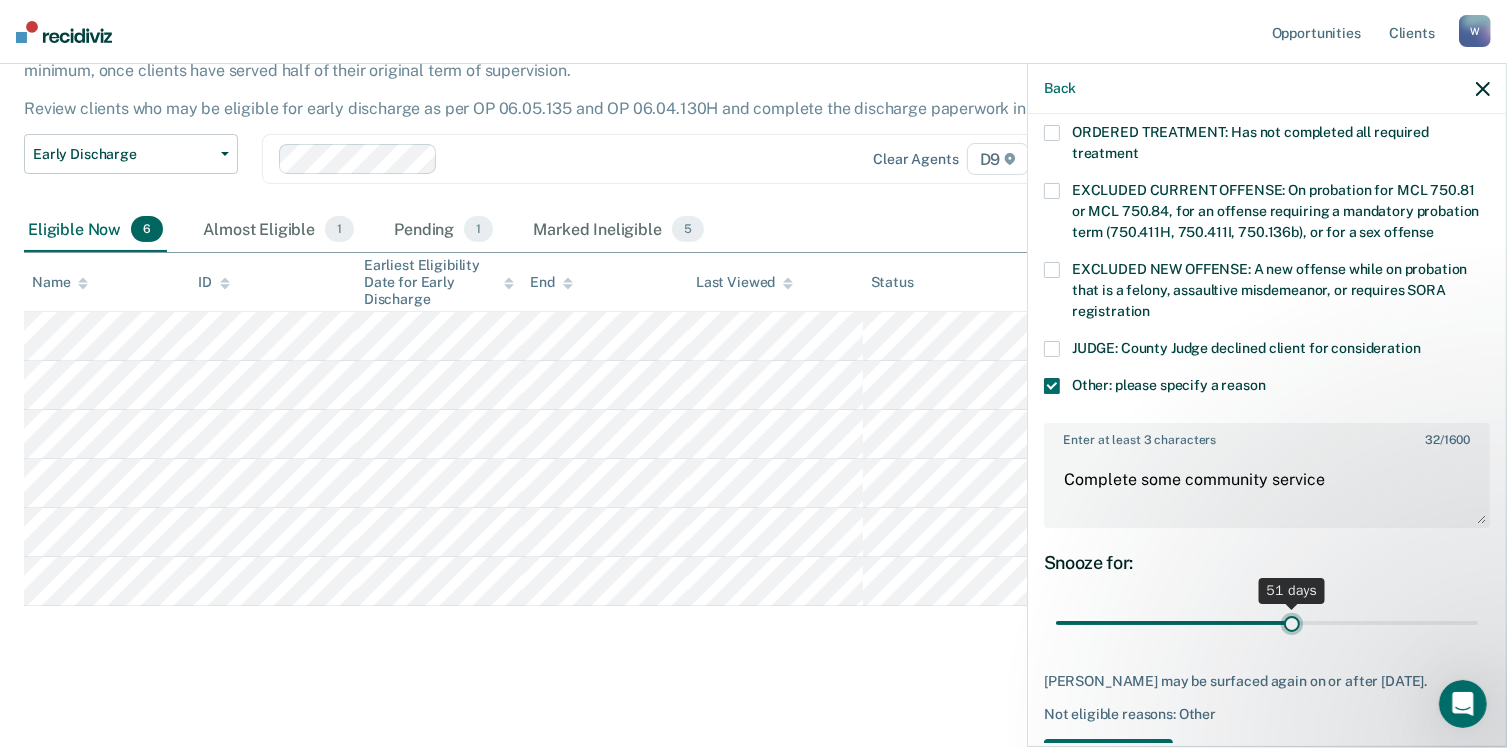 click at bounding box center (1267, 623) 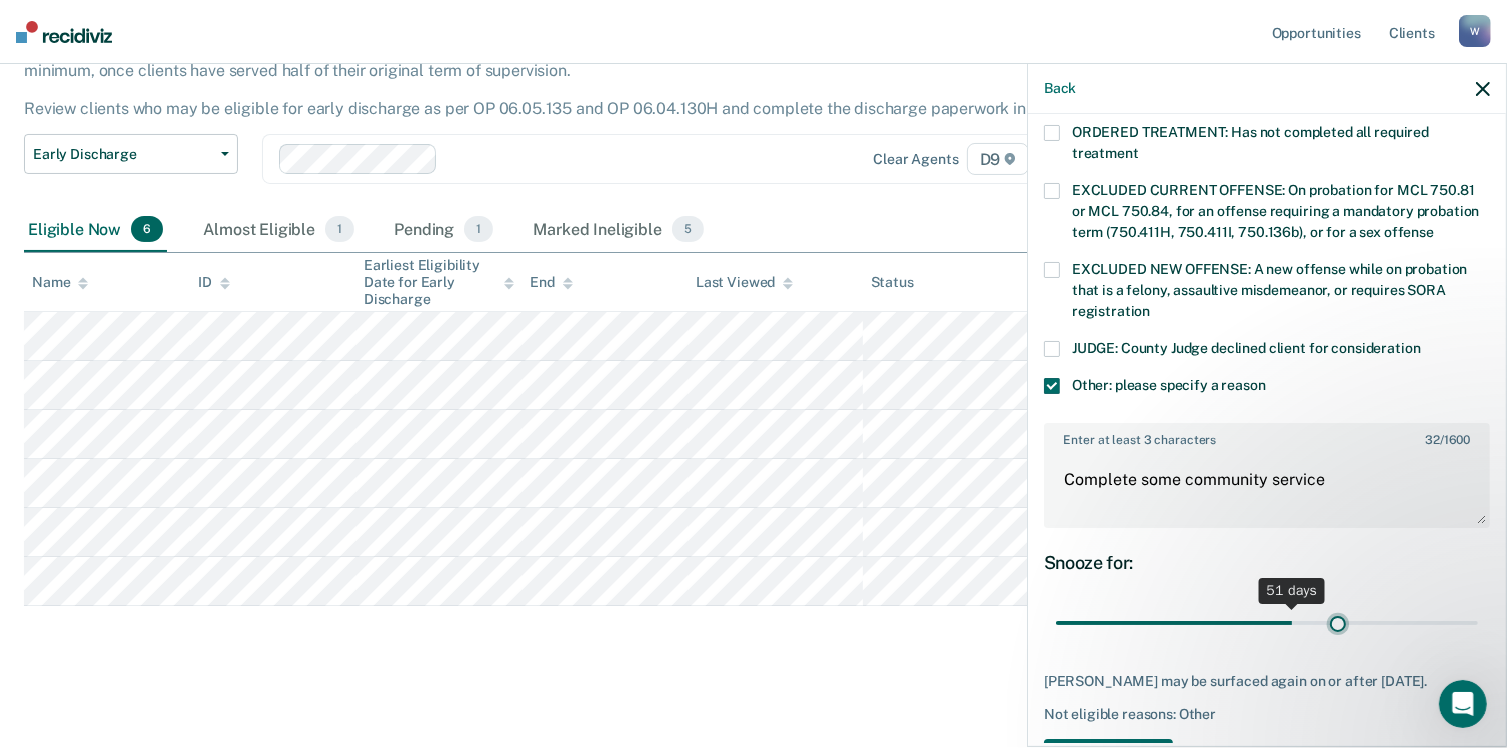type on "61" 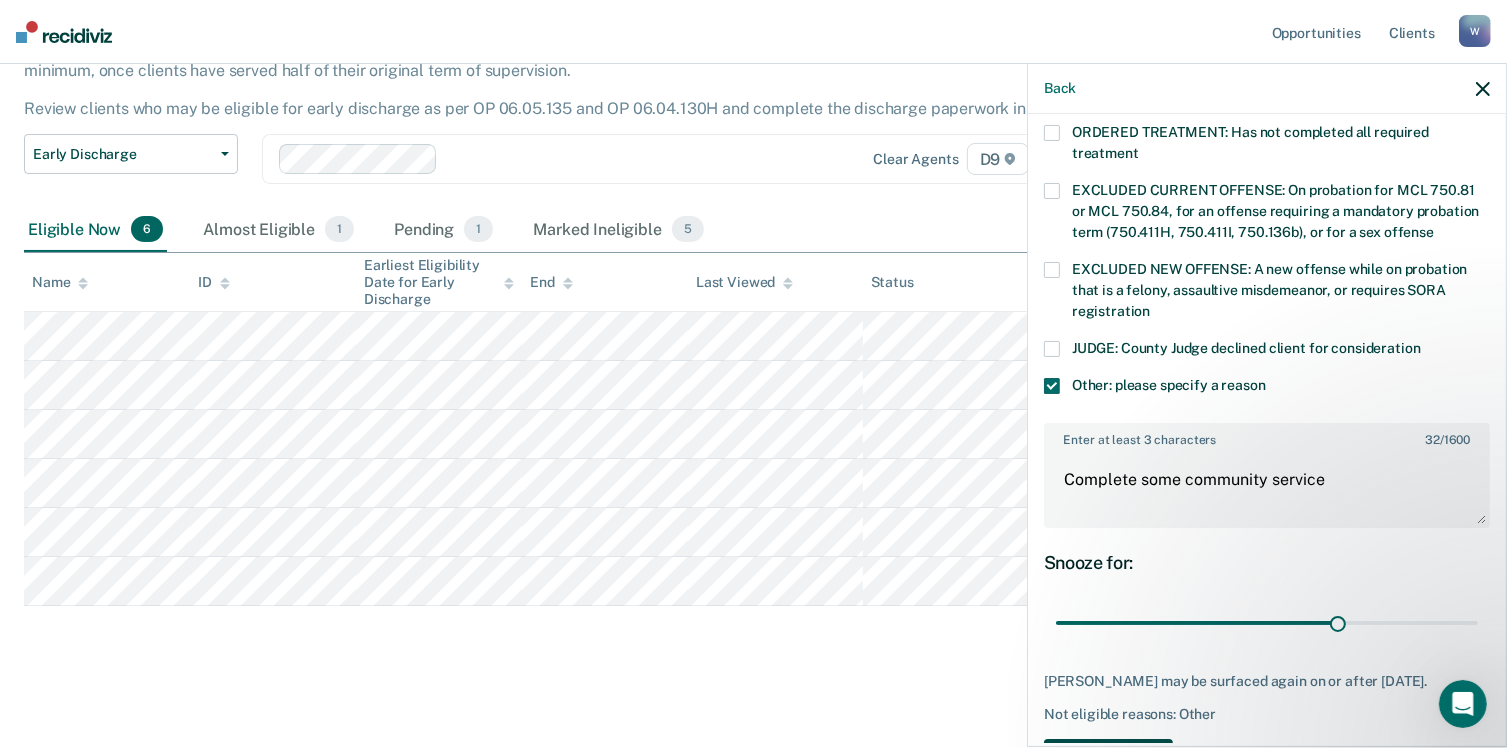 click on "Save" at bounding box center [1108, 759] 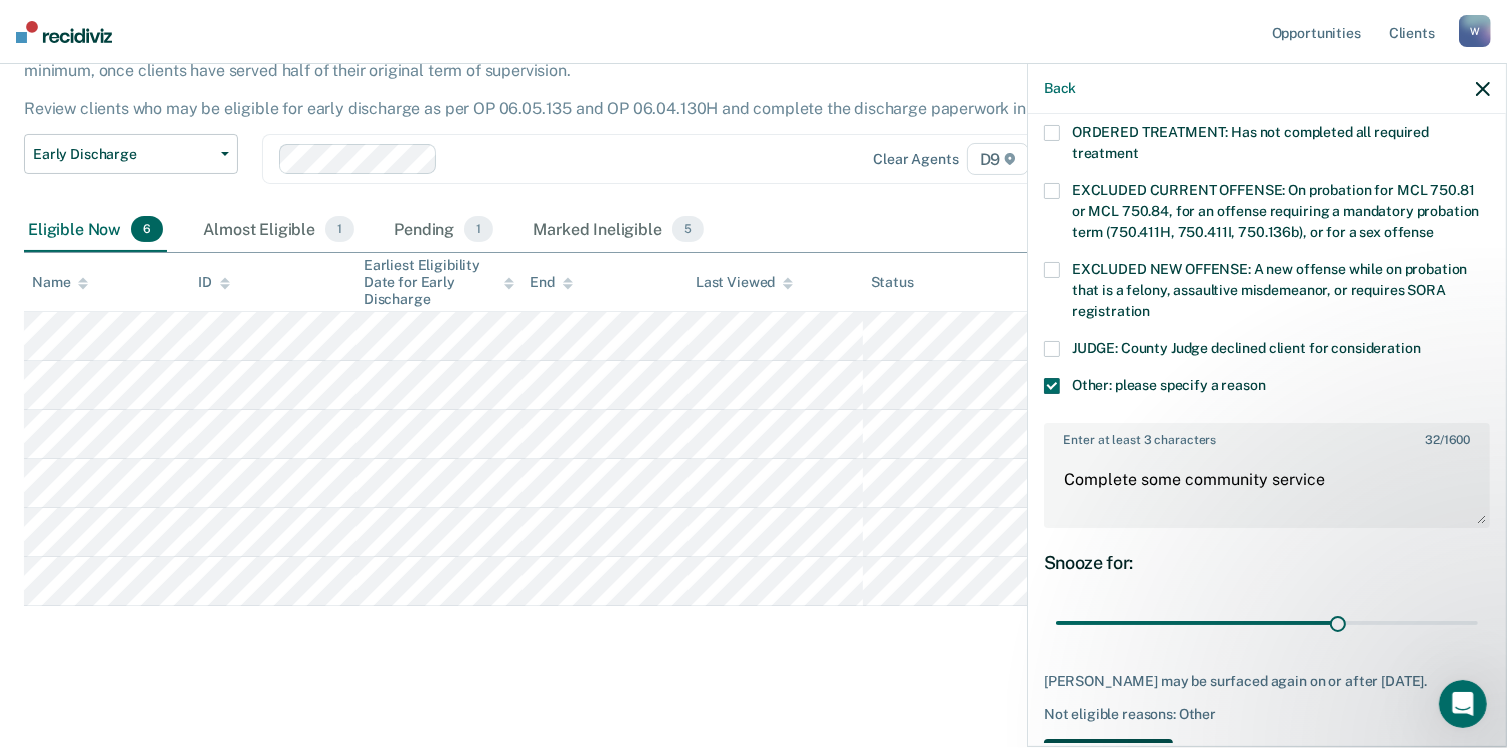 scroll, scrollTop: 104, scrollLeft: 0, axis: vertical 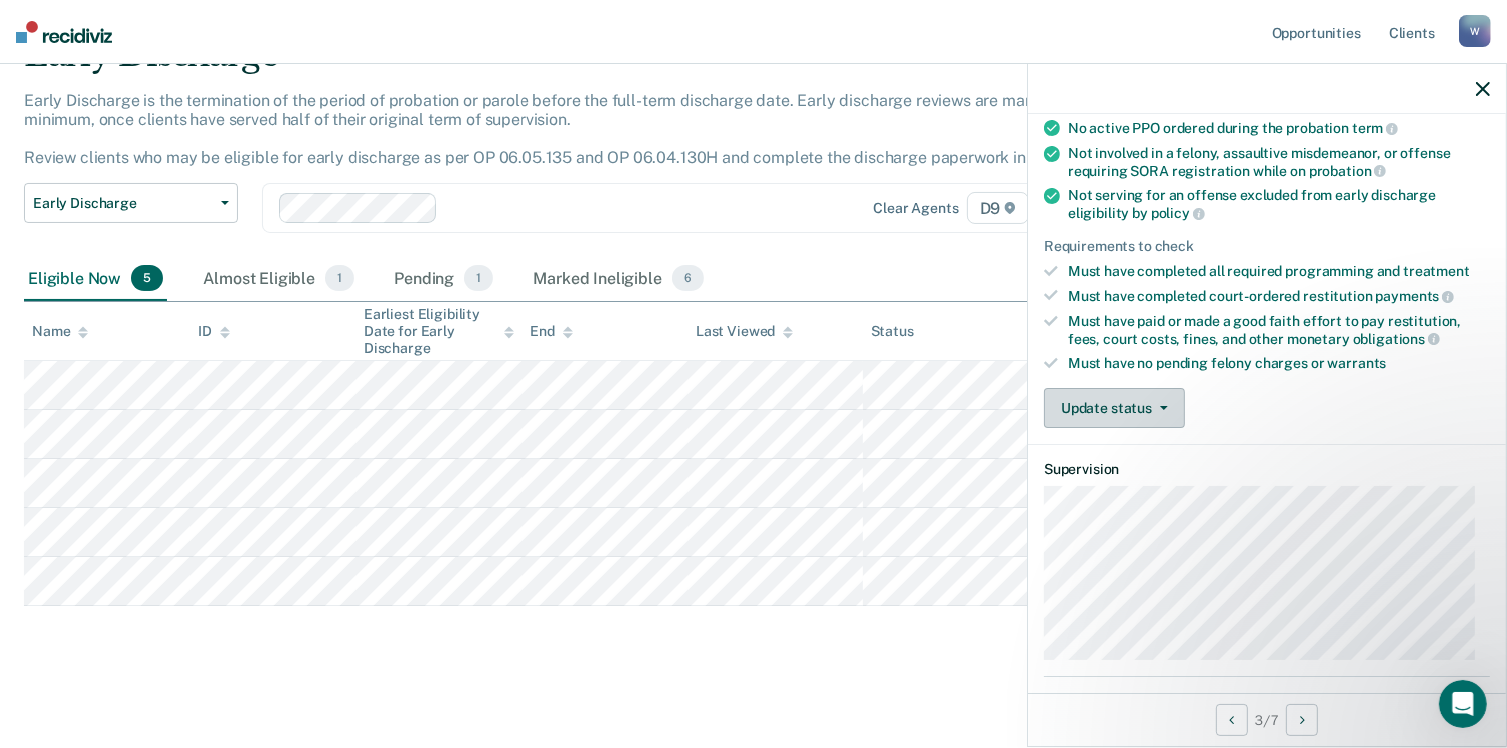 click on "Update status" at bounding box center [1114, 408] 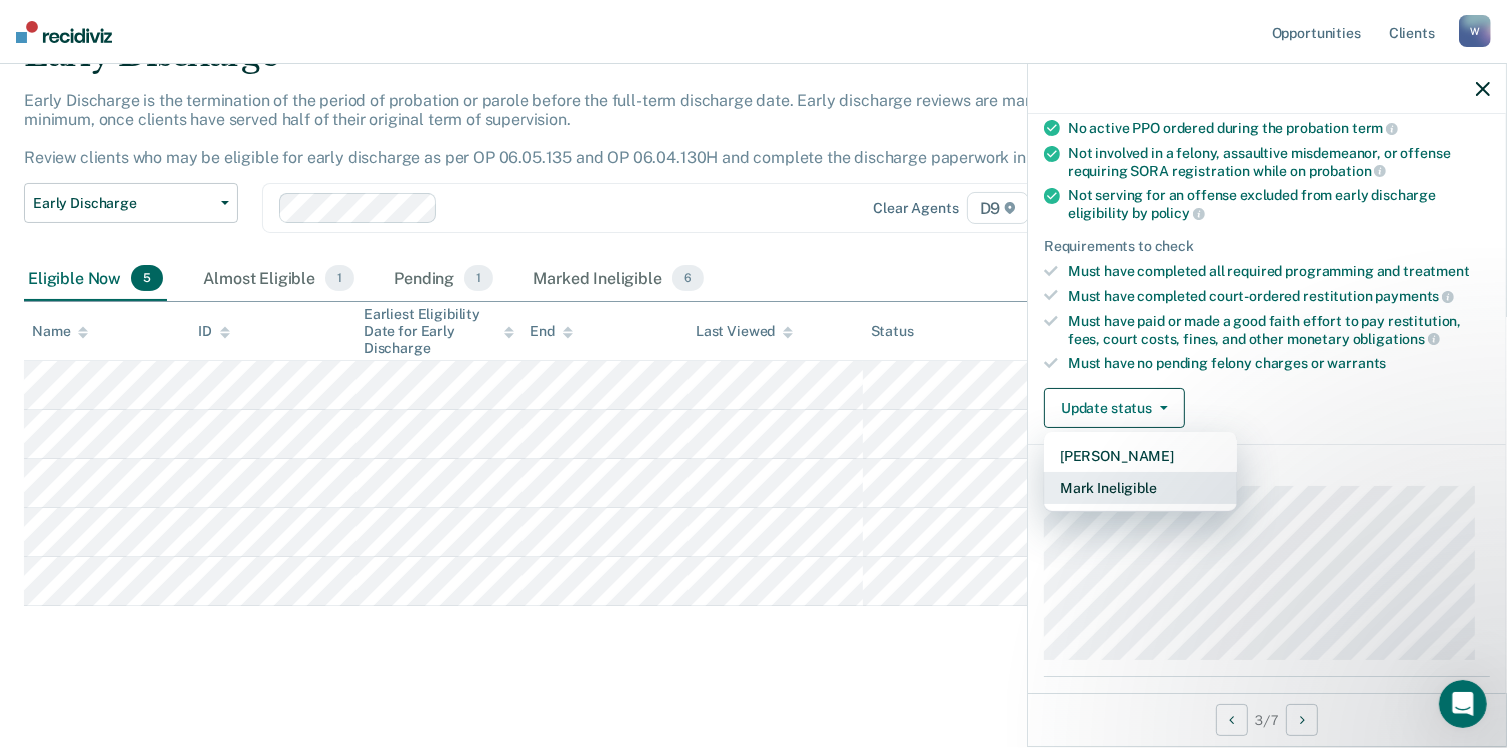 click on "Mark Ineligible" at bounding box center (1140, 488) 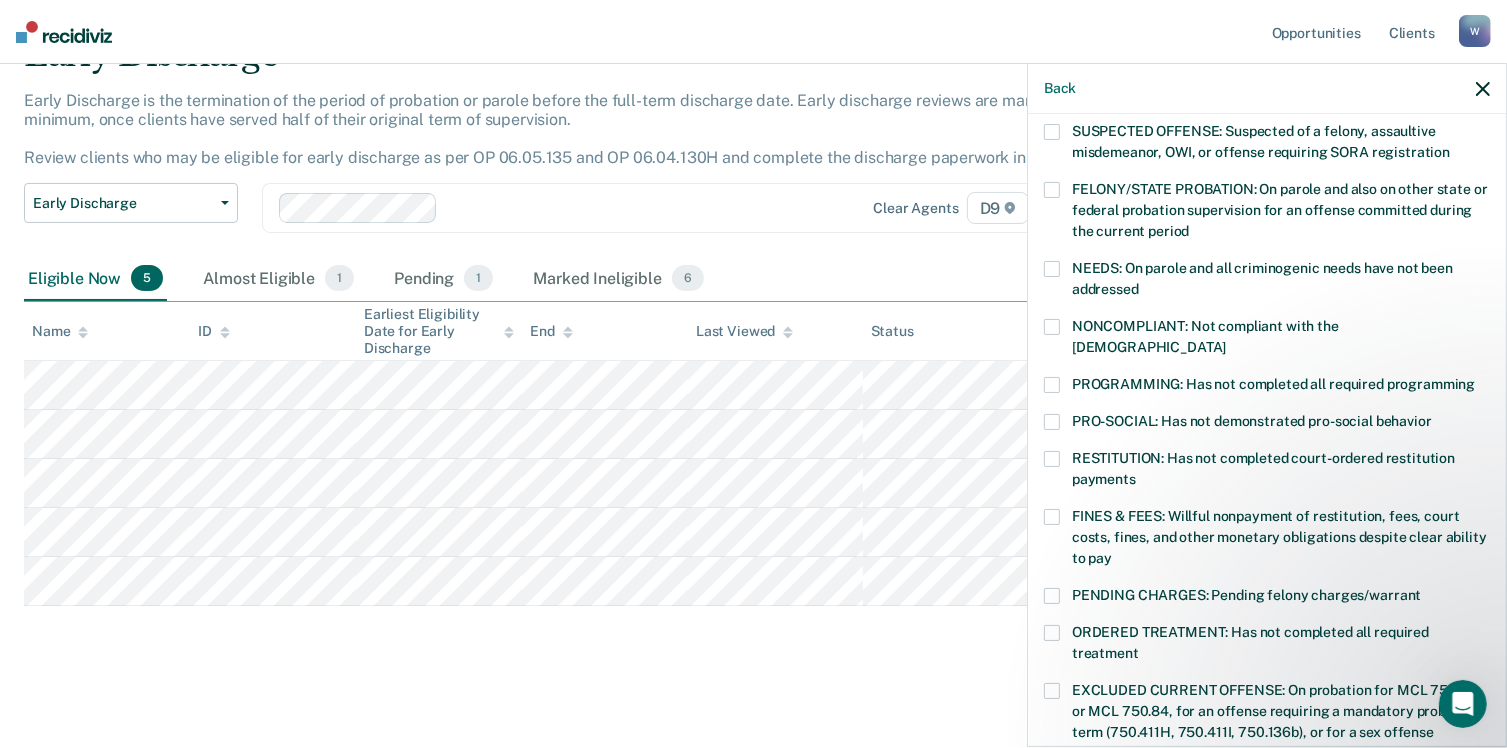 click at bounding box center [1052, 385] 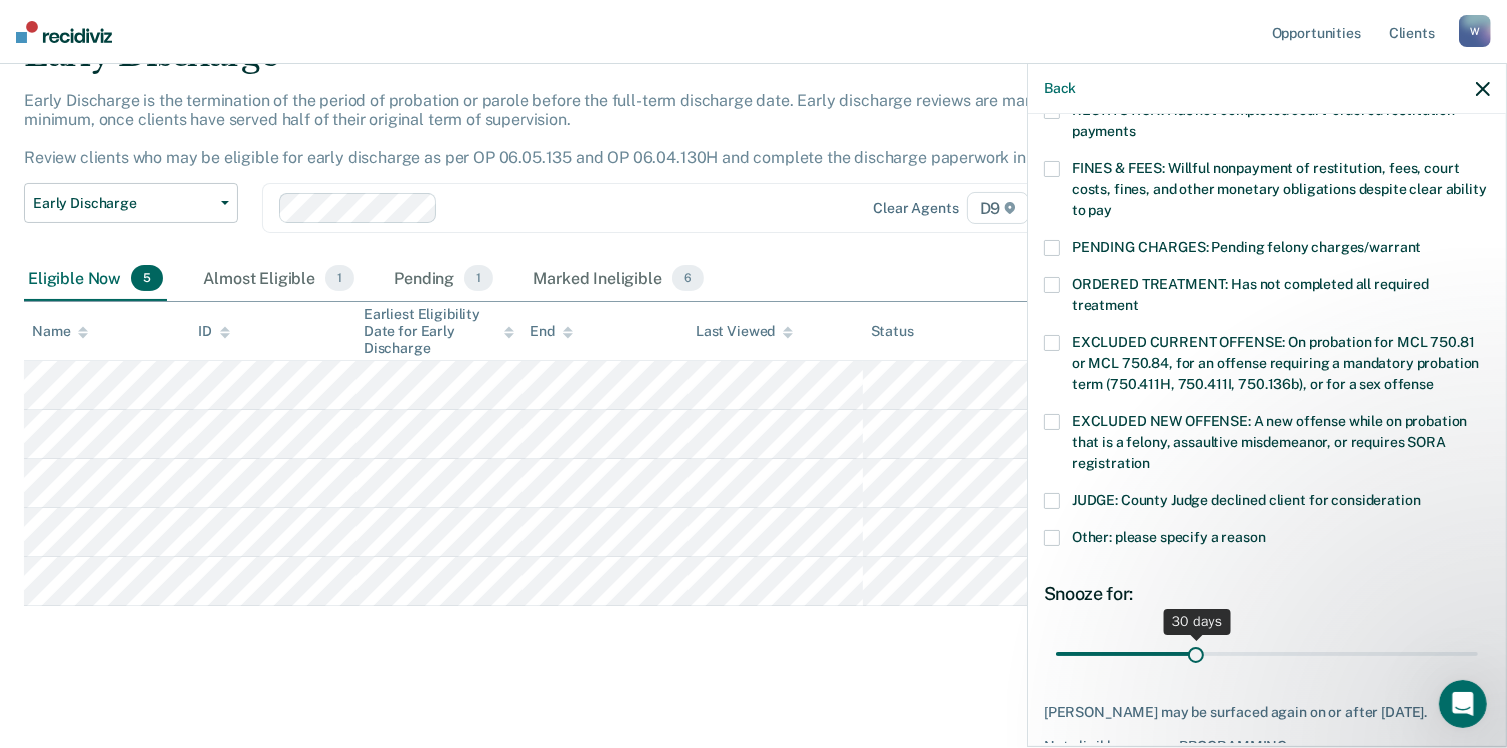 scroll, scrollTop: 645, scrollLeft: 0, axis: vertical 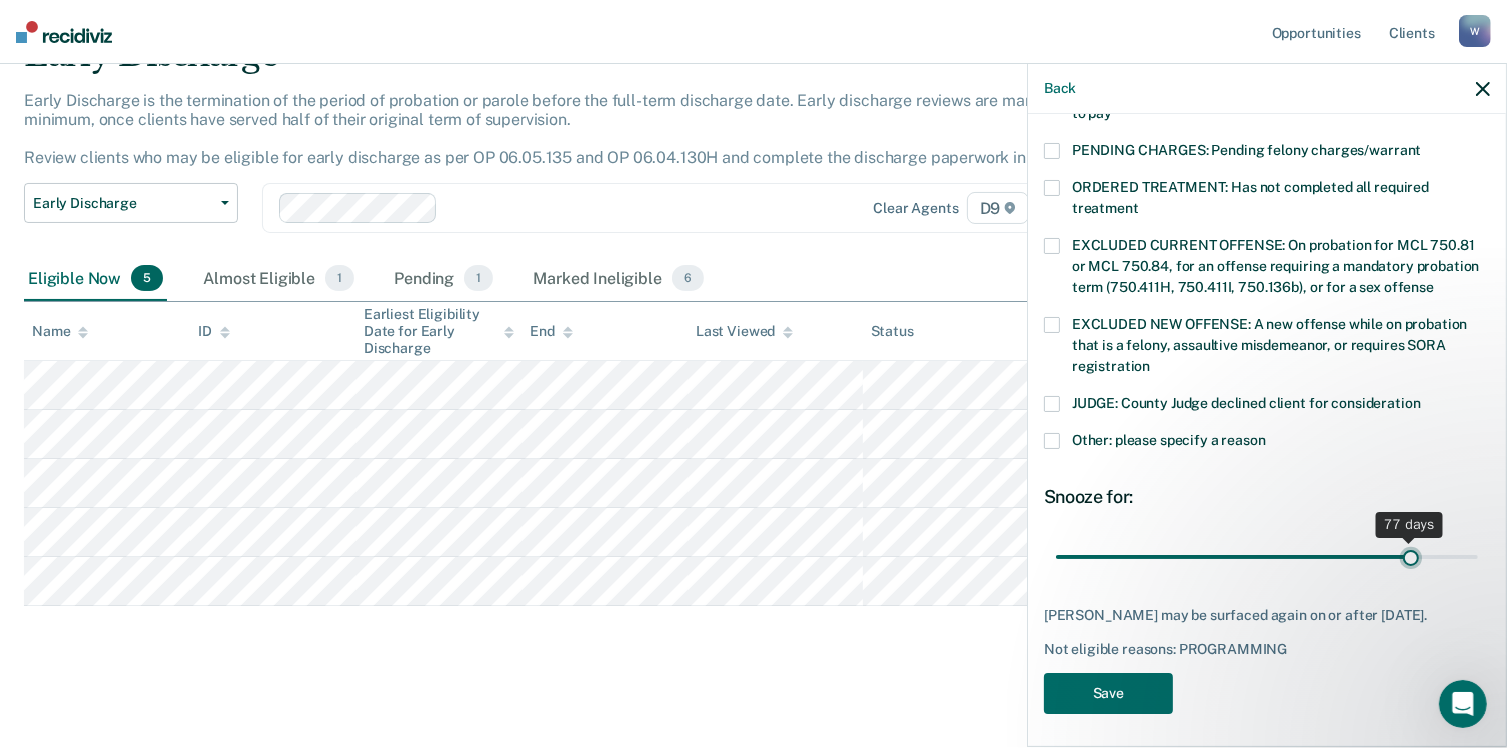 click at bounding box center (1267, 557) 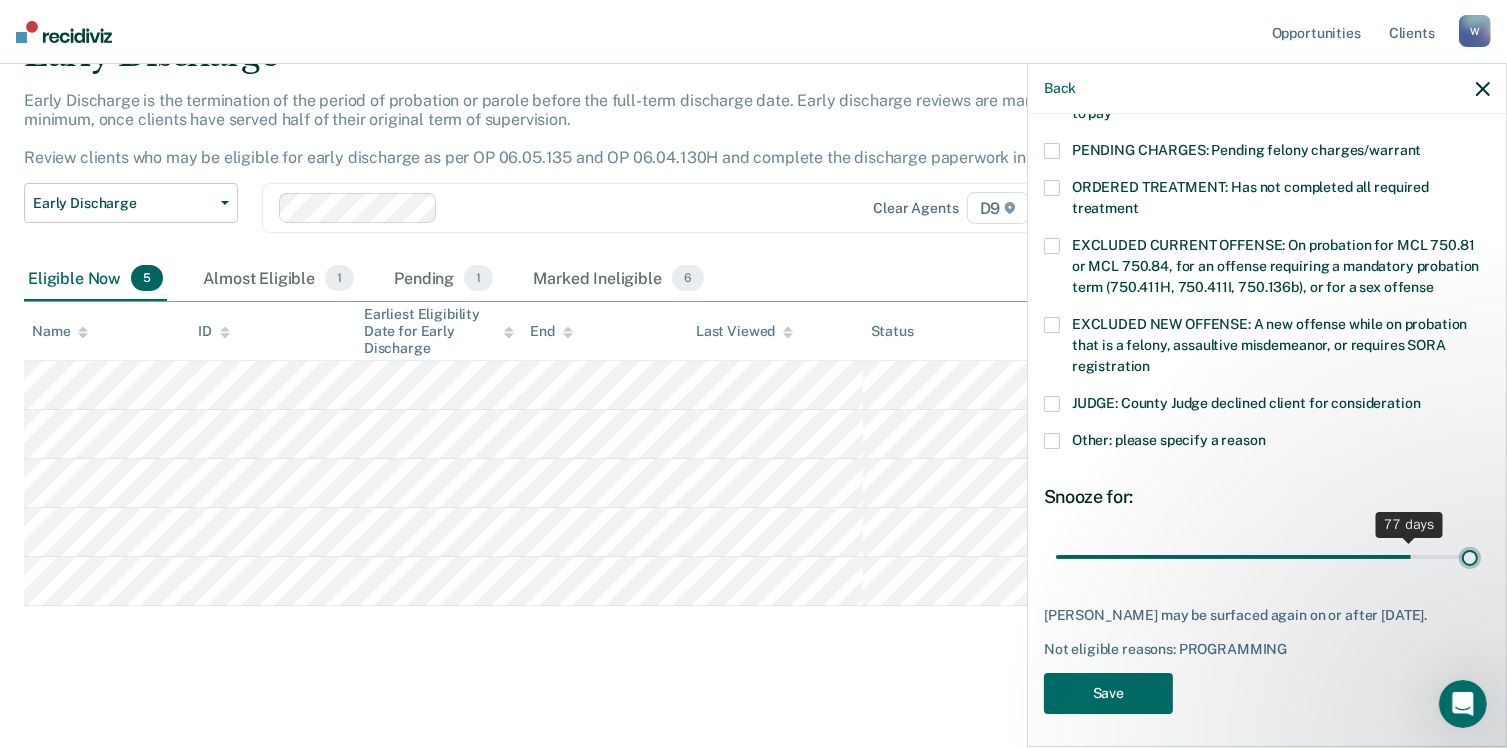 type on "90" 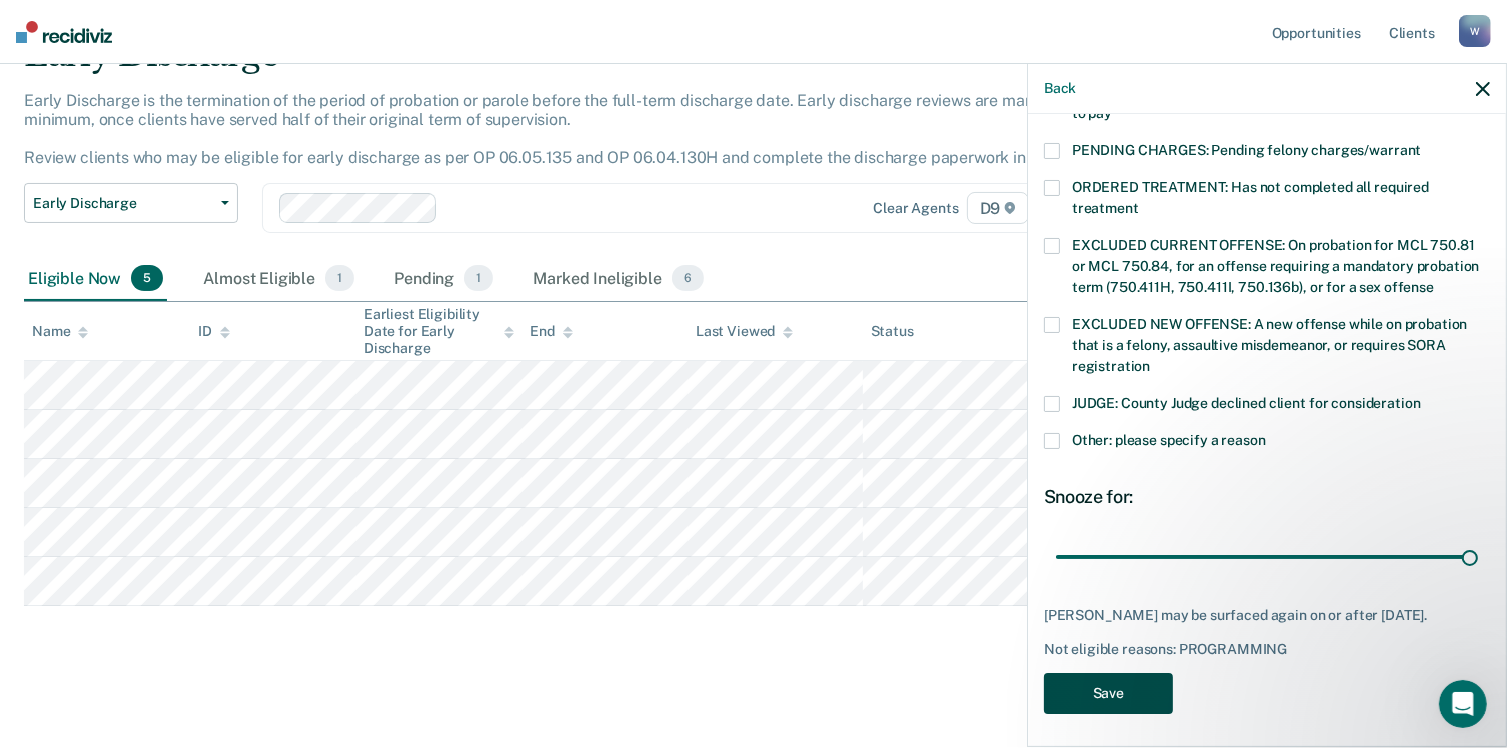click on "Save" at bounding box center (1108, 693) 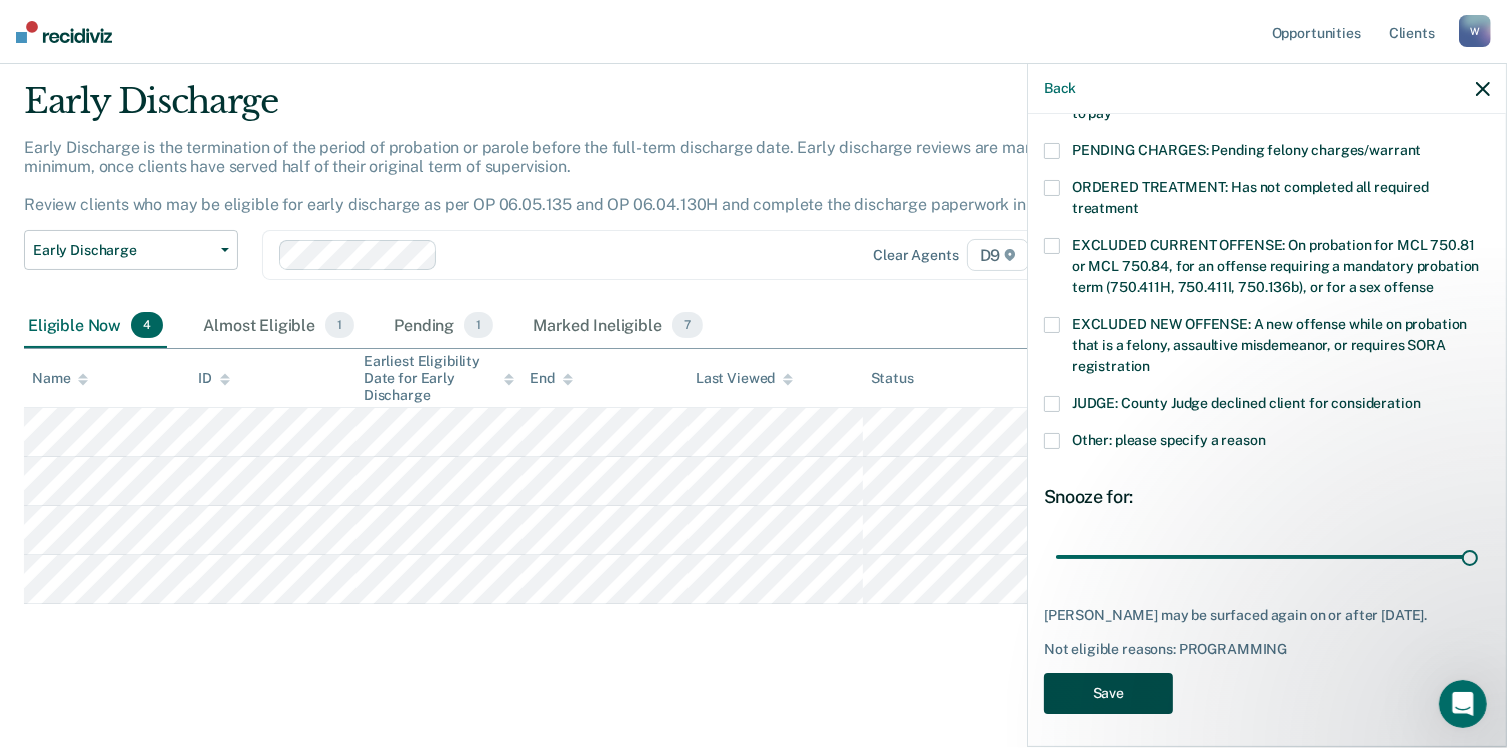 scroll, scrollTop: 55, scrollLeft: 0, axis: vertical 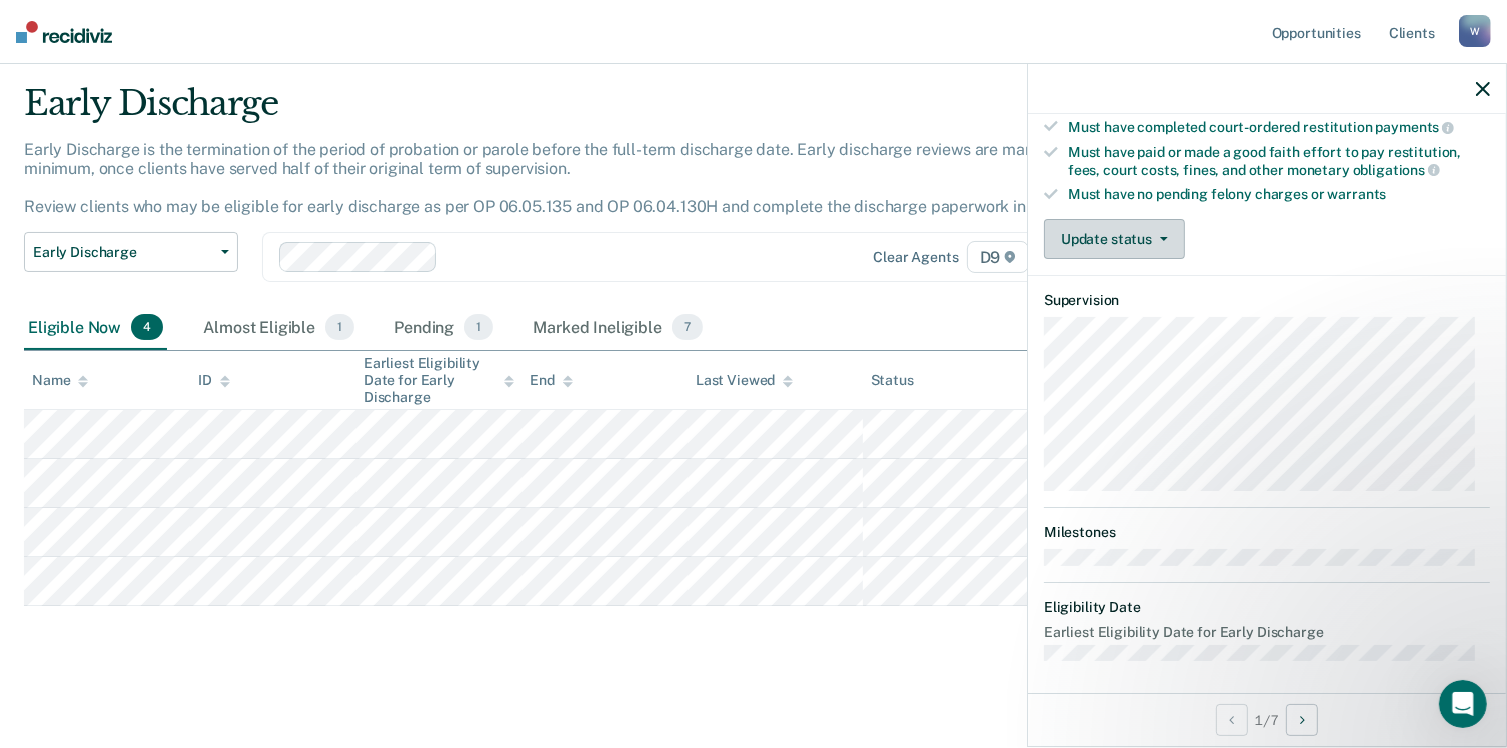 click on "Validated by data from COMS Completed at least half of probation   term   No active PPO ordered during the probation   term   Not involved in a felony, assaultive misdemeanor, or offense requiring SORA registration while on   probation   Not serving for an offense excluded from early discharge eligibility by   policy   Requirements to check Must have completed all required programming and   treatment Must have completed court-ordered restitution   payments   Must have paid or made a good faith effort to pay restitution, fees, court costs, fines, and other monetary   obligations   Must have no pending felony charges or   warrants Update status Mark Pending Mark Ineligible" at bounding box center [1267, 71] 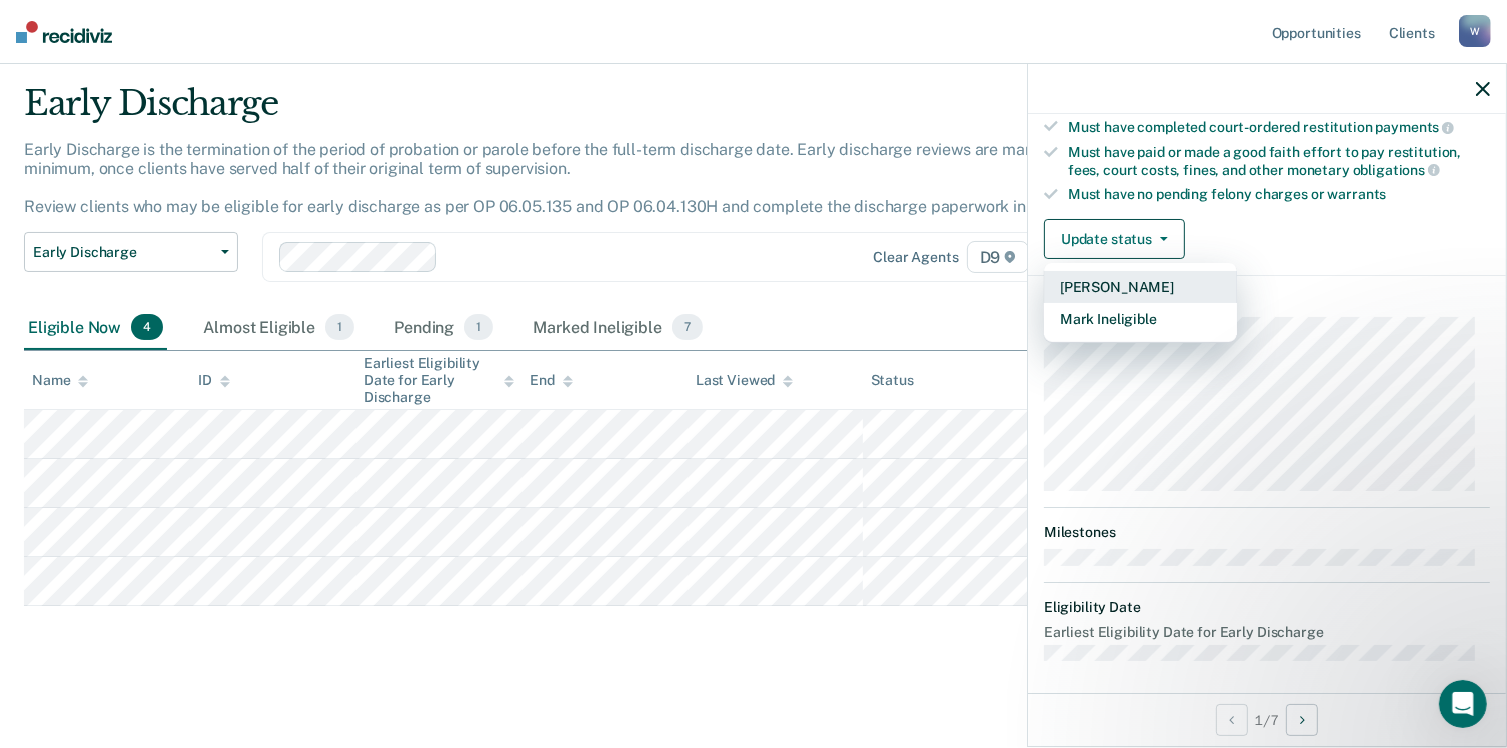 click on "[PERSON_NAME]" at bounding box center (1140, 287) 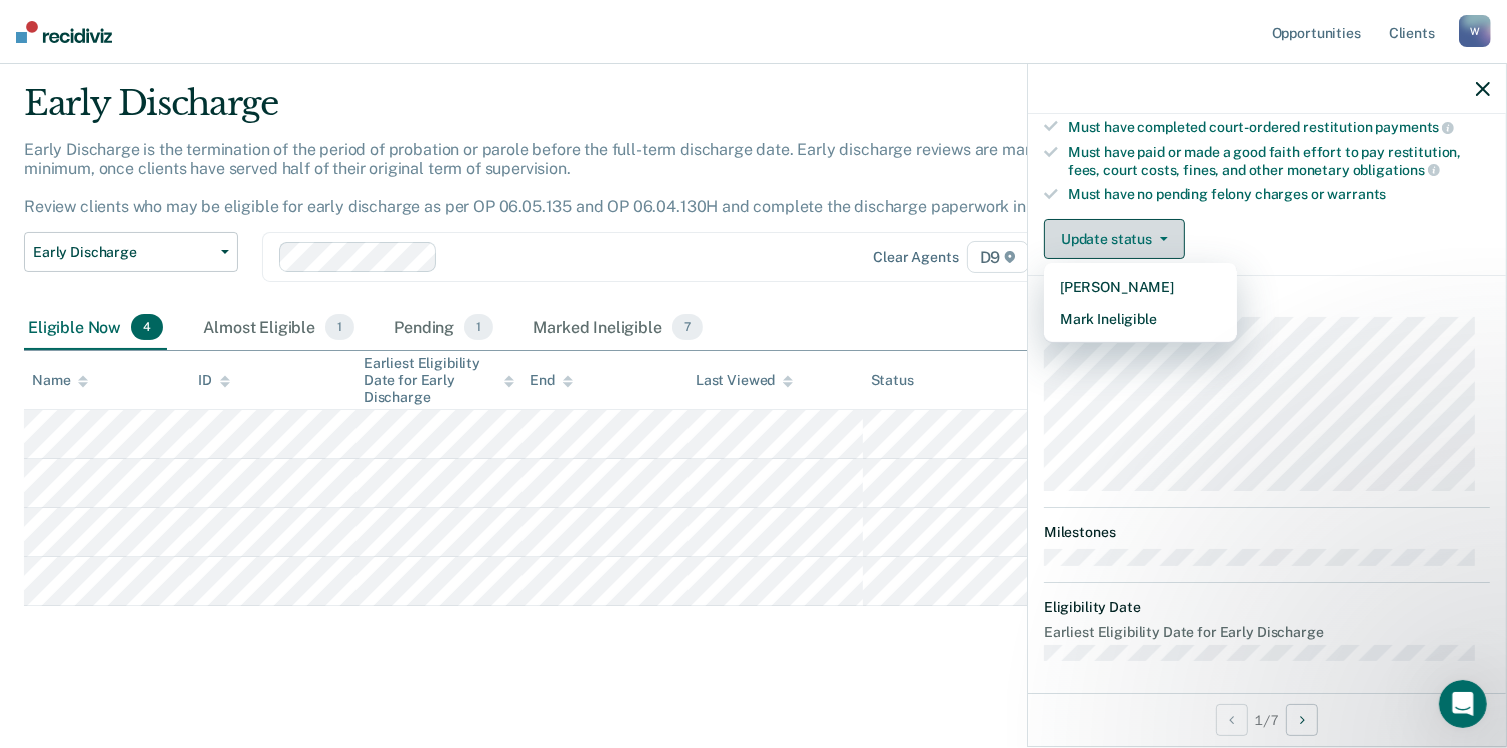 scroll, scrollTop: 6, scrollLeft: 0, axis: vertical 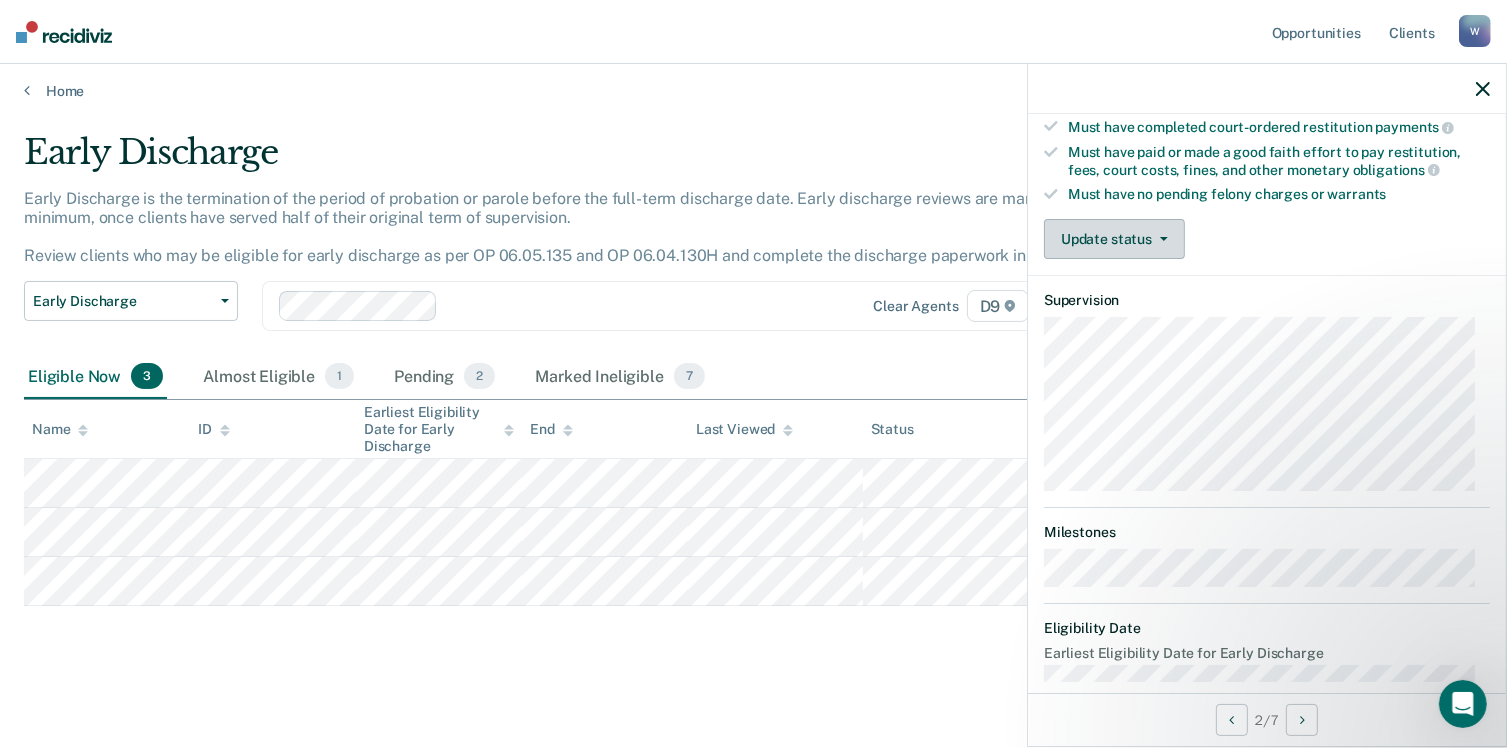 click on "Update status" at bounding box center [1114, 239] 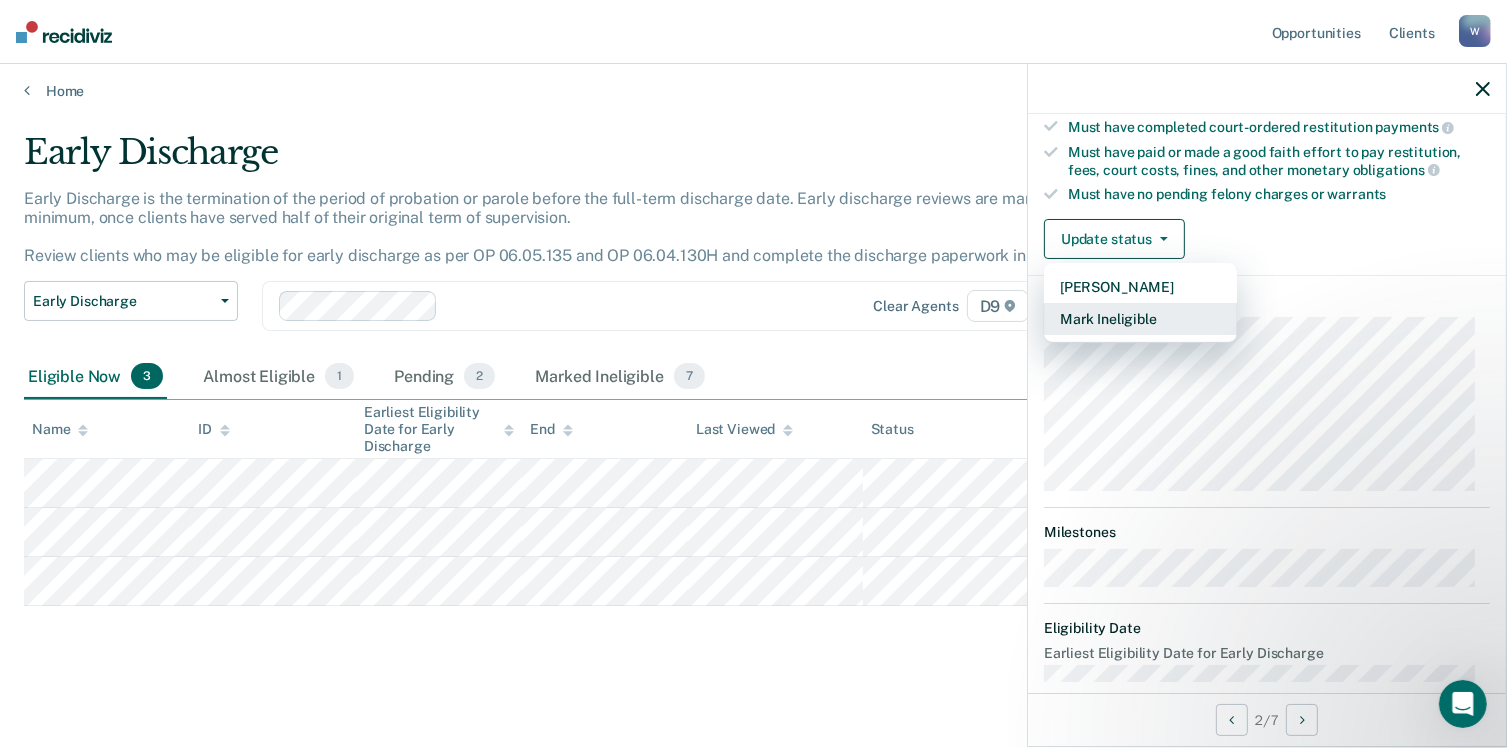 click on "Mark Ineligible" at bounding box center (1140, 319) 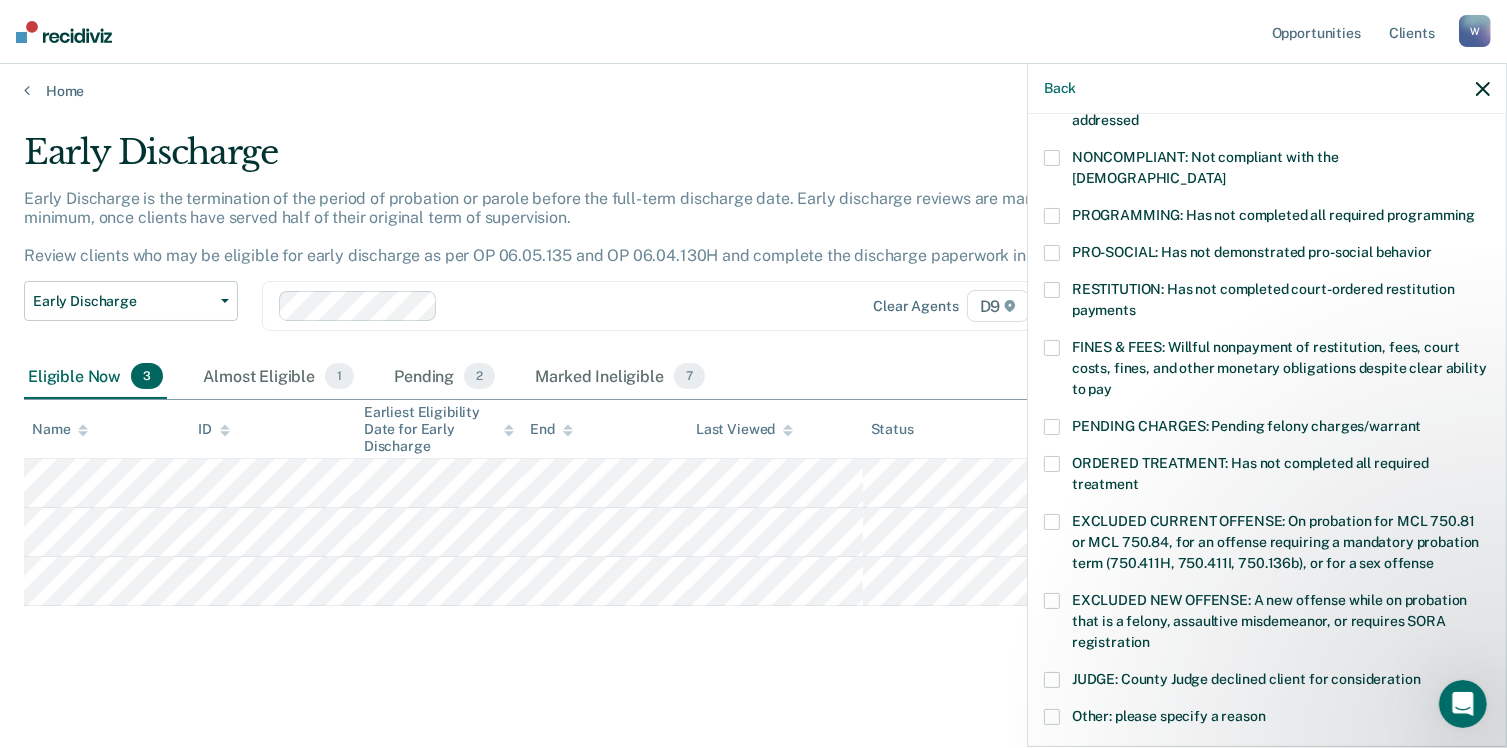 click at bounding box center (1052, 216) 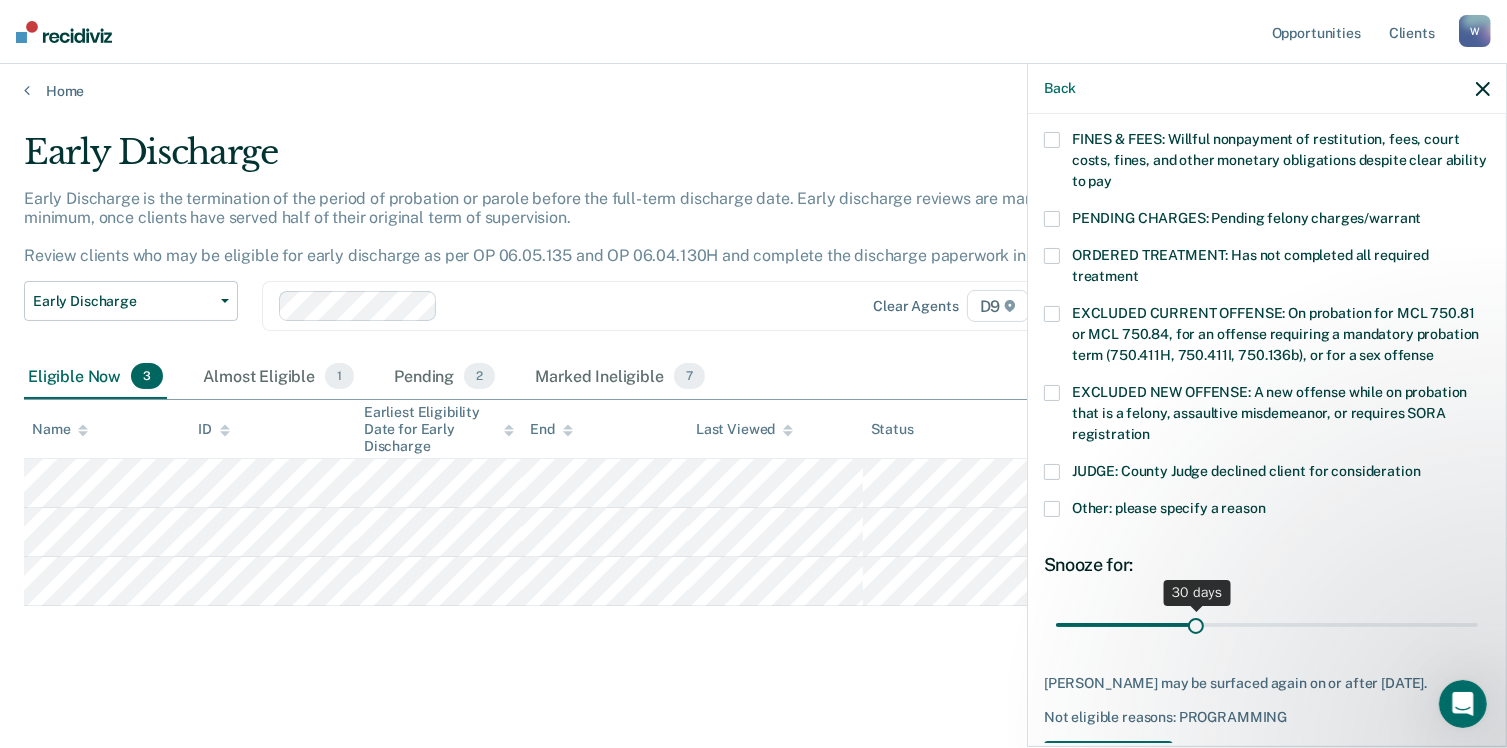 scroll, scrollTop: 645, scrollLeft: 0, axis: vertical 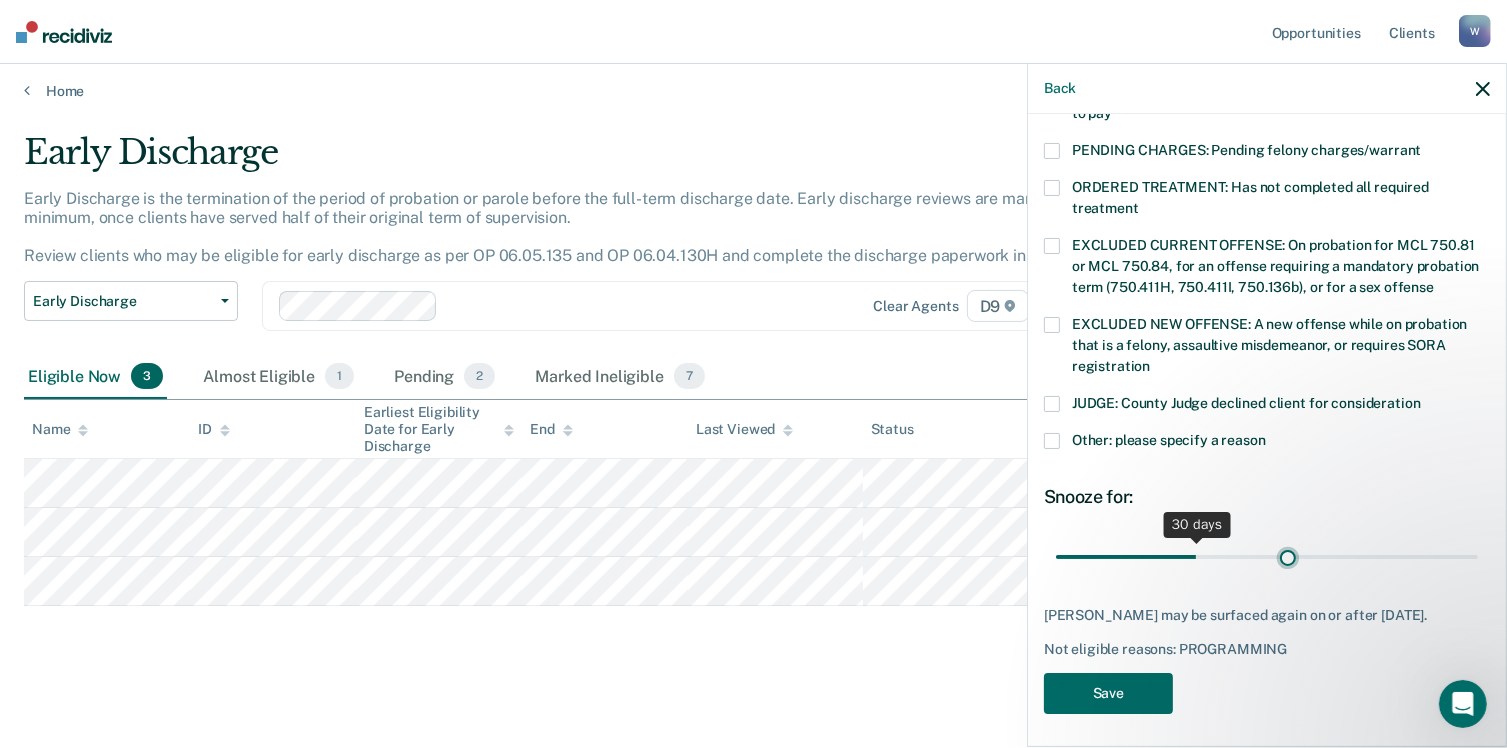 click at bounding box center [1267, 557] 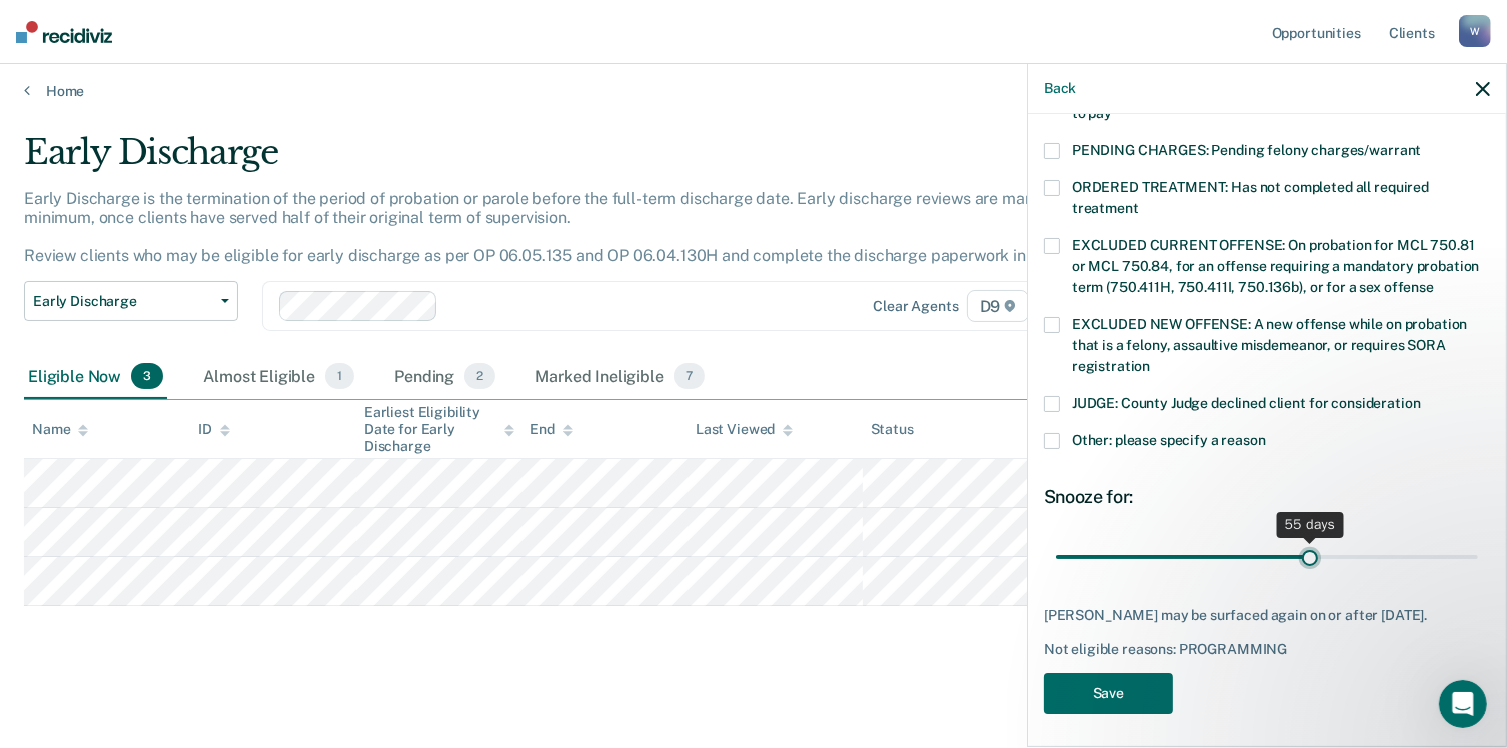 click at bounding box center [1267, 557] 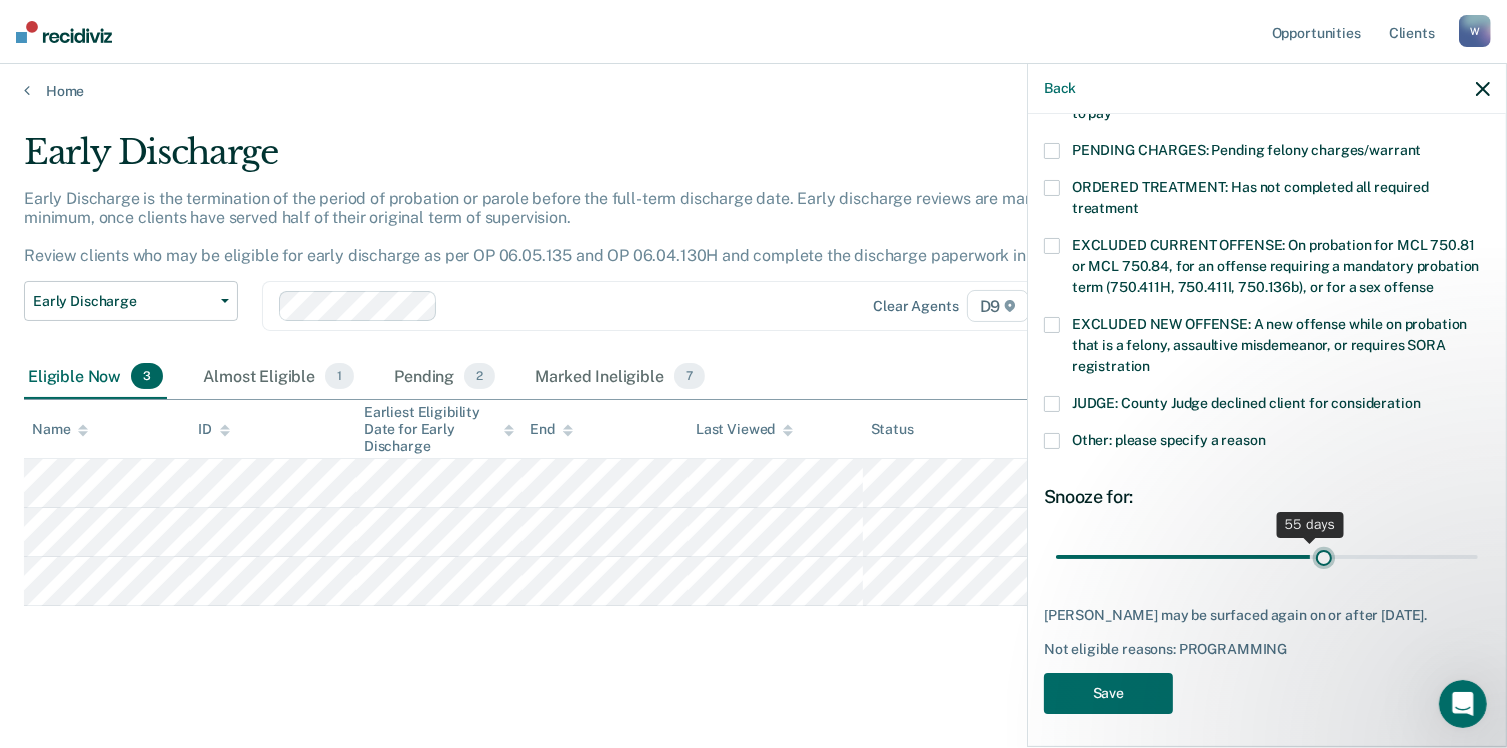 click at bounding box center (1267, 557) 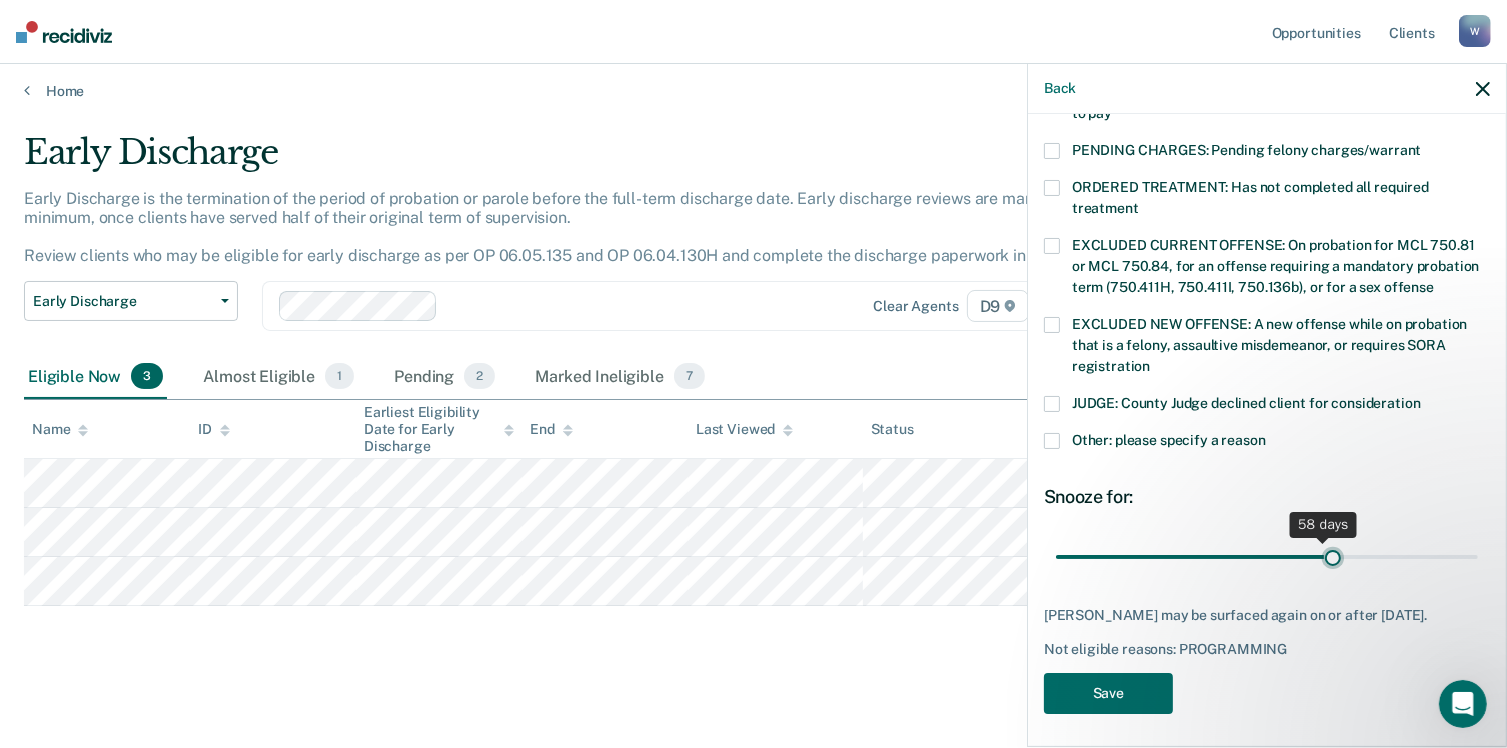 type on "60" 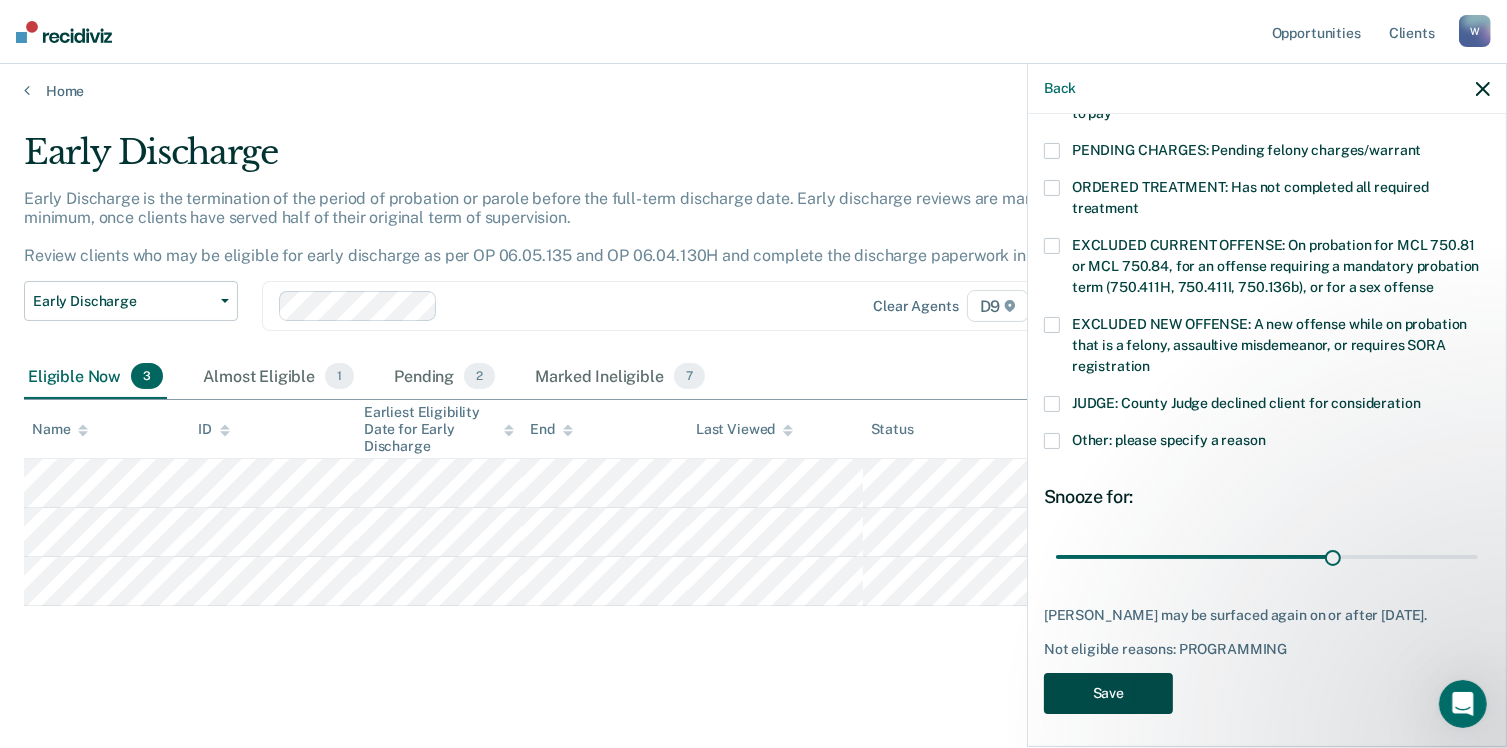 click on "Save" at bounding box center (1108, 693) 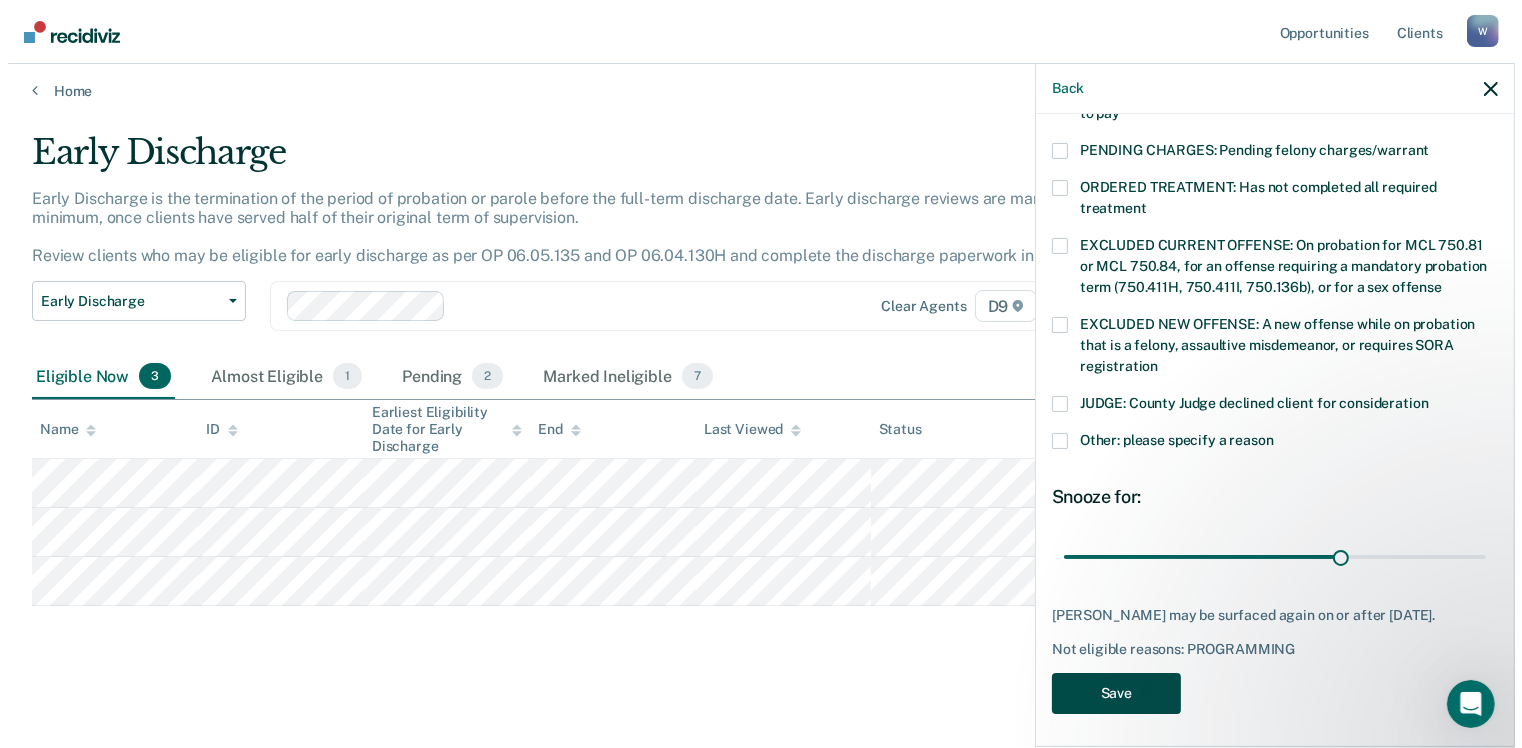 scroll, scrollTop: 0, scrollLeft: 0, axis: both 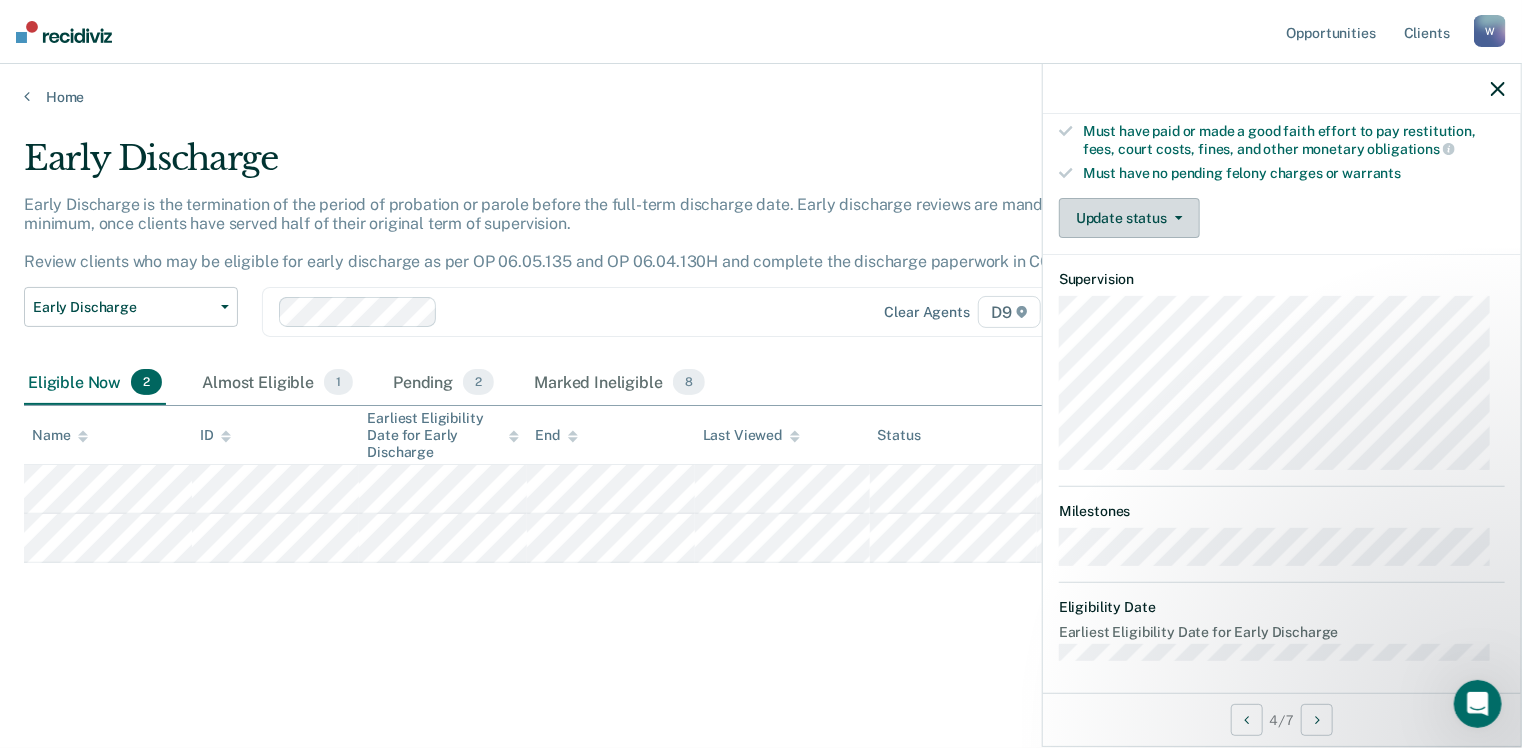 click on "Update status" at bounding box center [1129, 218] 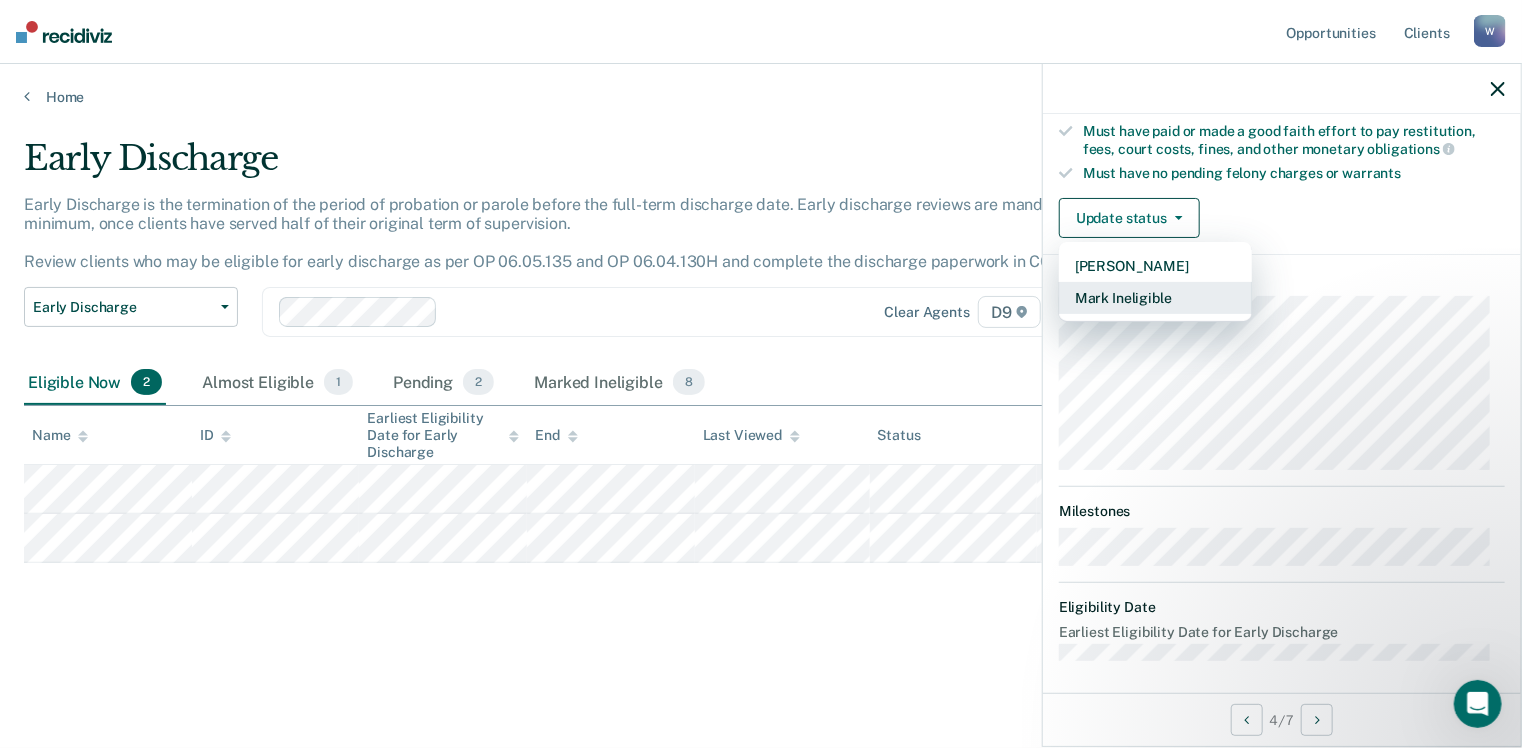 click on "Mark Ineligible" at bounding box center (1155, 298) 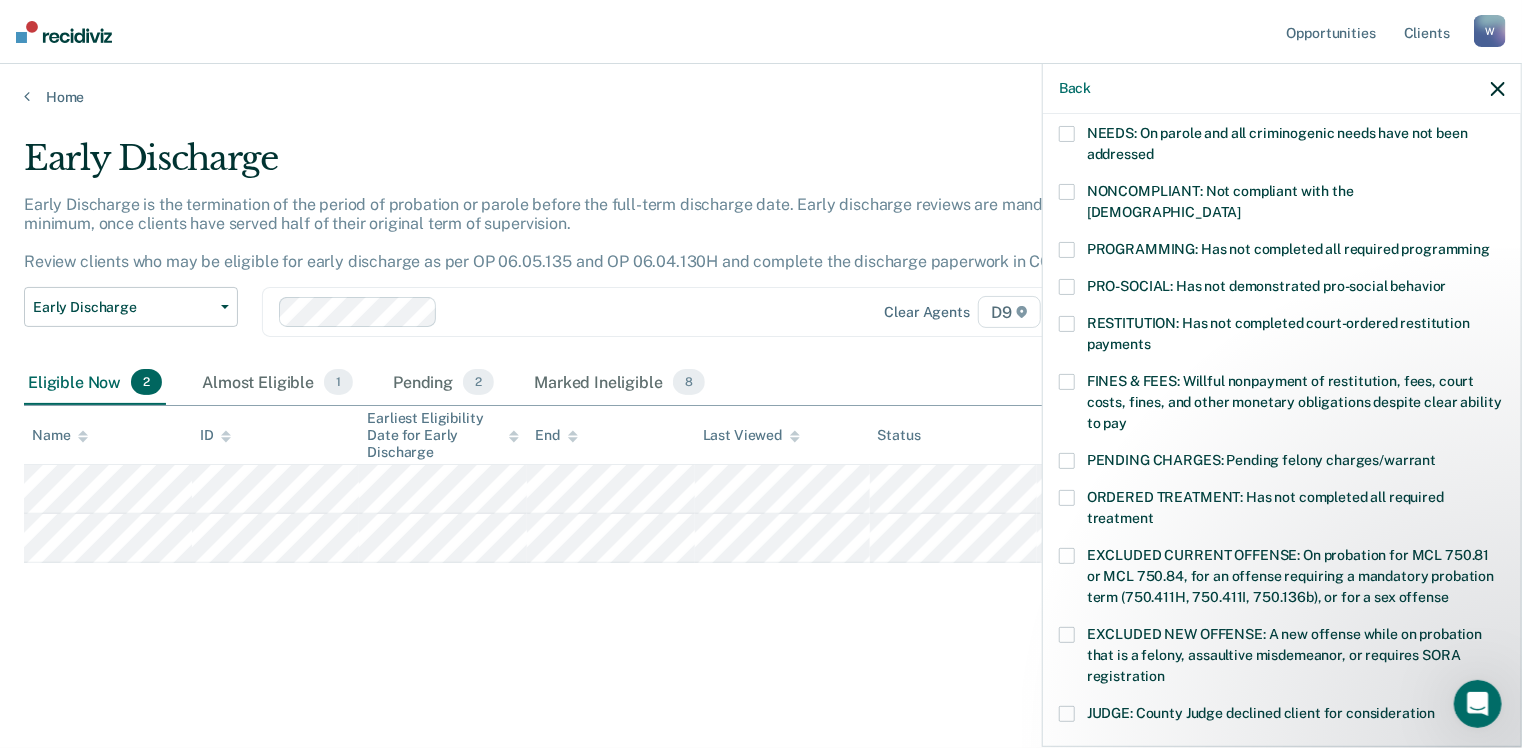 scroll, scrollTop: 400, scrollLeft: 0, axis: vertical 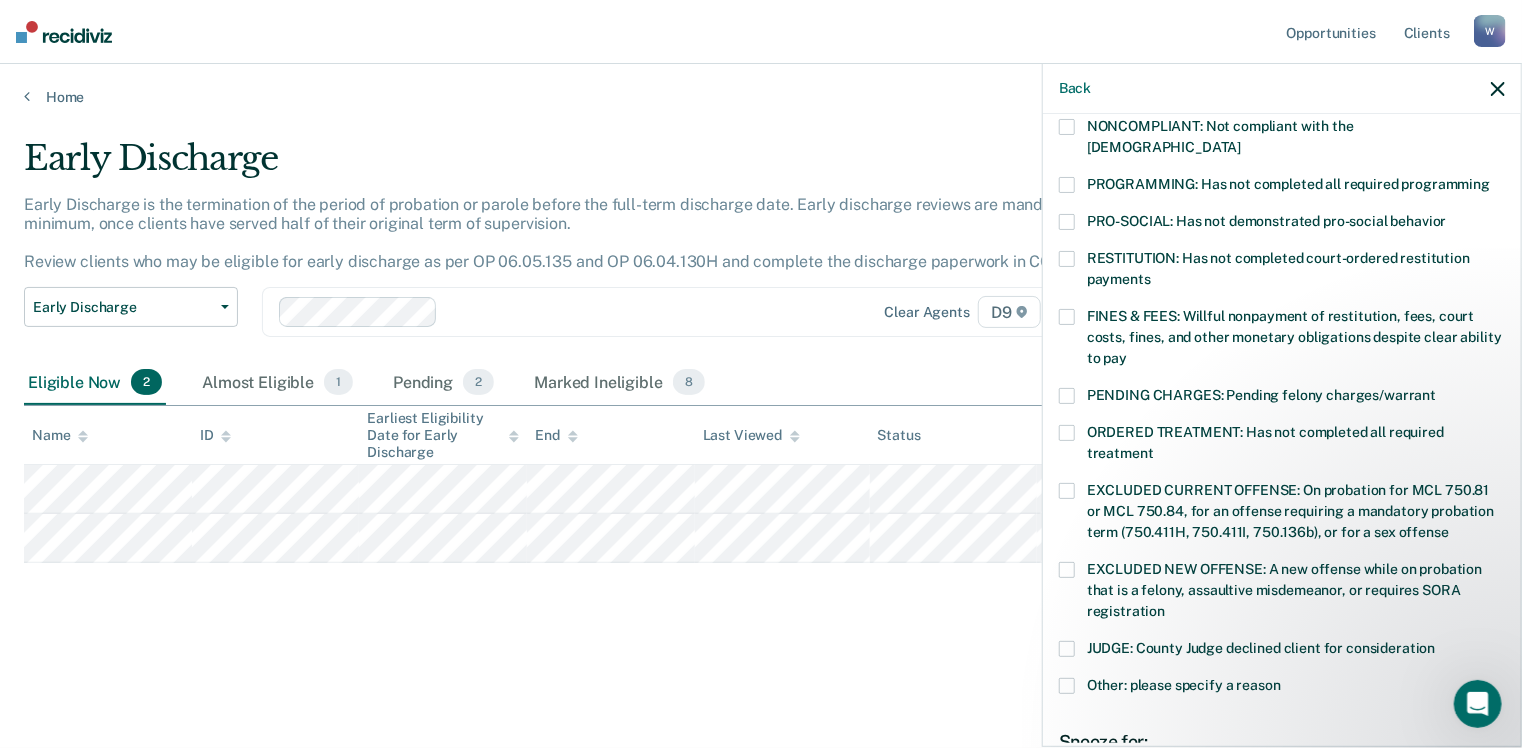 click at bounding box center (1067, 686) 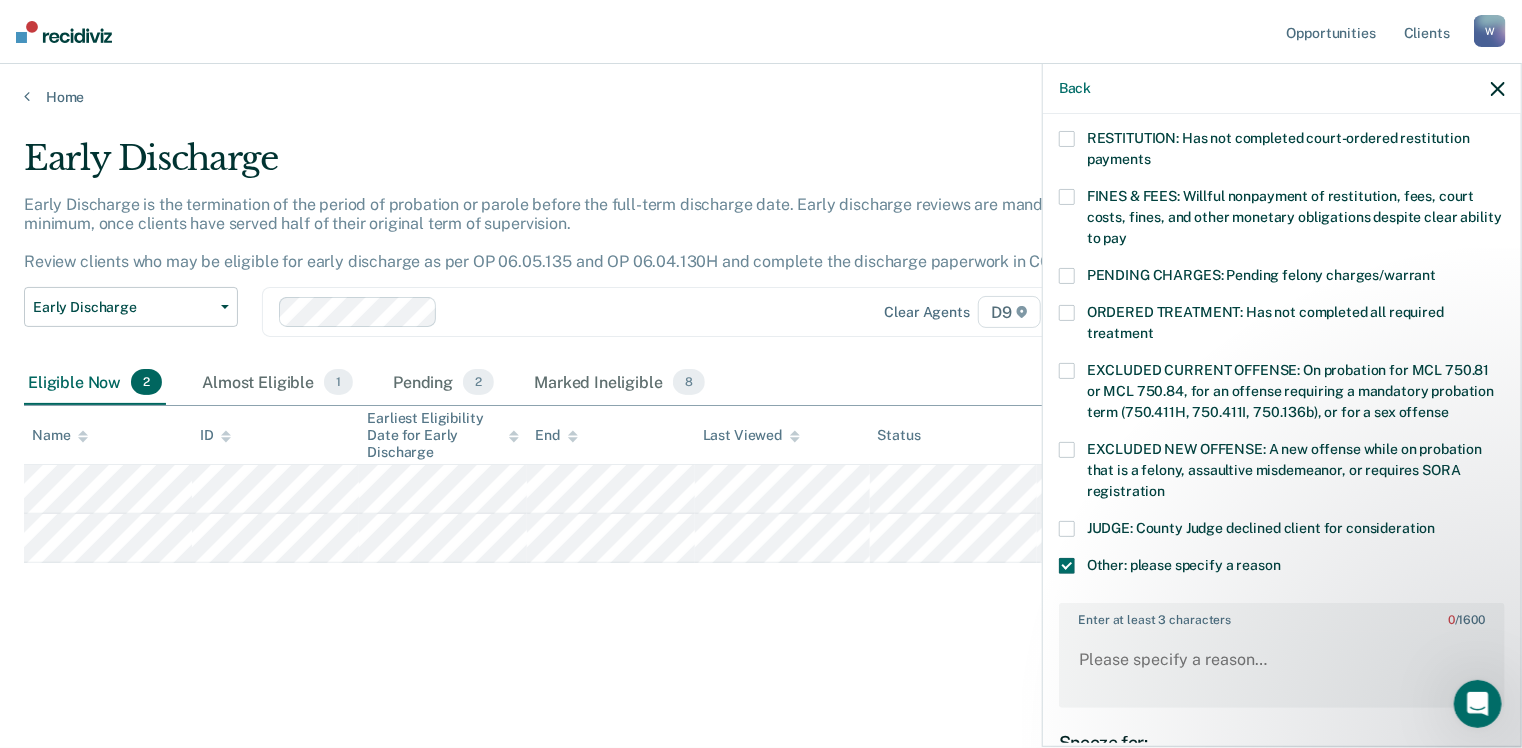 scroll, scrollTop: 600, scrollLeft: 0, axis: vertical 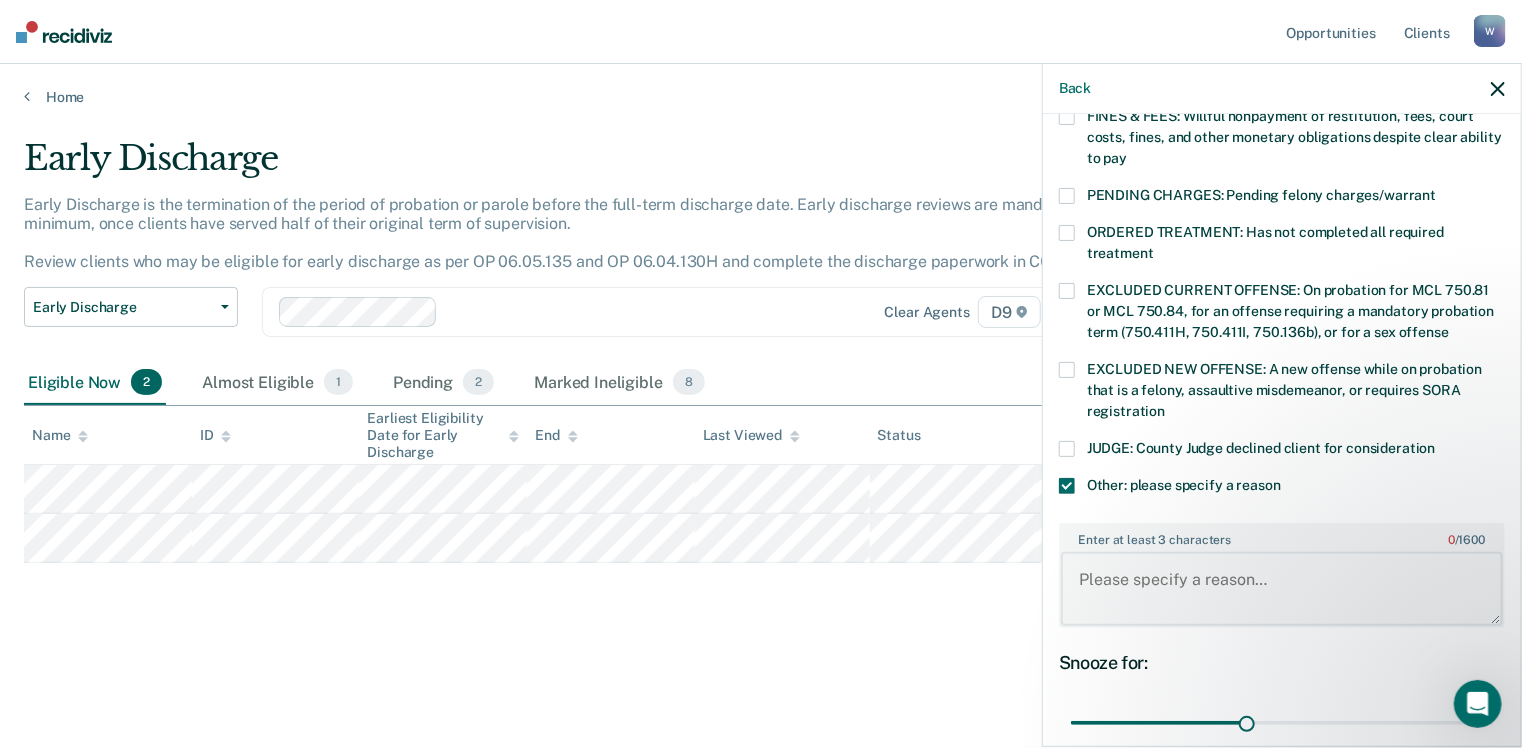 click on "Enter at least 3 characters 0  /  1600" at bounding box center [1282, 589] 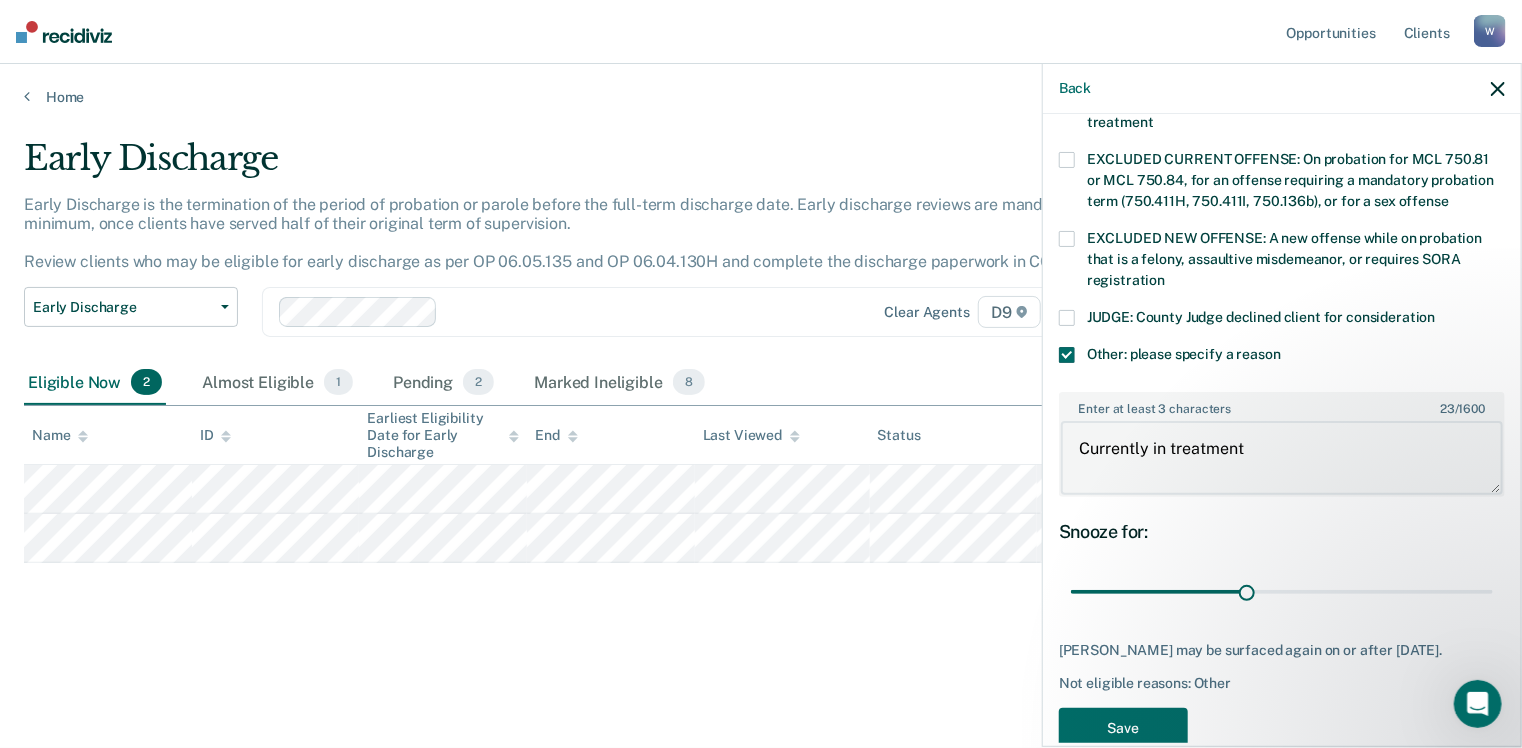 scroll, scrollTop: 748, scrollLeft: 0, axis: vertical 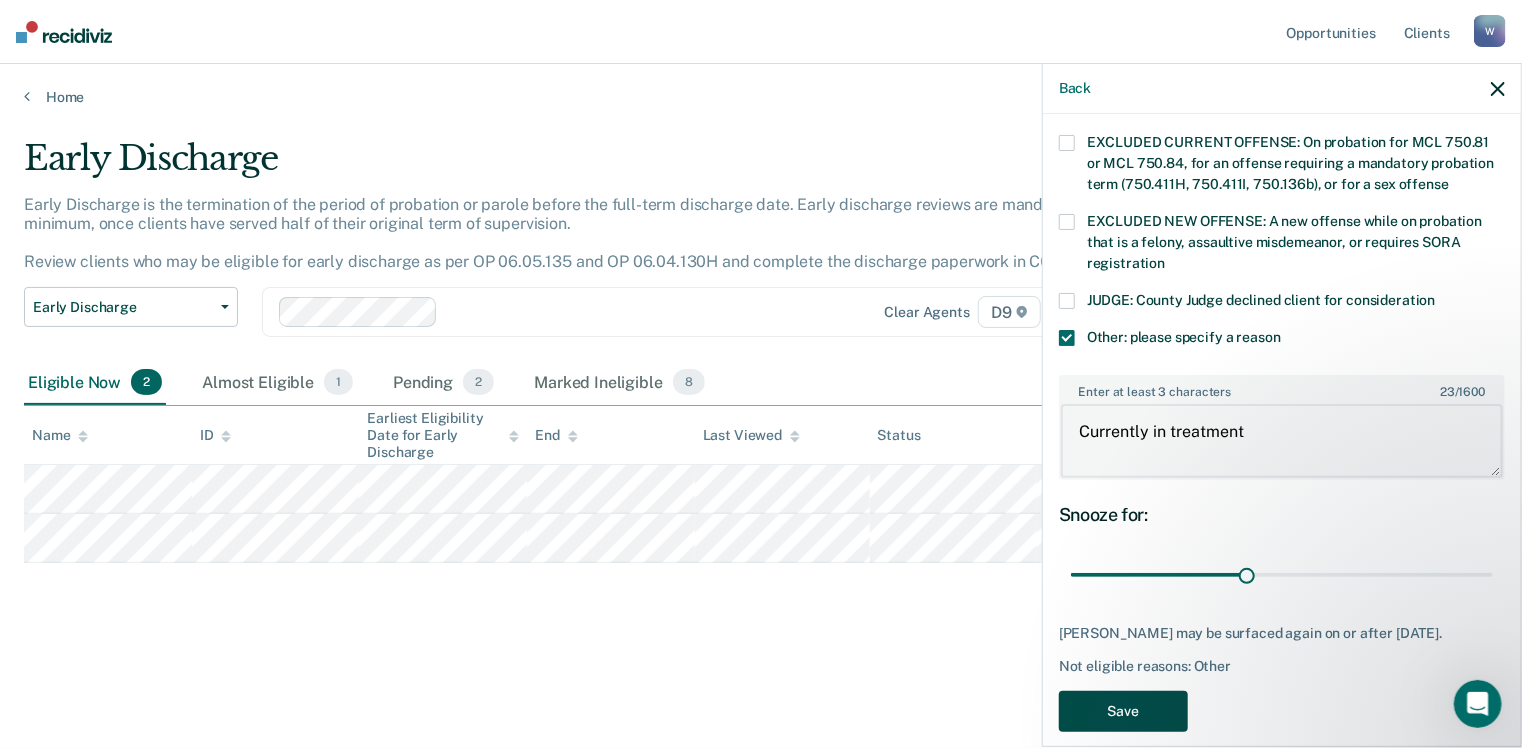 type on "Currently in treatment" 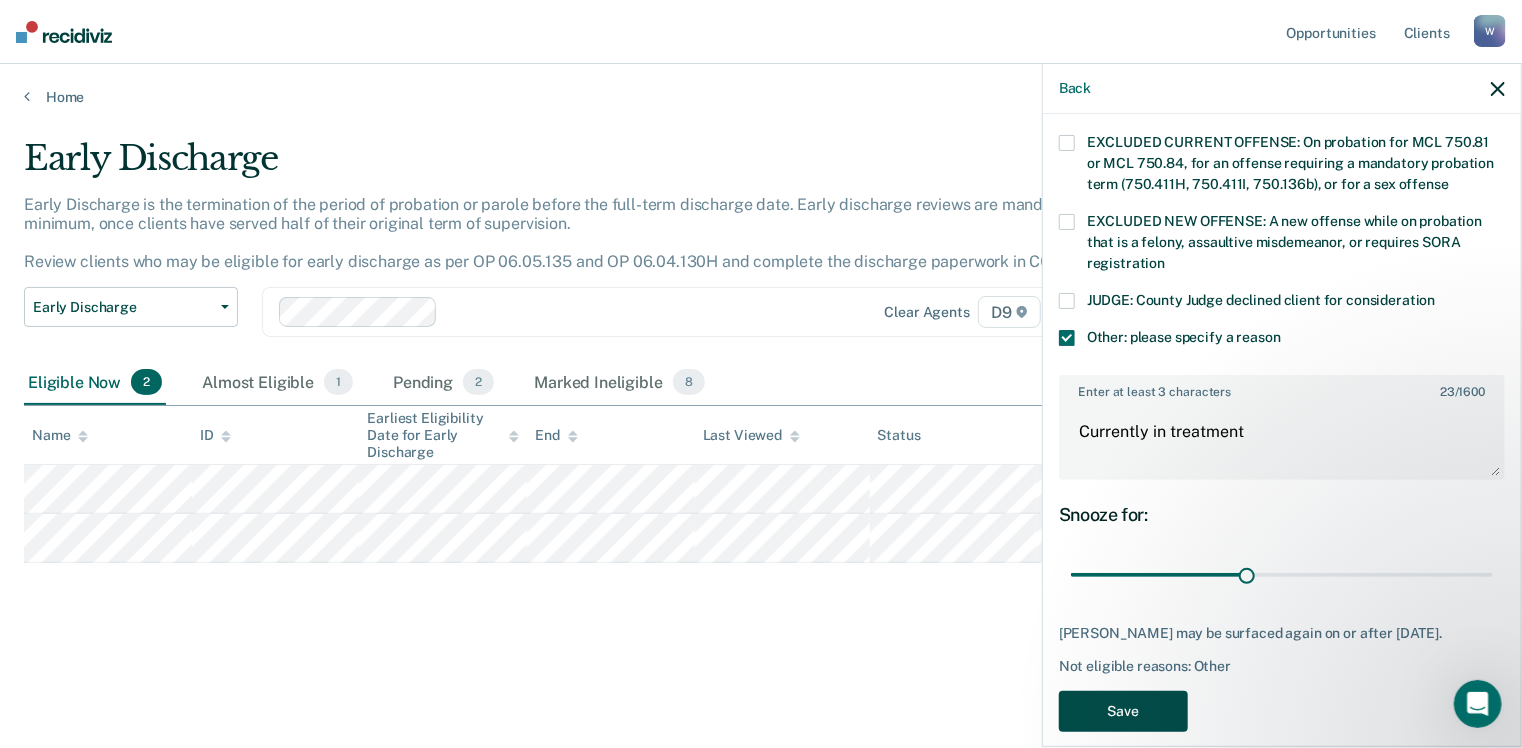 click on "Save" at bounding box center [1123, 711] 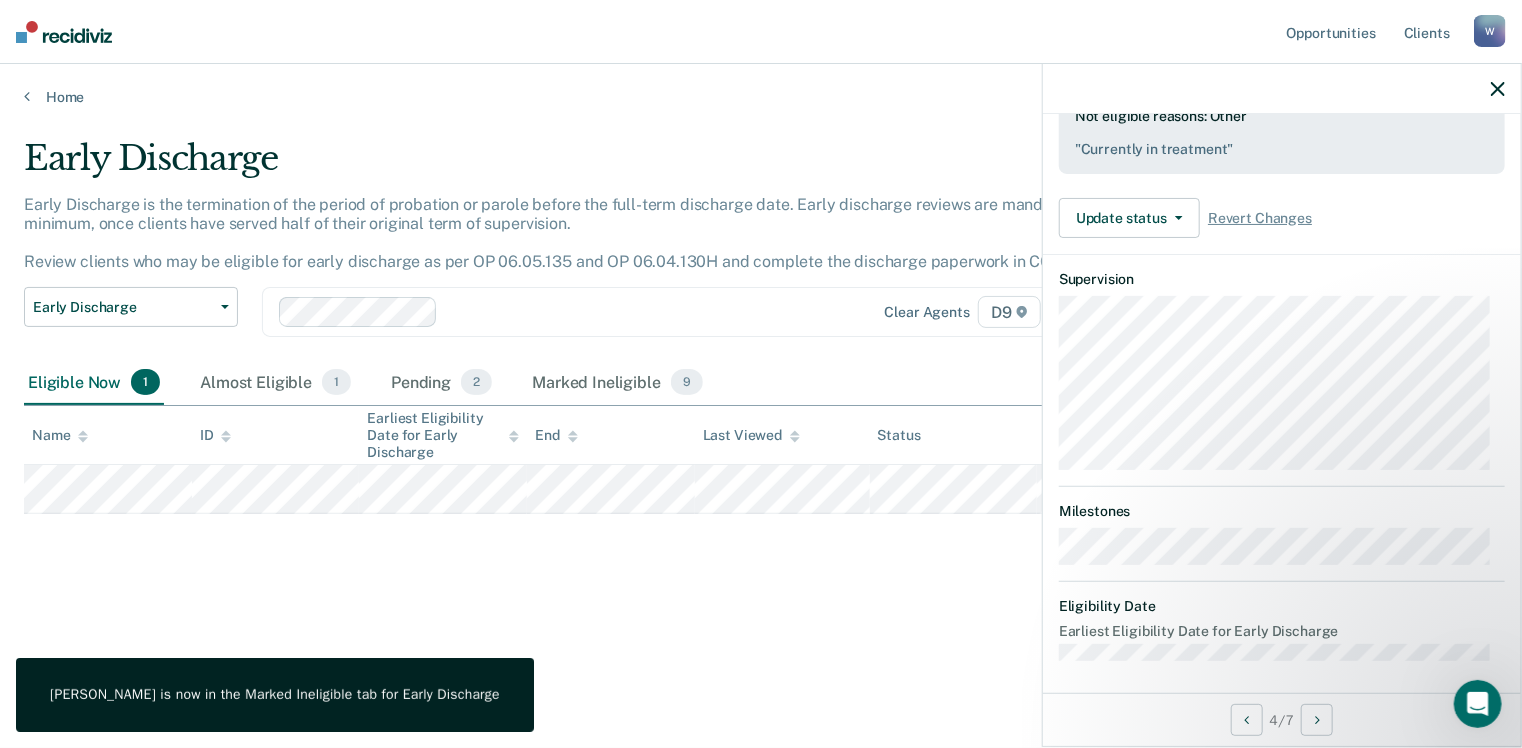 scroll, scrollTop: 369, scrollLeft: 0, axis: vertical 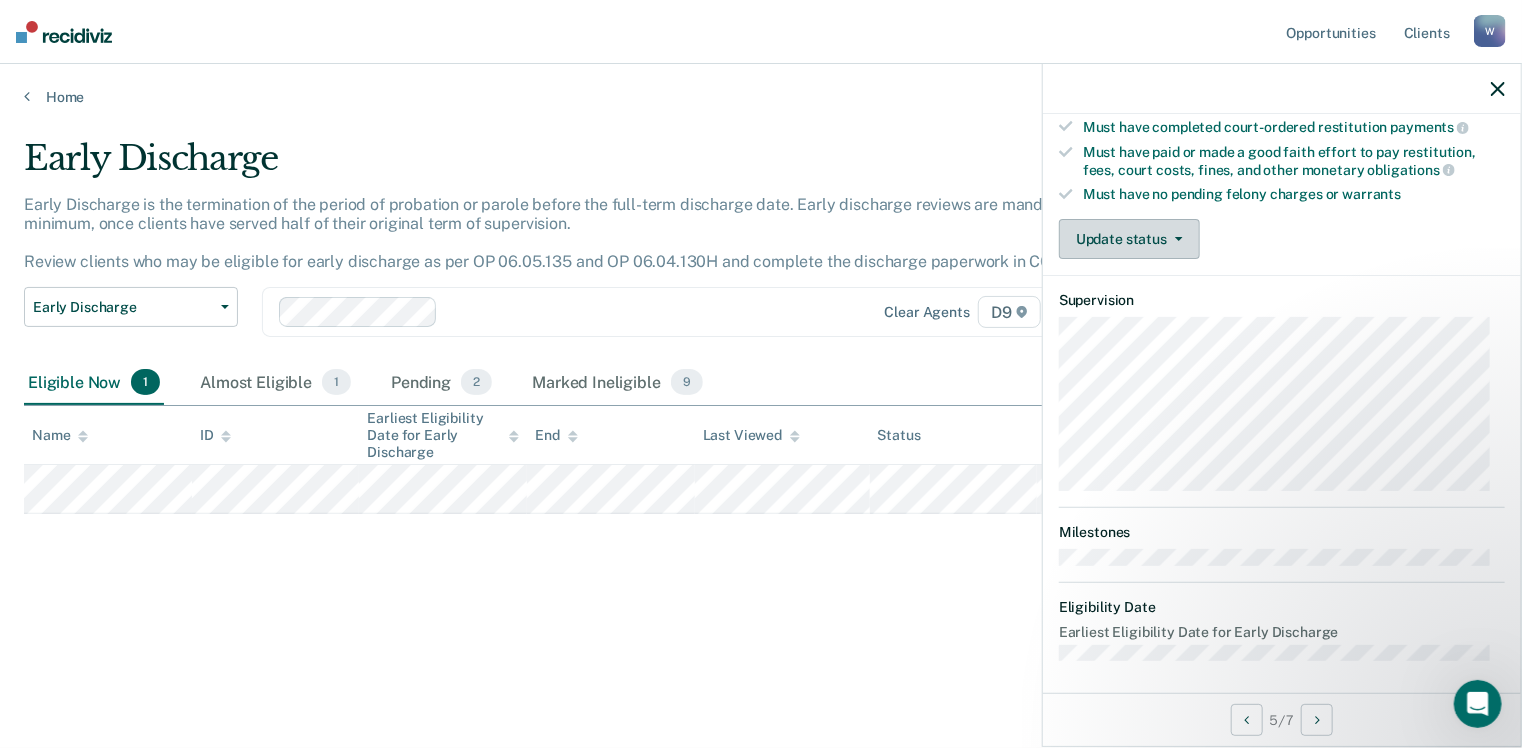 click on "Update status" at bounding box center [1129, 239] 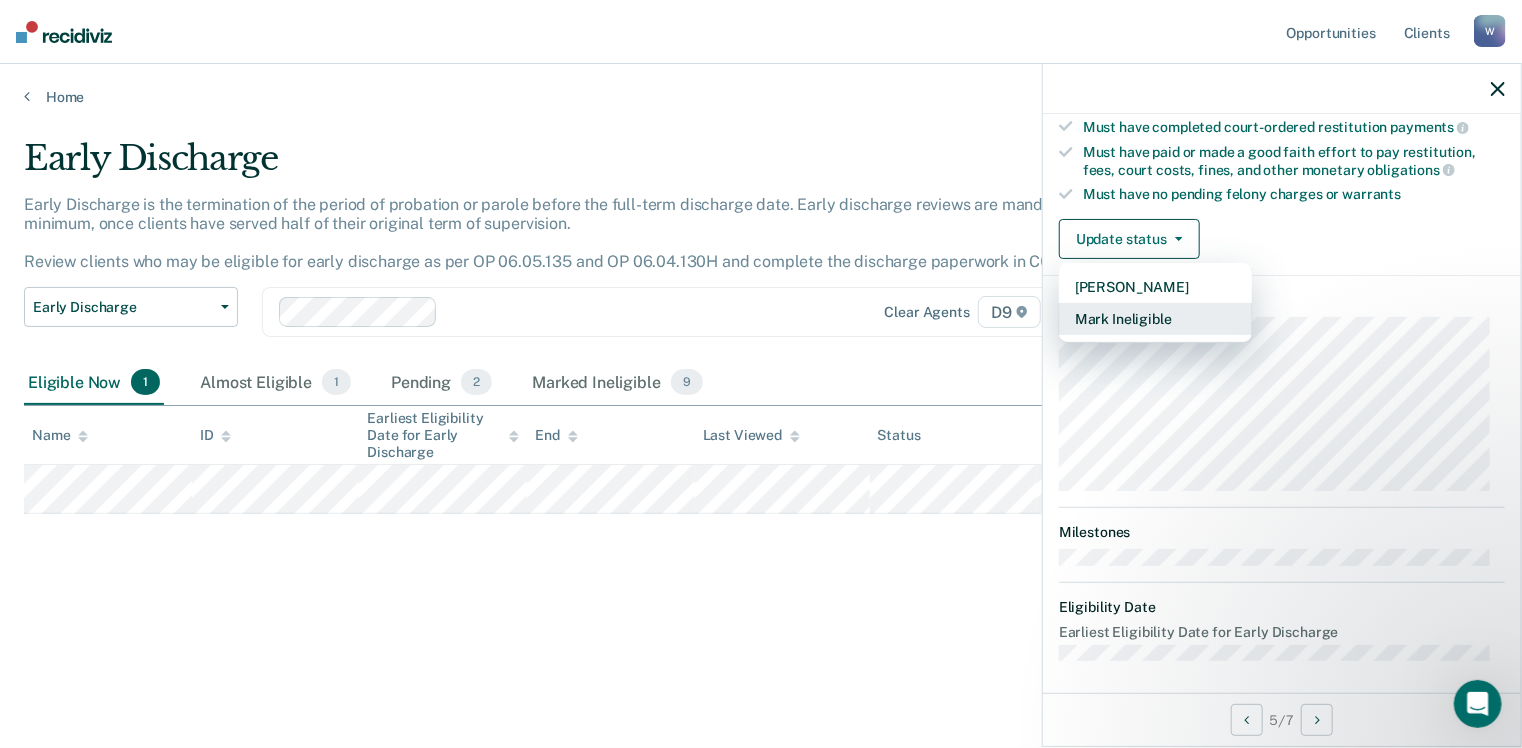 click on "Mark Ineligible" at bounding box center [1155, 319] 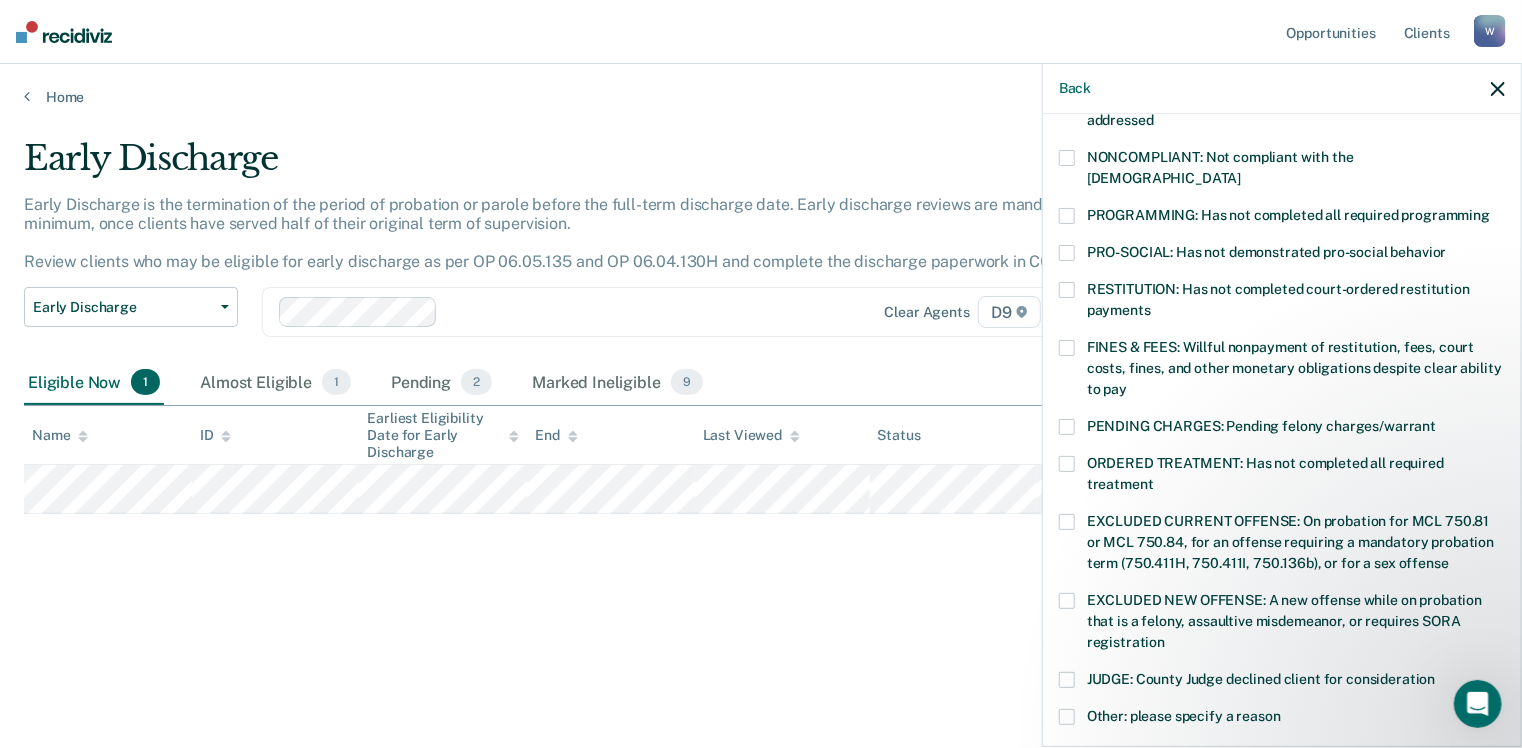 click on "PROGRAMMING: Has not completed all required programming" at bounding box center [1282, 218] 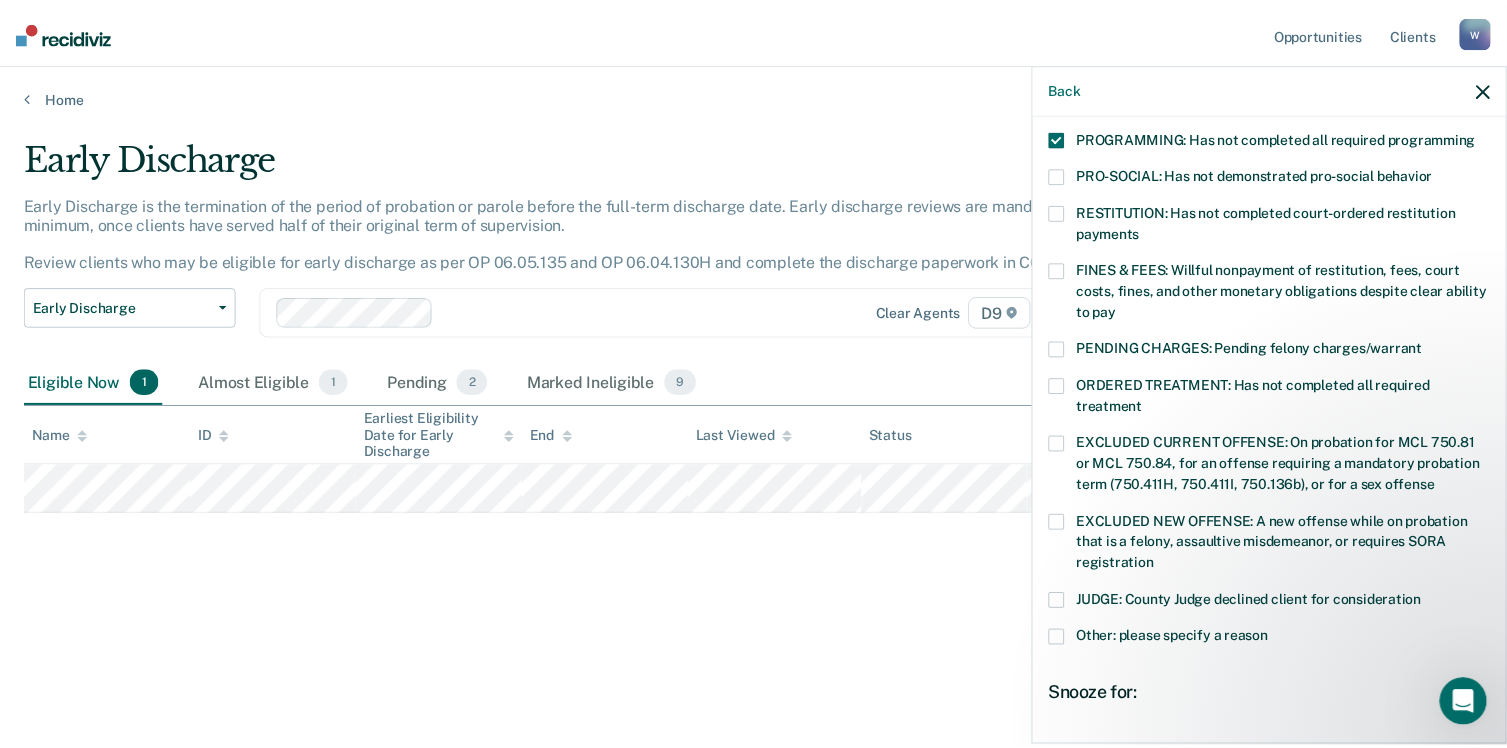 scroll, scrollTop: 645, scrollLeft: 0, axis: vertical 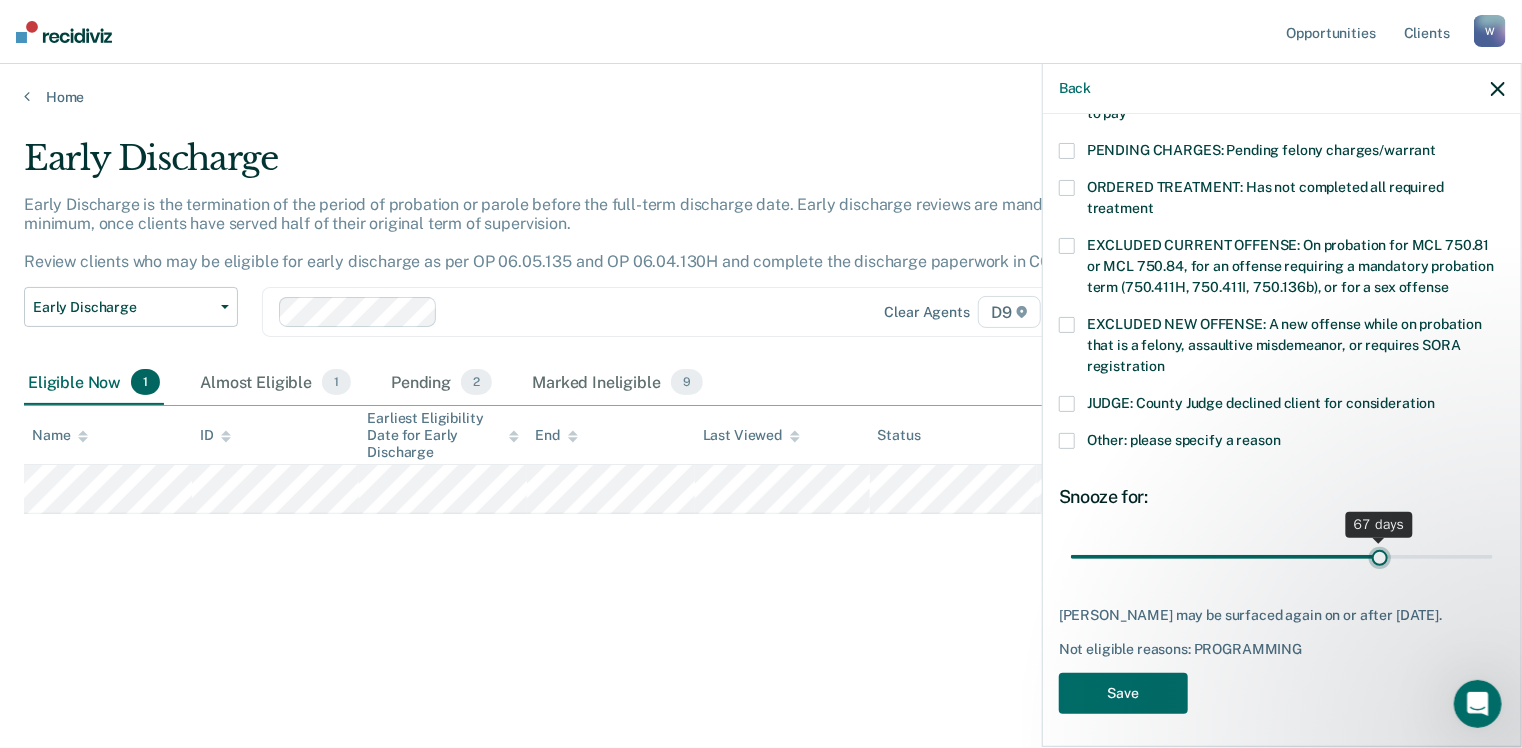 click at bounding box center [1282, 557] 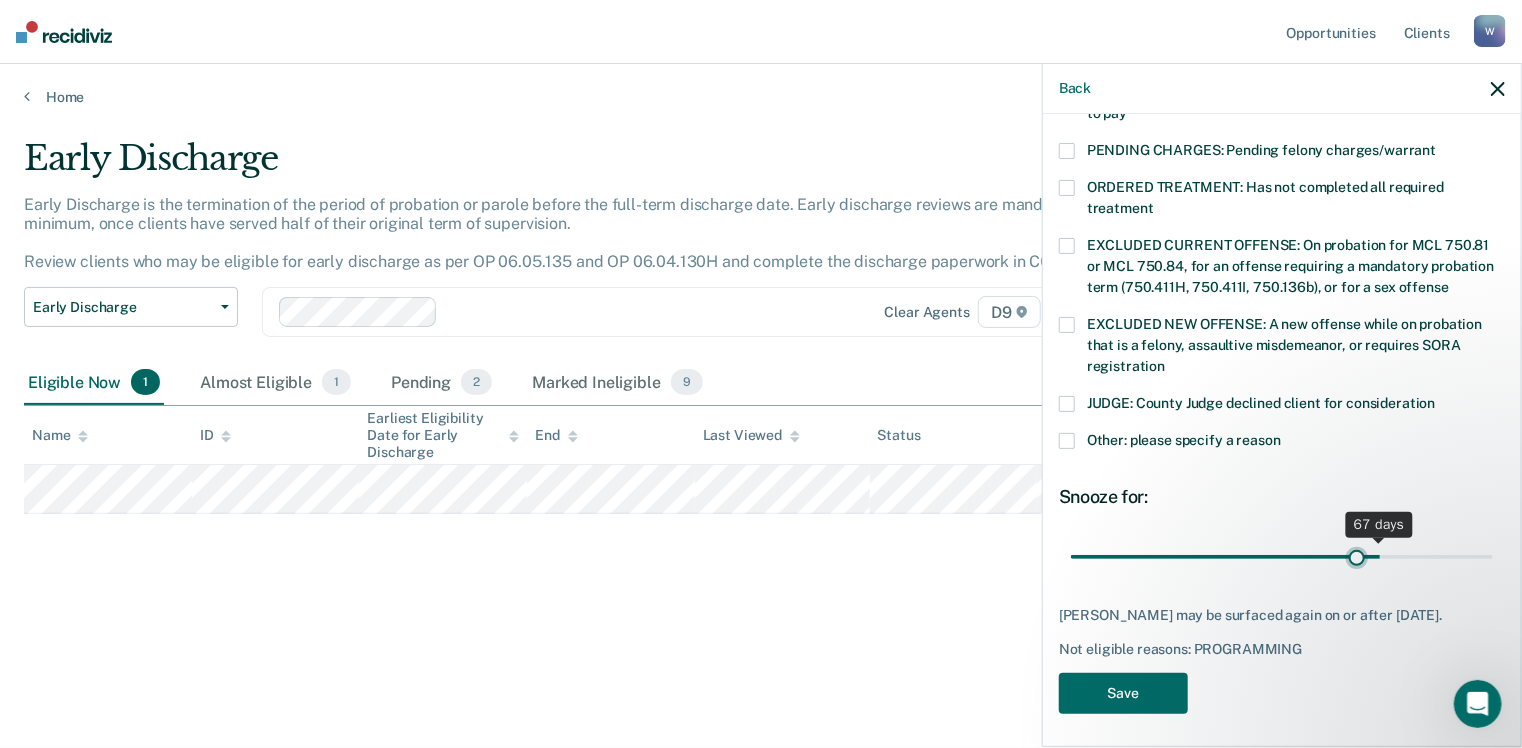 click at bounding box center (1282, 557) 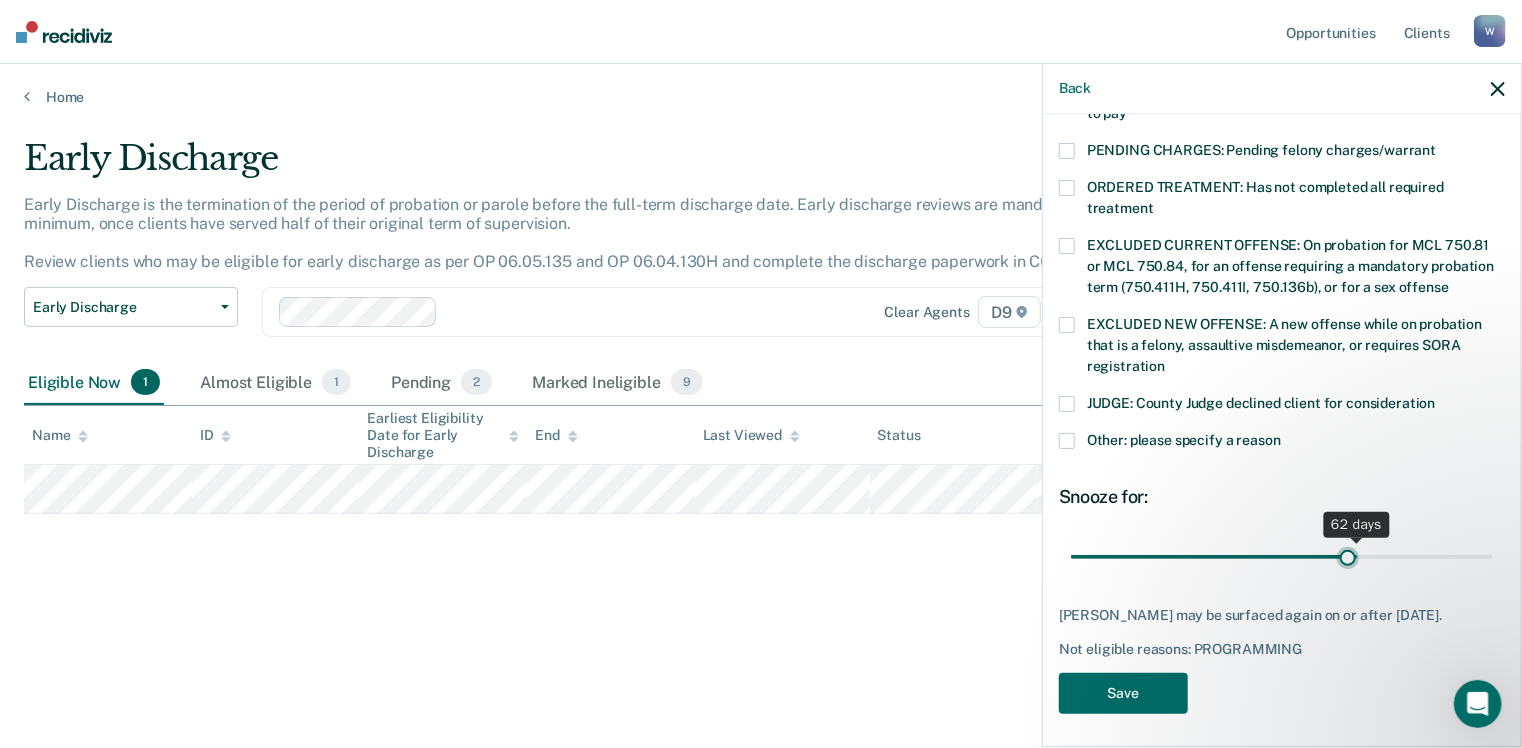 type on "60" 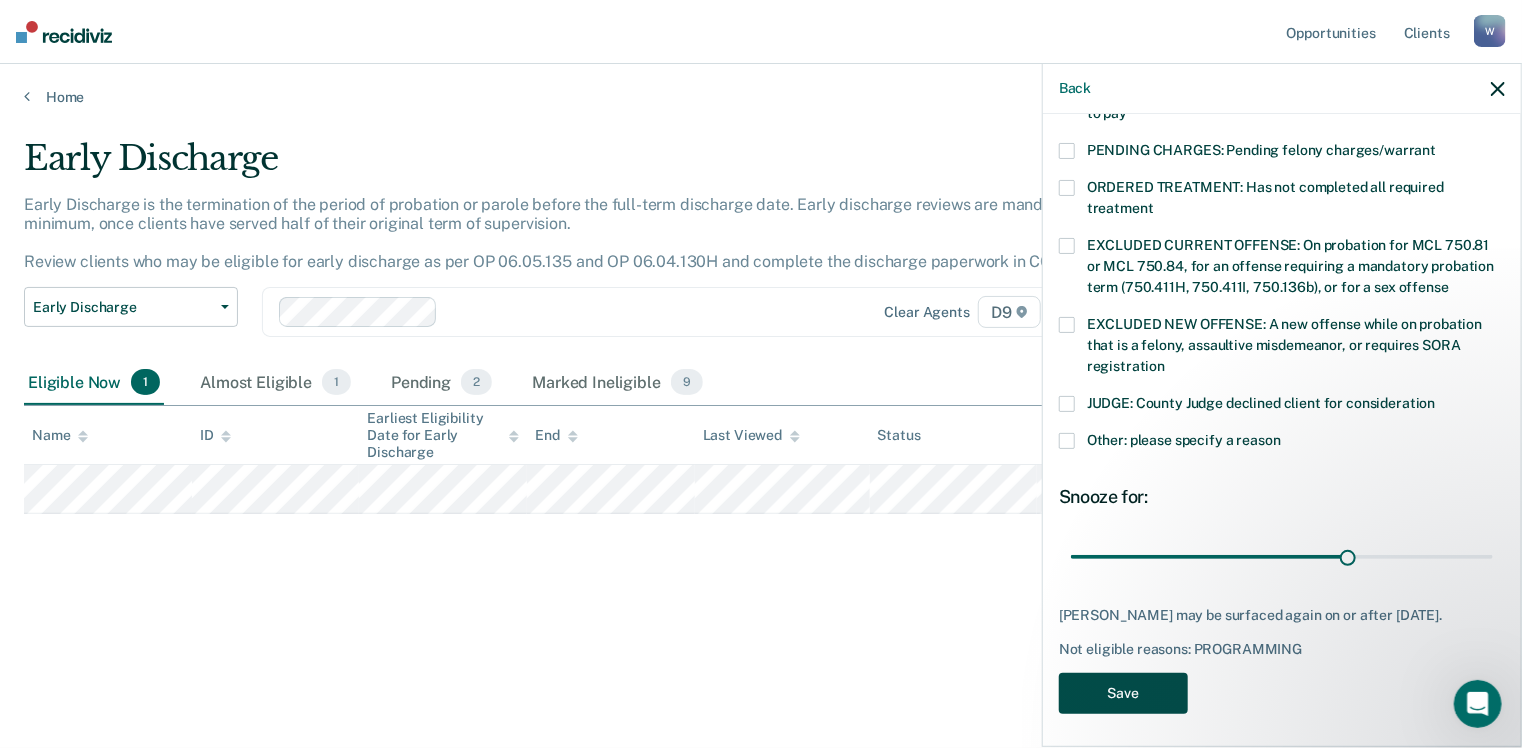 click on "Save" at bounding box center (1123, 693) 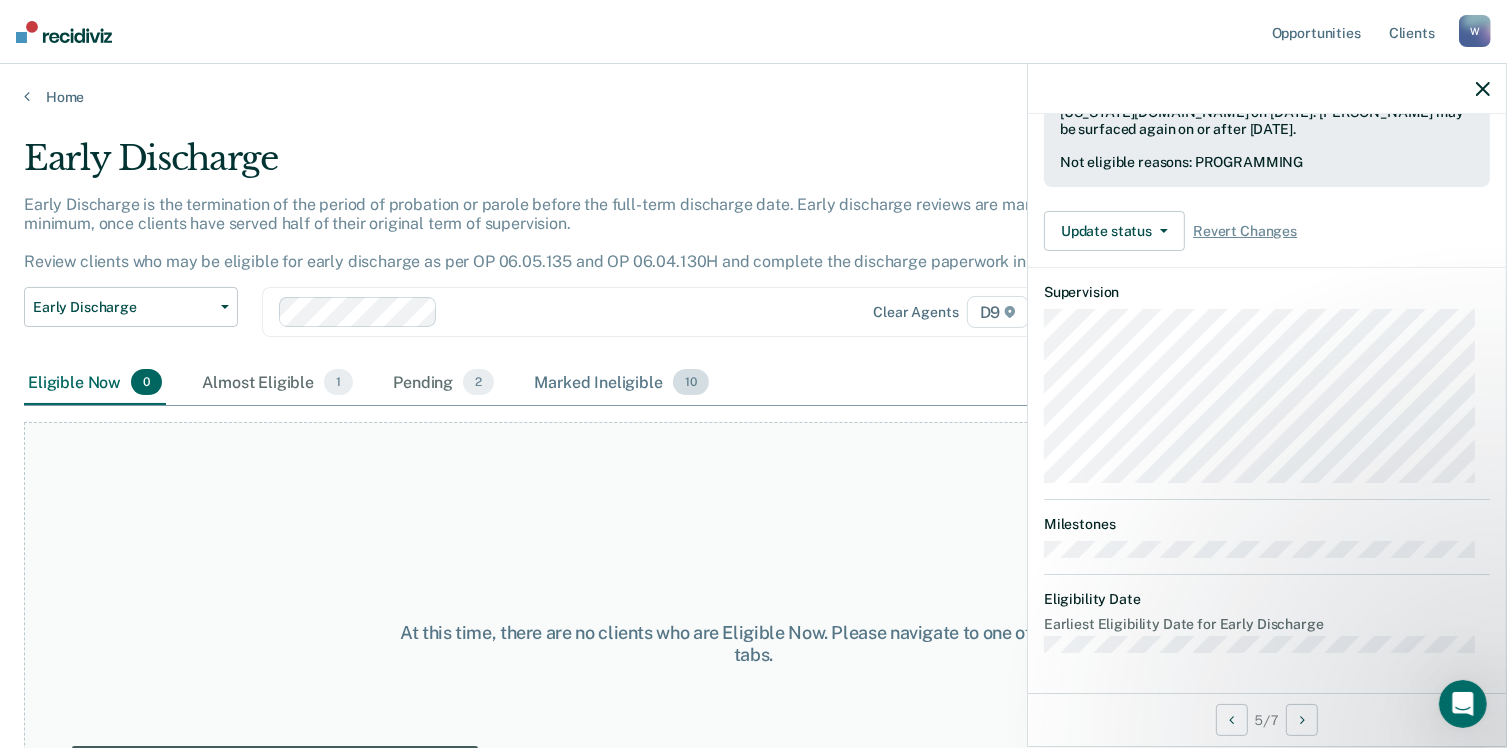 scroll, scrollTop: 517, scrollLeft: 0, axis: vertical 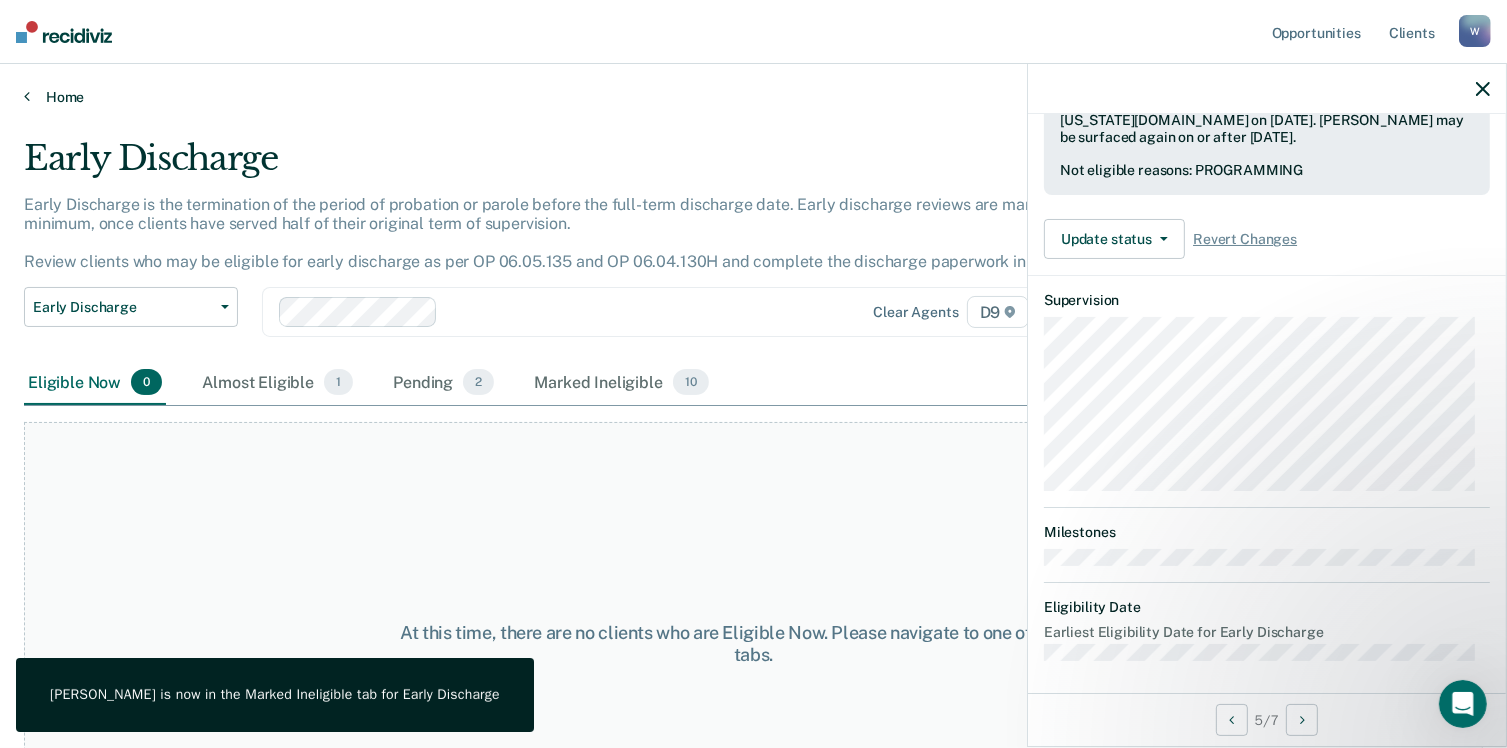 click on "Home" at bounding box center (753, 97) 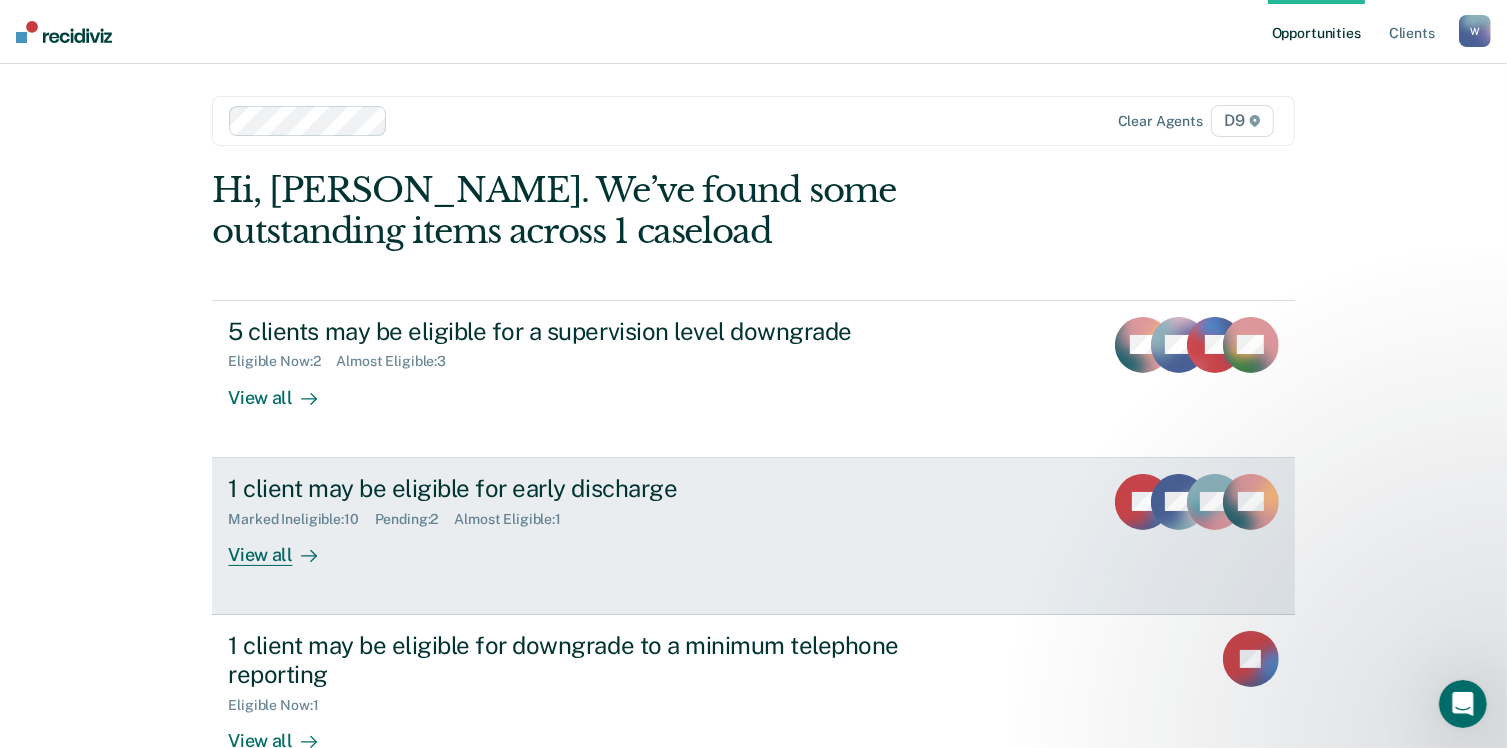 click on "1 client may be eligible for early discharge Marked Ineligible :  10 Pending :  2 Almost Eligible :  1 View all" at bounding box center (603, 520) 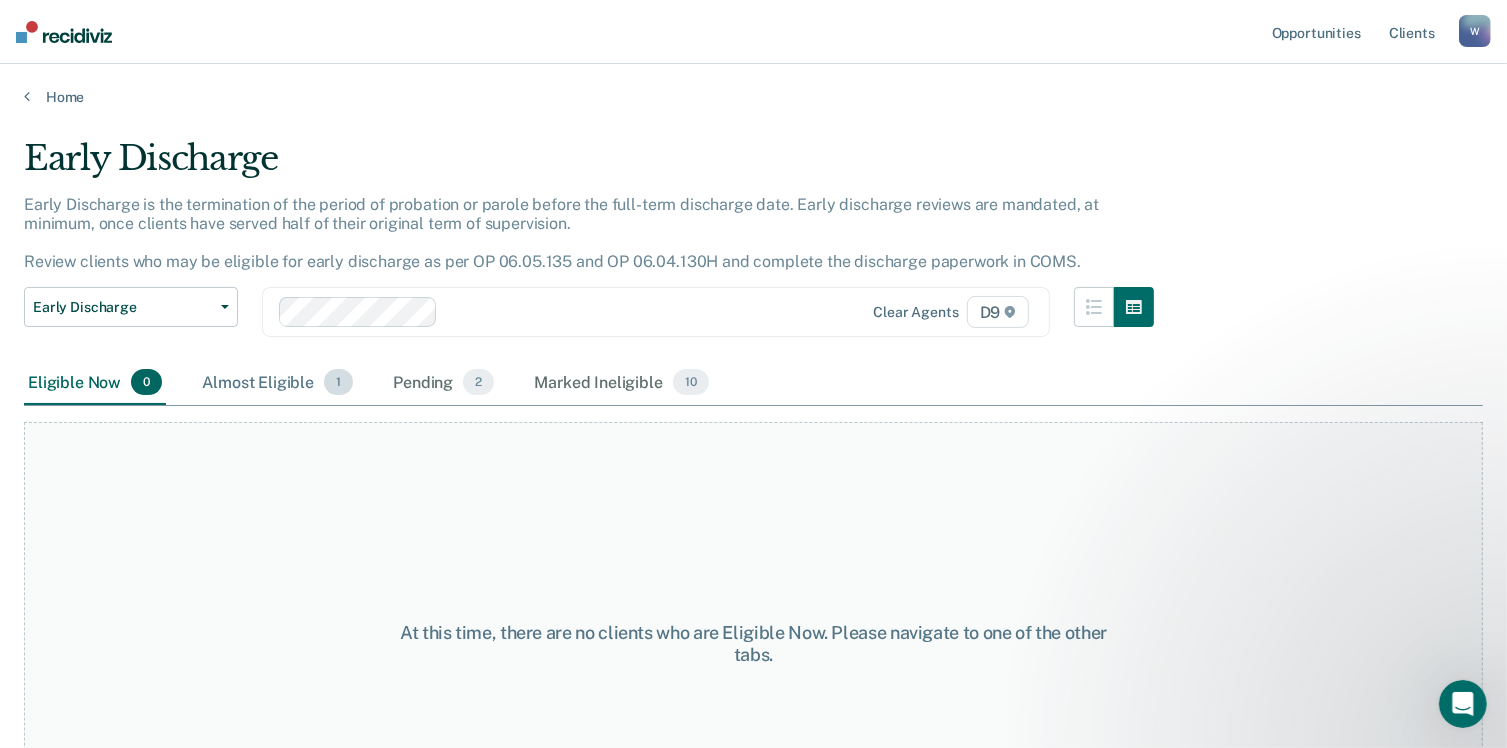 click on "Almost Eligible 1" at bounding box center (277, 383) 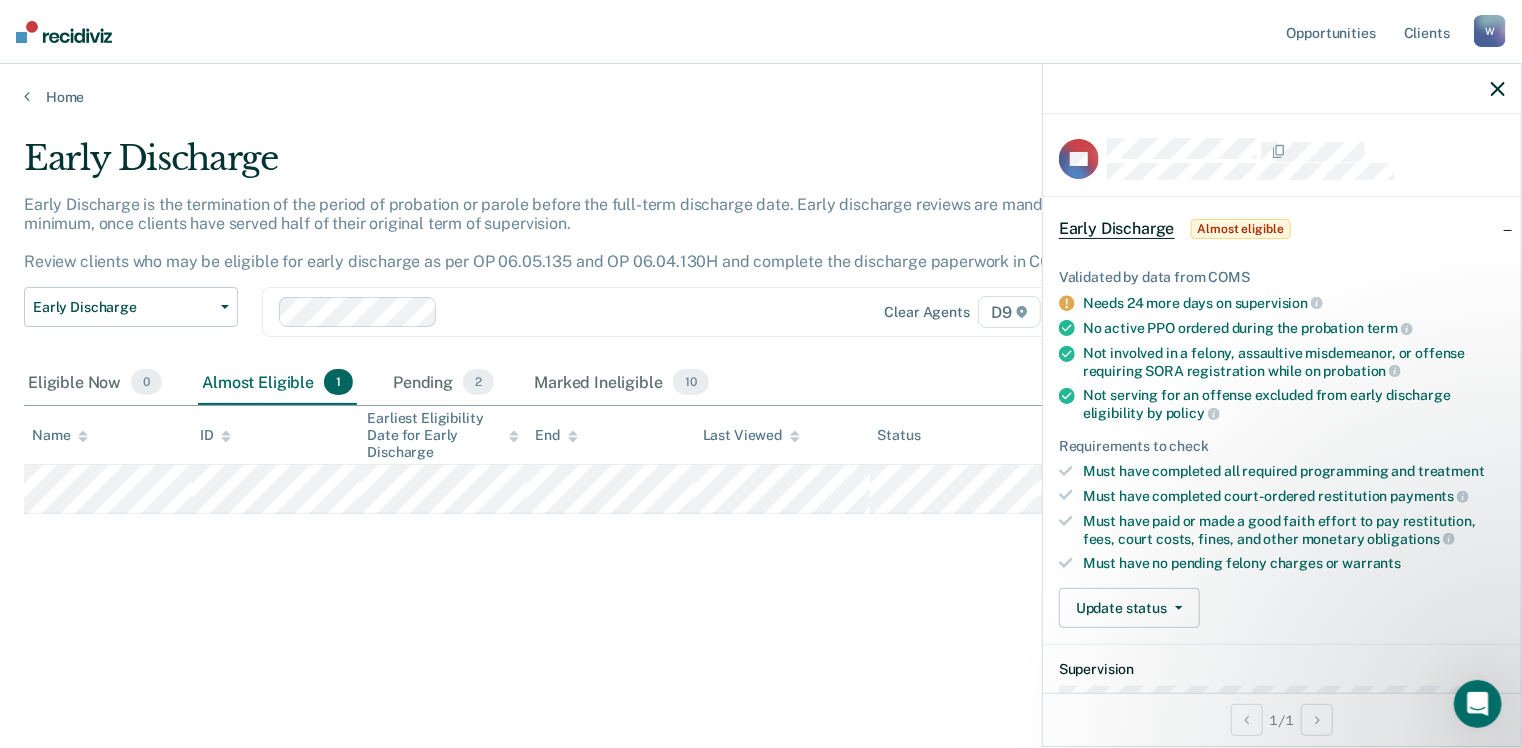 click 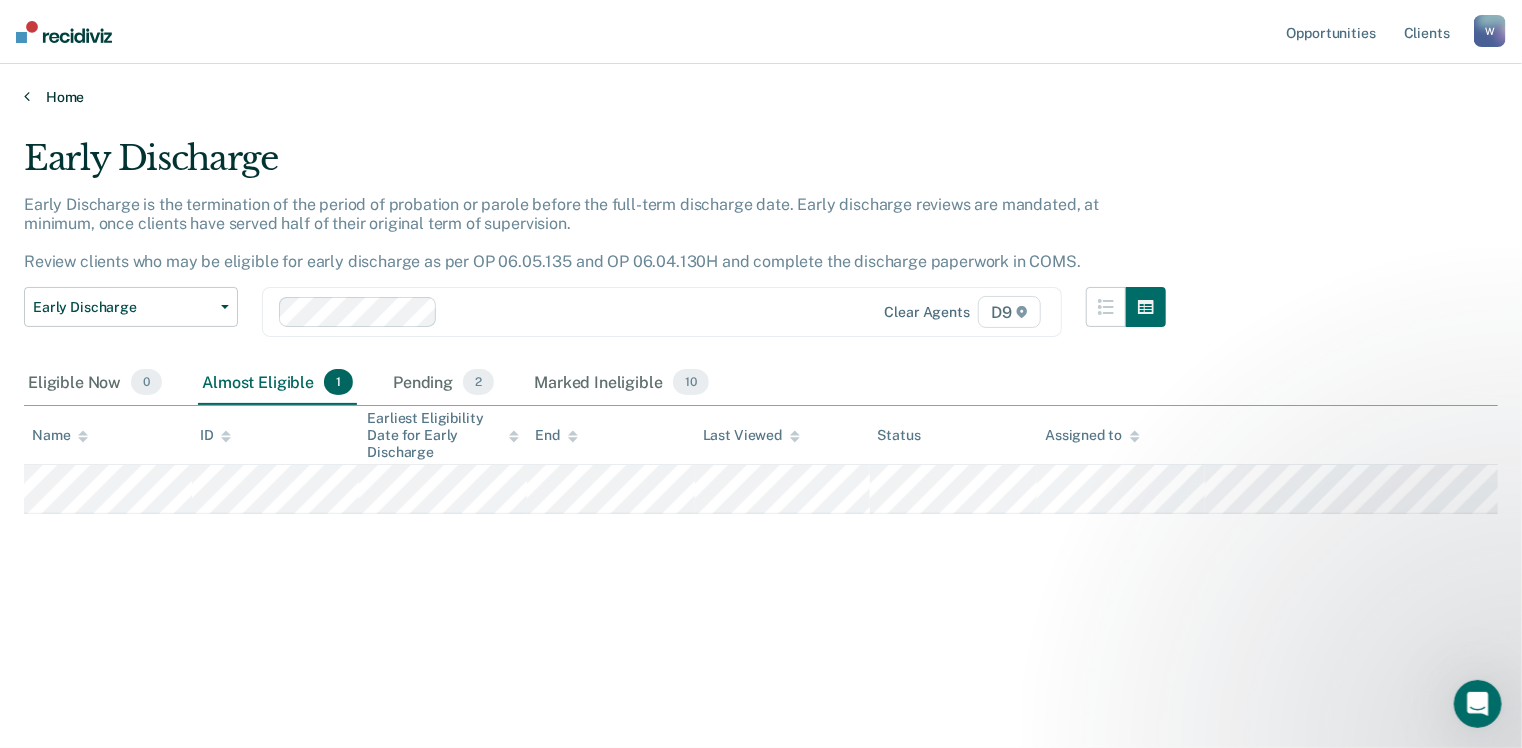 click on "Home" at bounding box center (761, 97) 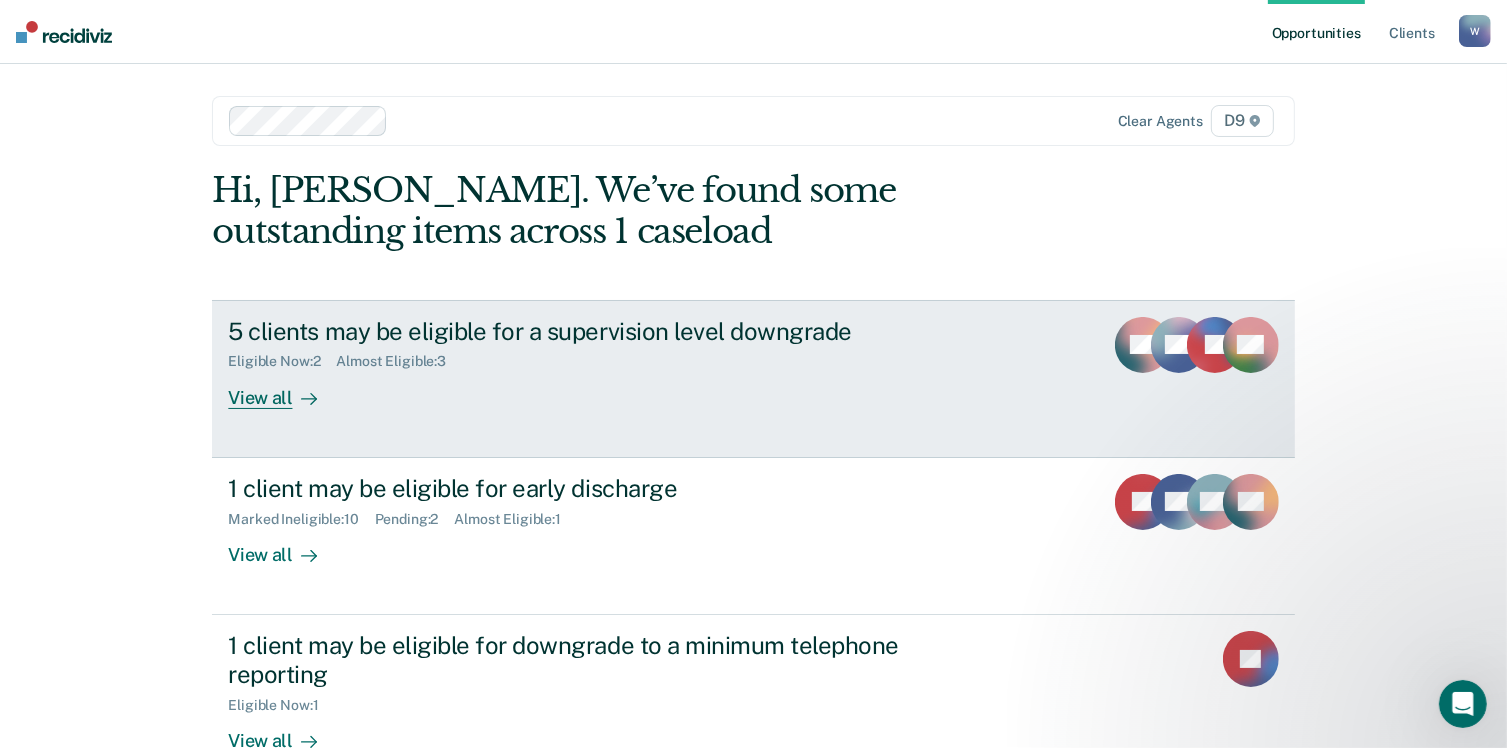 click on "Eligible Now :  2 Almost Eligible :  3" at bounding box center (579, 357) 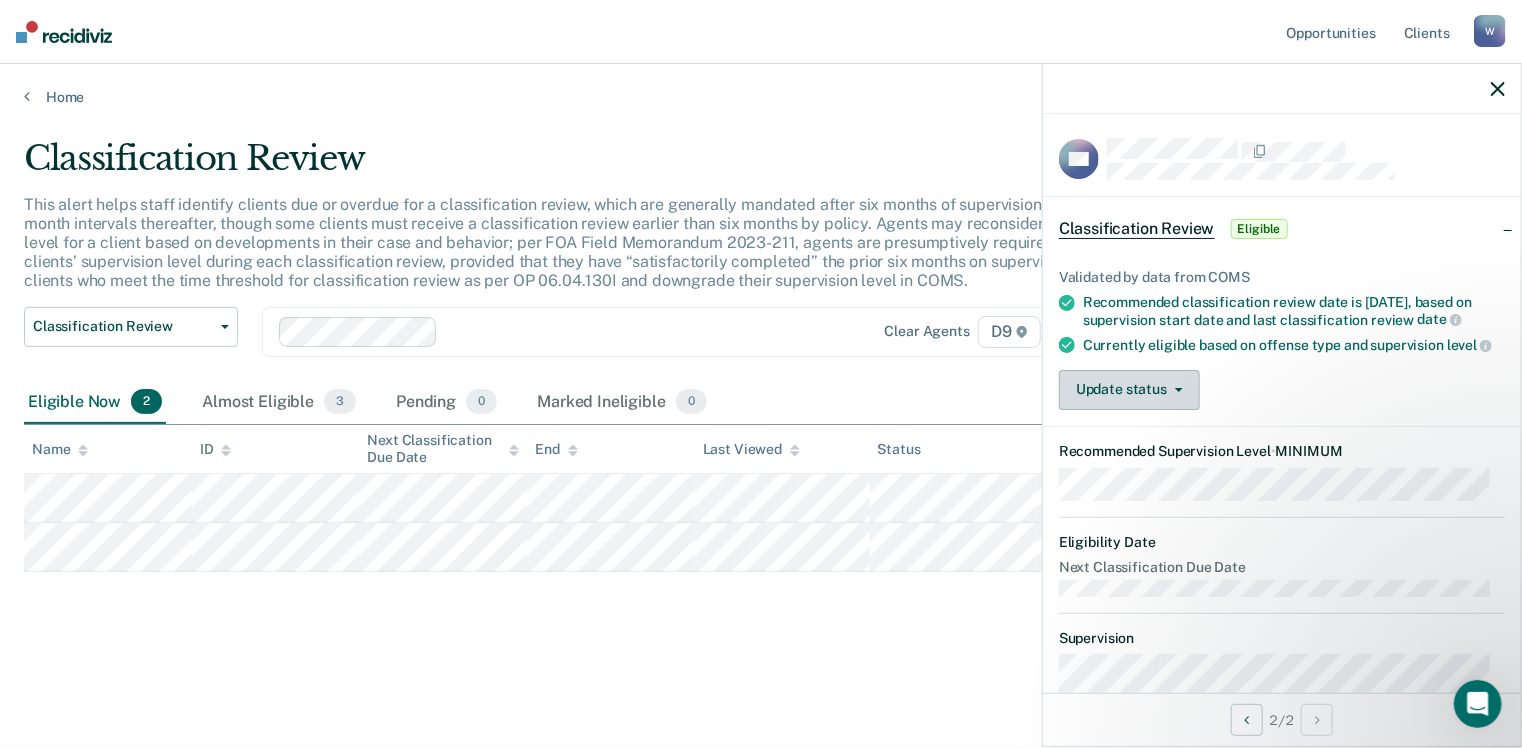 click on "Update status" at bounding box center [1129, 390] 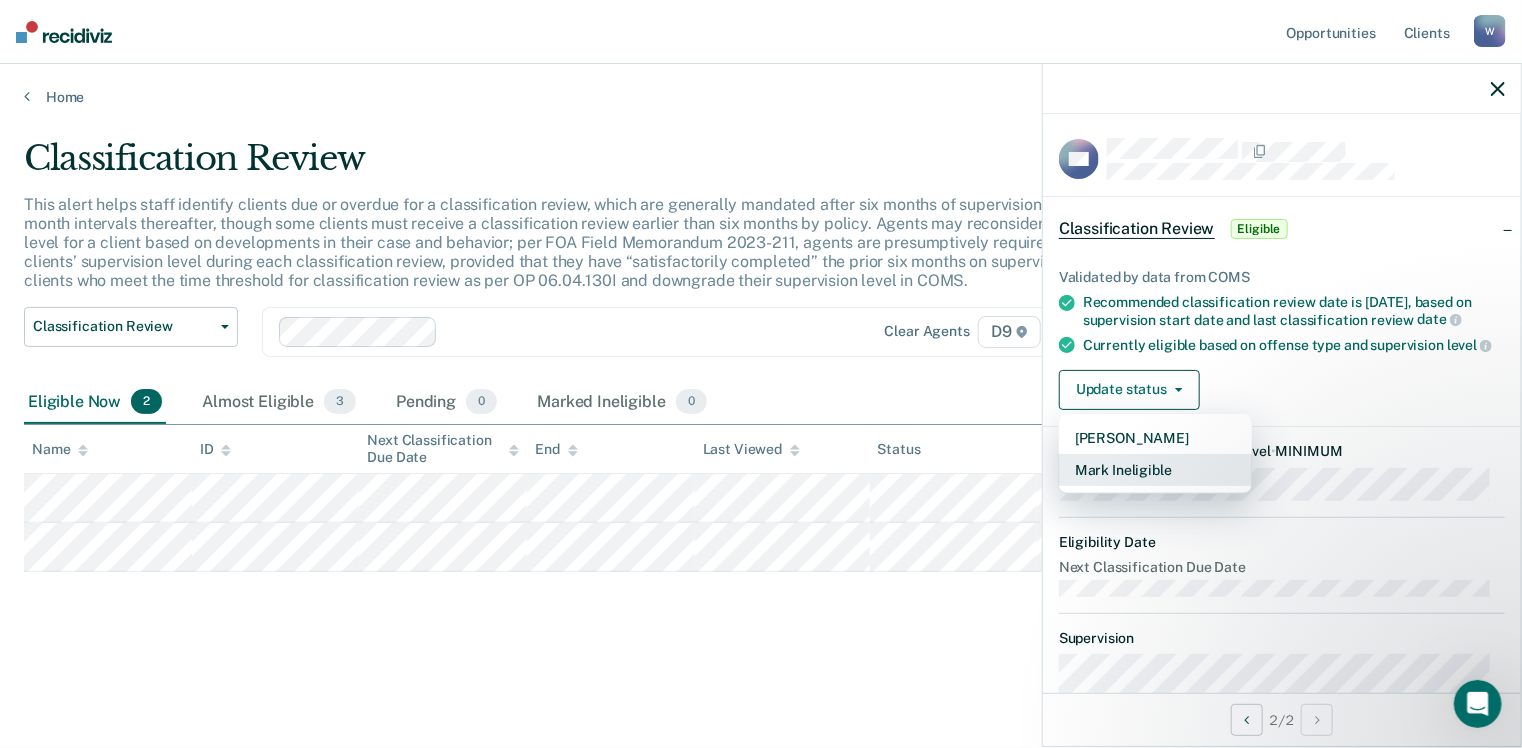 click on "Mark Ineligible" at bounding box center [1155, 470] 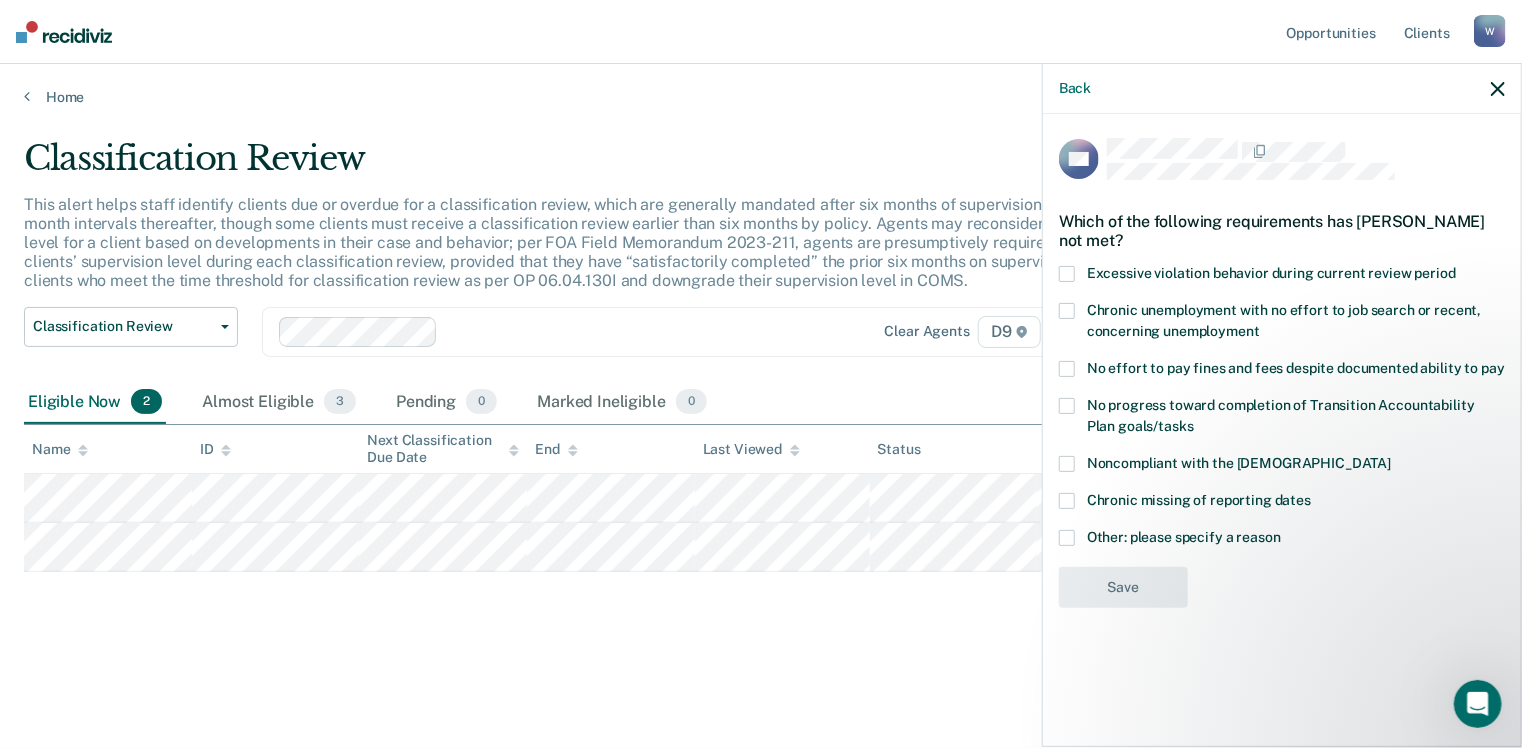click at bounding box center [1067, 464] 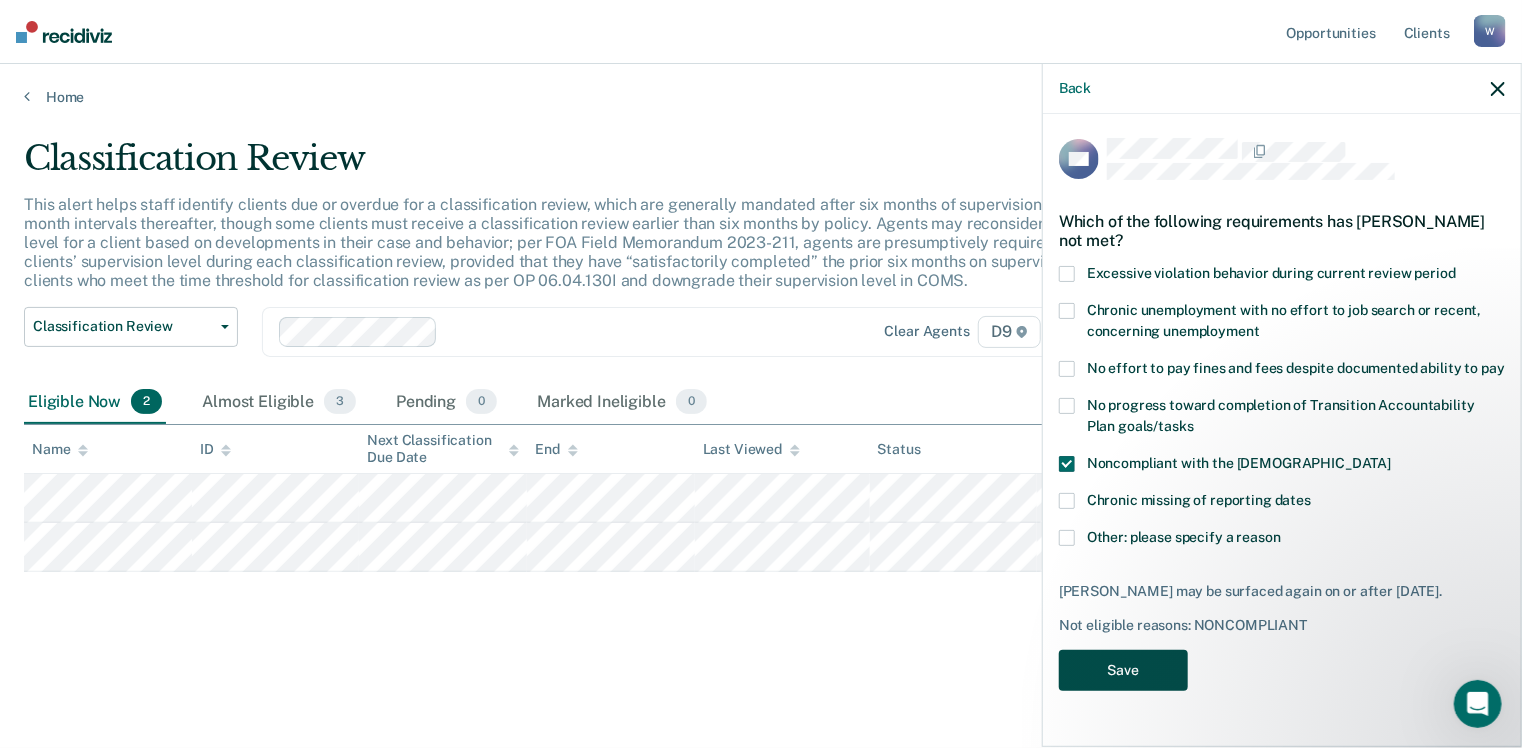 click on "Save" at bounding box center [1123, 670] 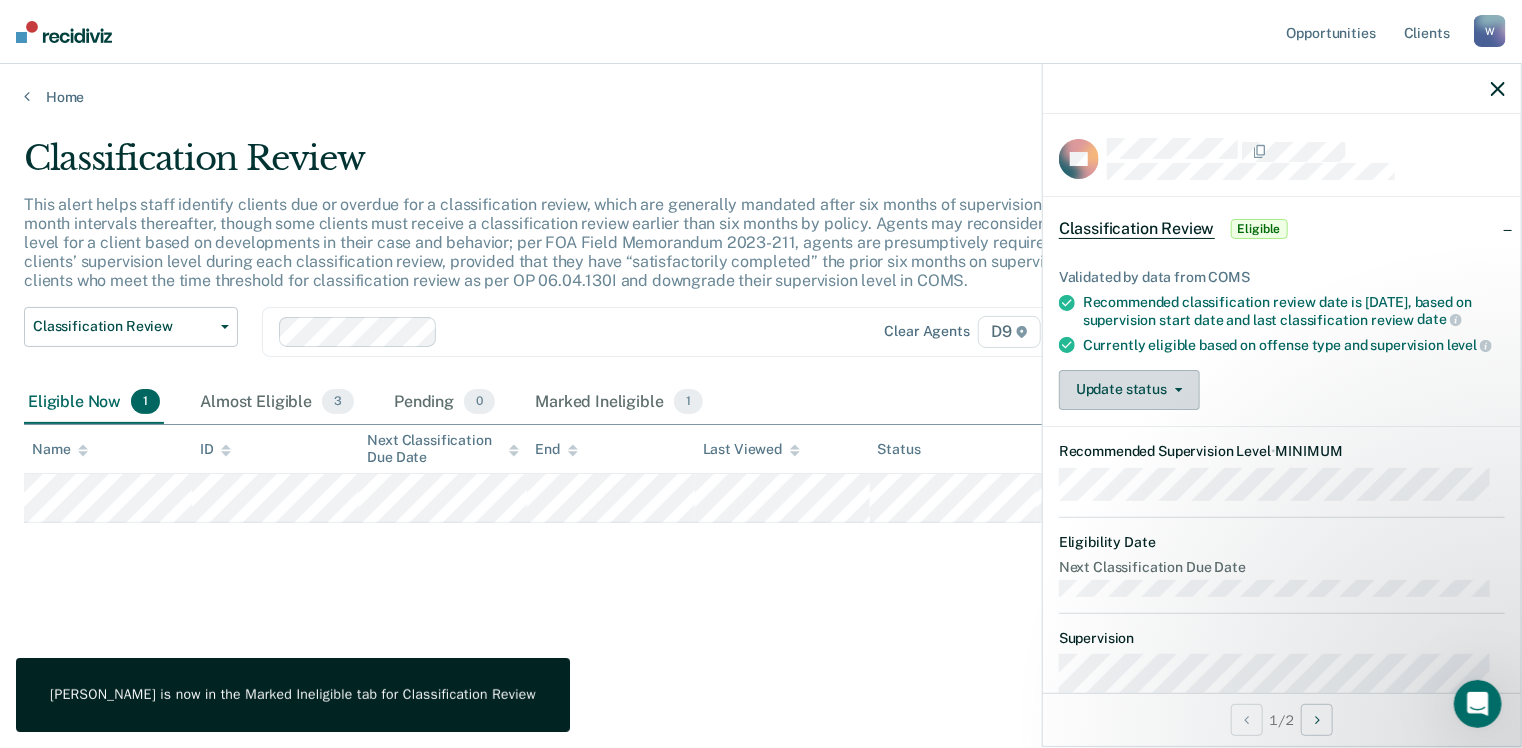 click on "Update status" at bounding box center (1129, 390) 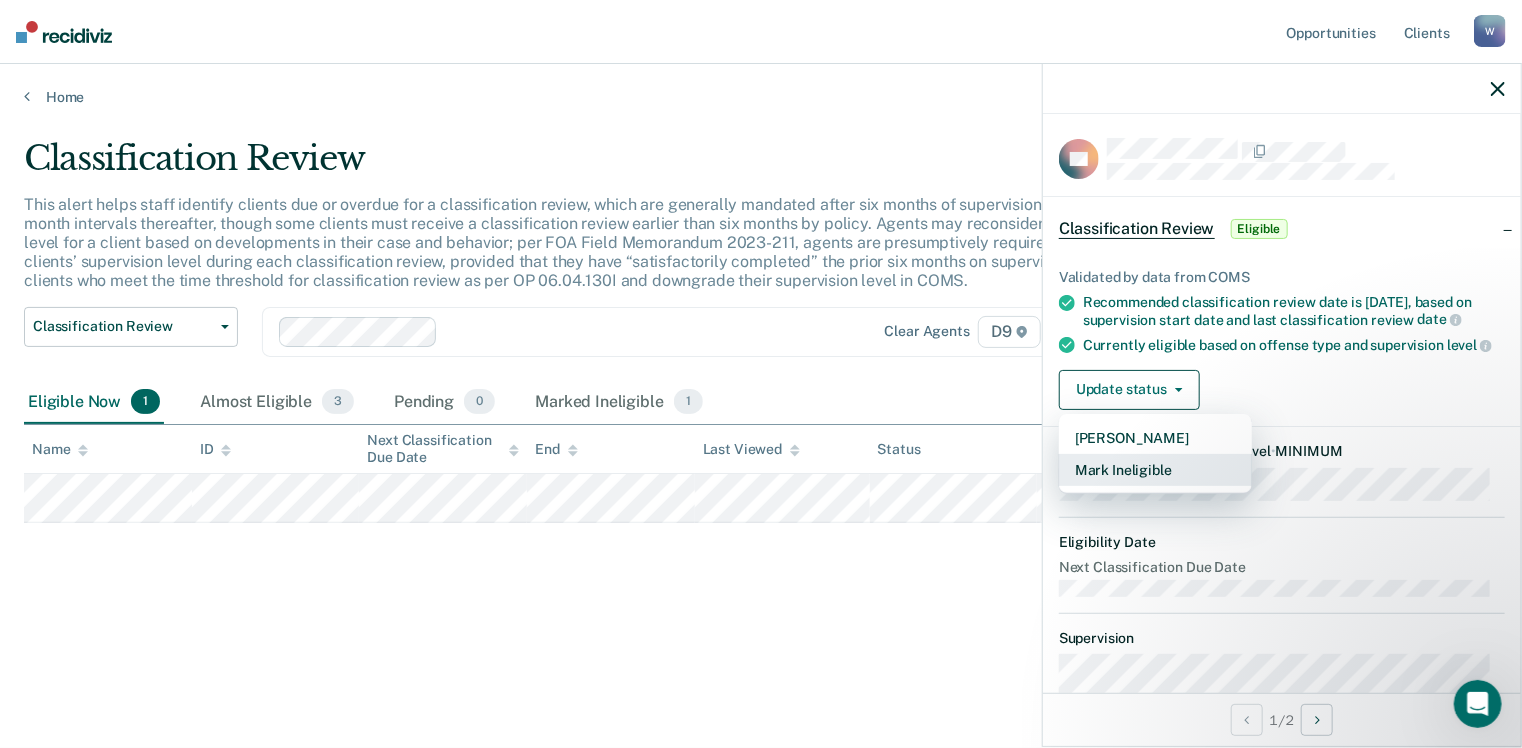 click on "Mark Ineligible" at bounding box center (1155, 470) 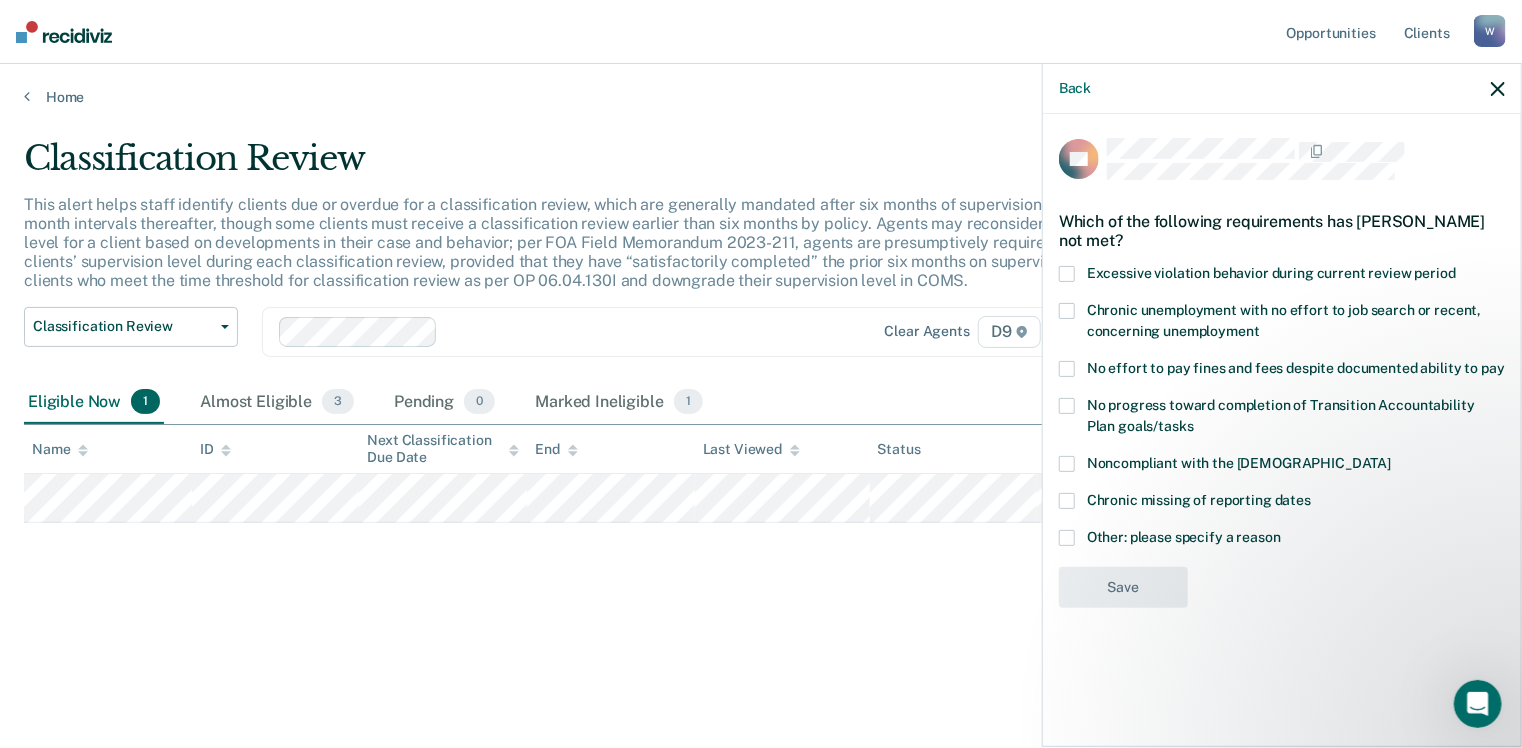 click 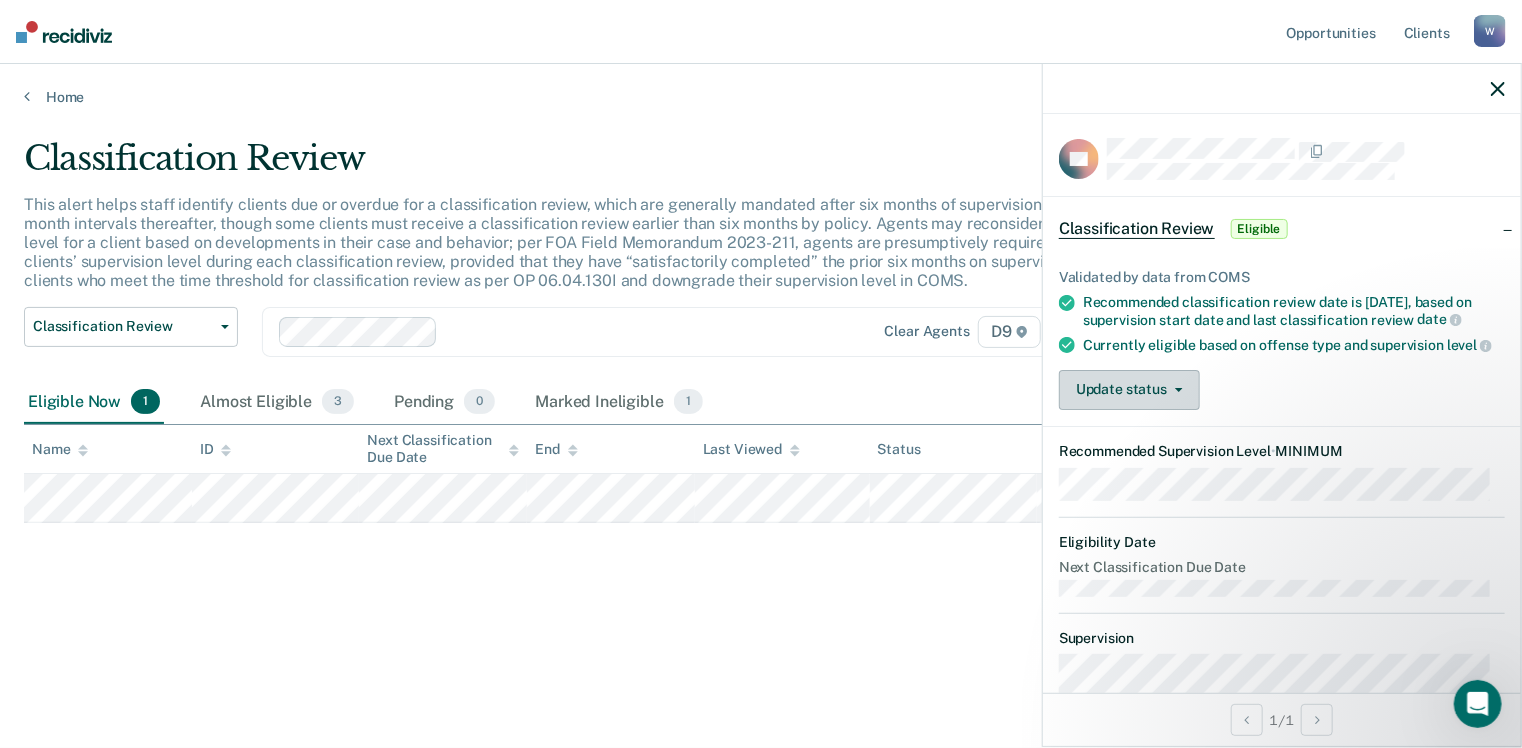click on "Update status" at bounding box center (1129, 390) 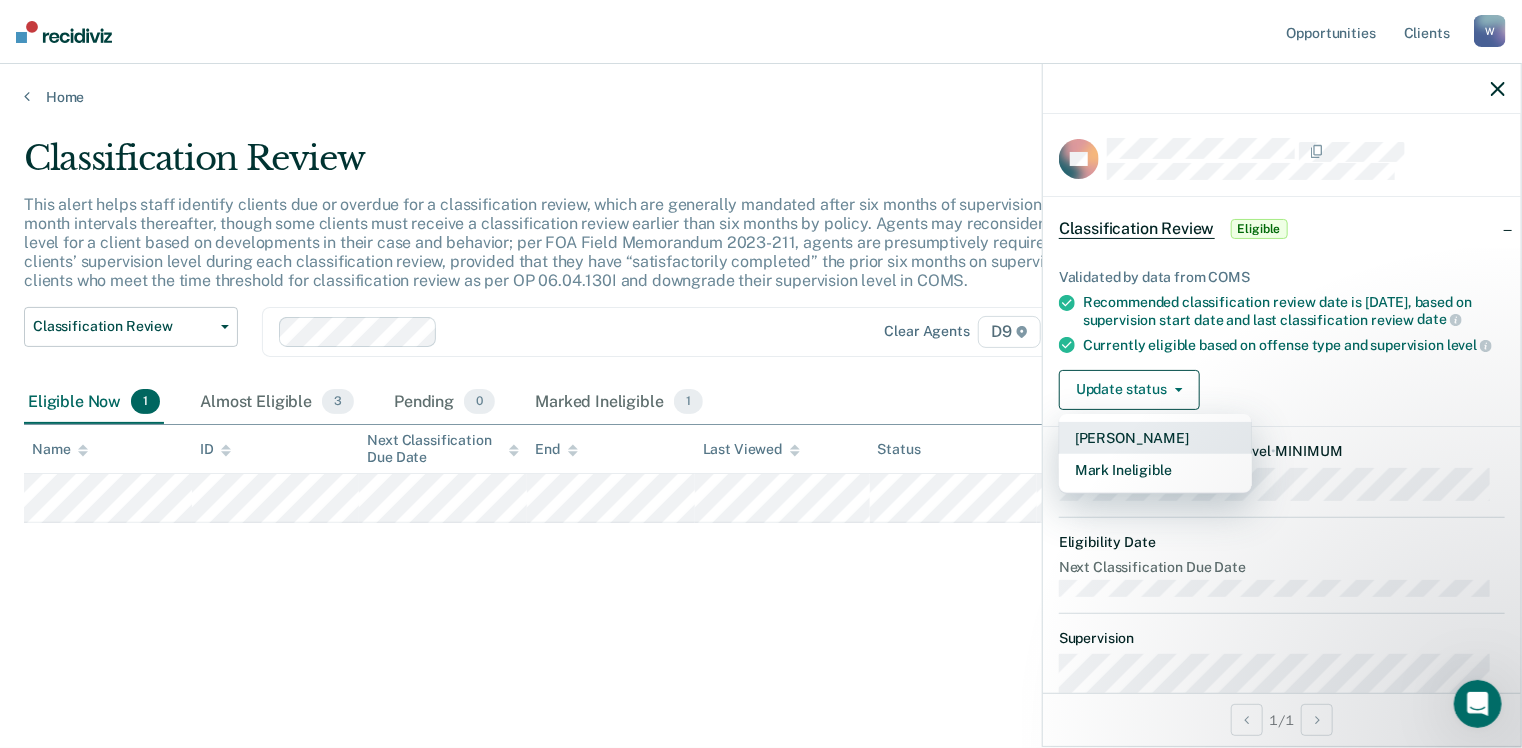 click on "[PERSON_NAME]" at bounding box center [1155, 438] 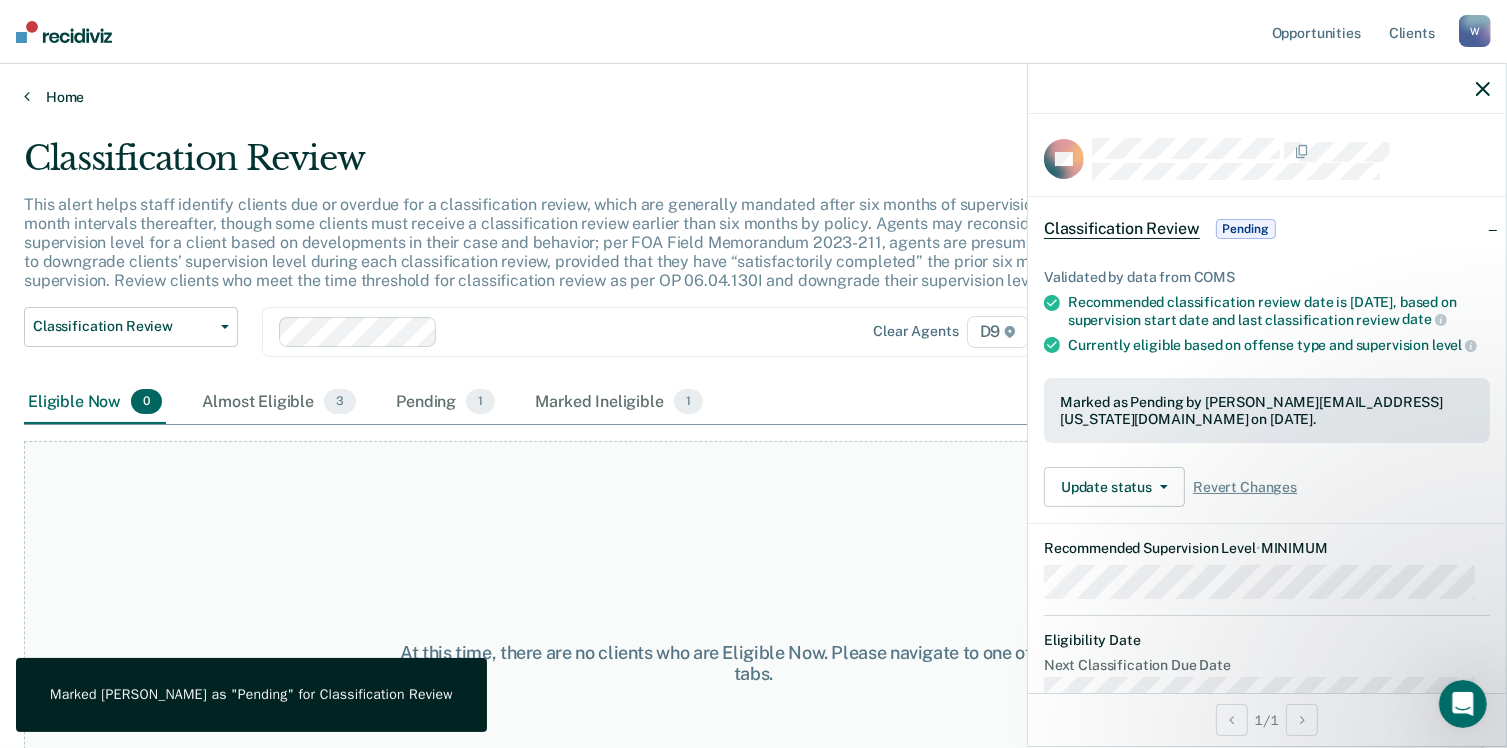 click on "Home" at bounding box center (753, 97) 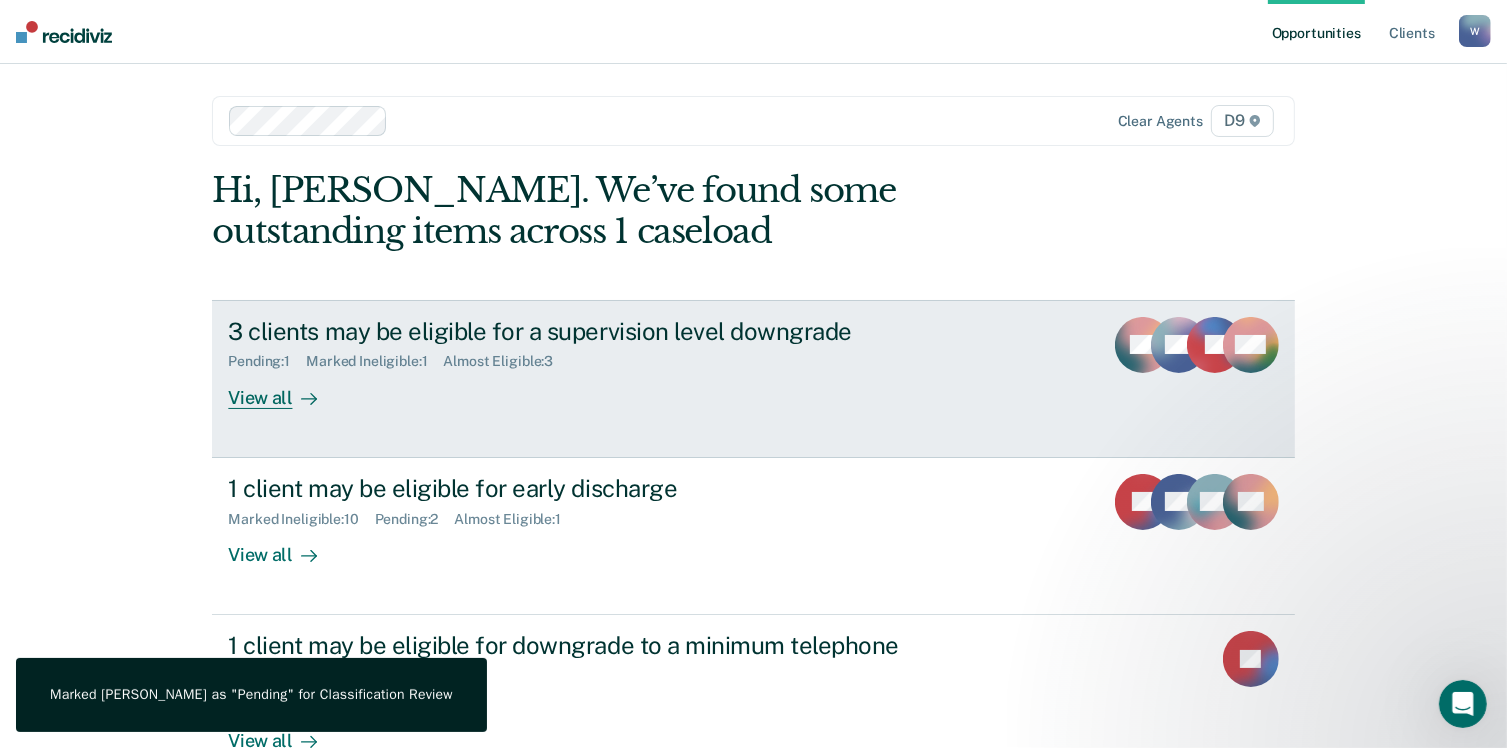 click on "3 clients may be eligible for a supervision level downgrade Pending :  1 Marked Ineligible :  1 Almost Eligible :  3 View all" at bounding box center [603, 363] 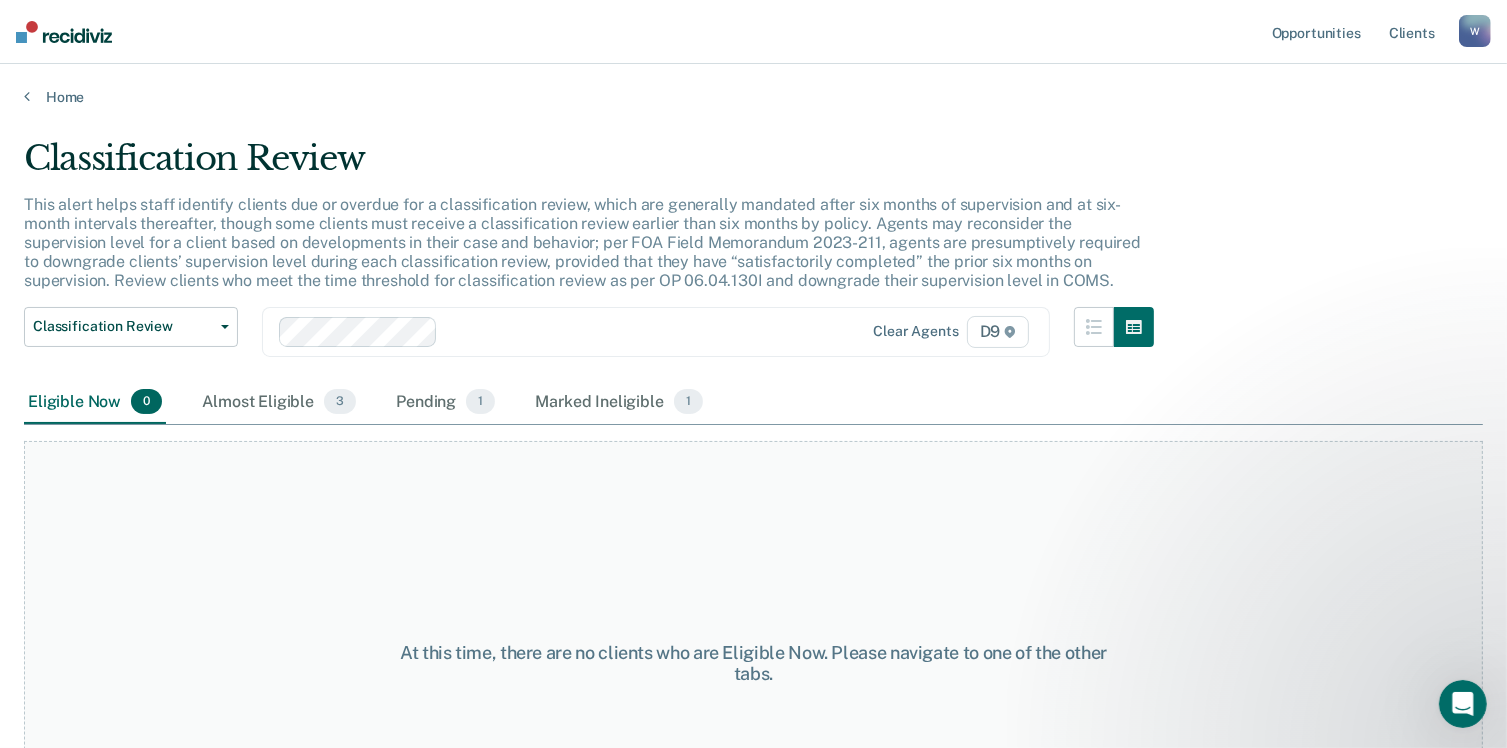 click on "Classification Review   This alert helps staff identify clients due or overdue for a classification review, which are generally mandated after six months of supervision and at six-month intervals thereafter, though some clients must receive a classification review earlier than six months by policy. Agents may reconsider the supervision level for a client based on developments in their case and behavior; per FOA Field Memorandum 2023-211, agents are presumptively required to downgrade clients’ supervision level during each classification review, provided that they have “satisfactorily completed” the prior six months on supervision. Review clients who meet the time threshold for classification review as per OP 06.04.130I and downgrade their supervision level in COMS. Classification Review Classification Review Early Discharge Minimum Telephone Reporting Overdue for Discharge Supervision Level Mismatch Clear   agents D9   Eligible Now 0 Almost Eligible 3 Pending 1 Marked Ineligible 1" at bounding box center (753, 424) 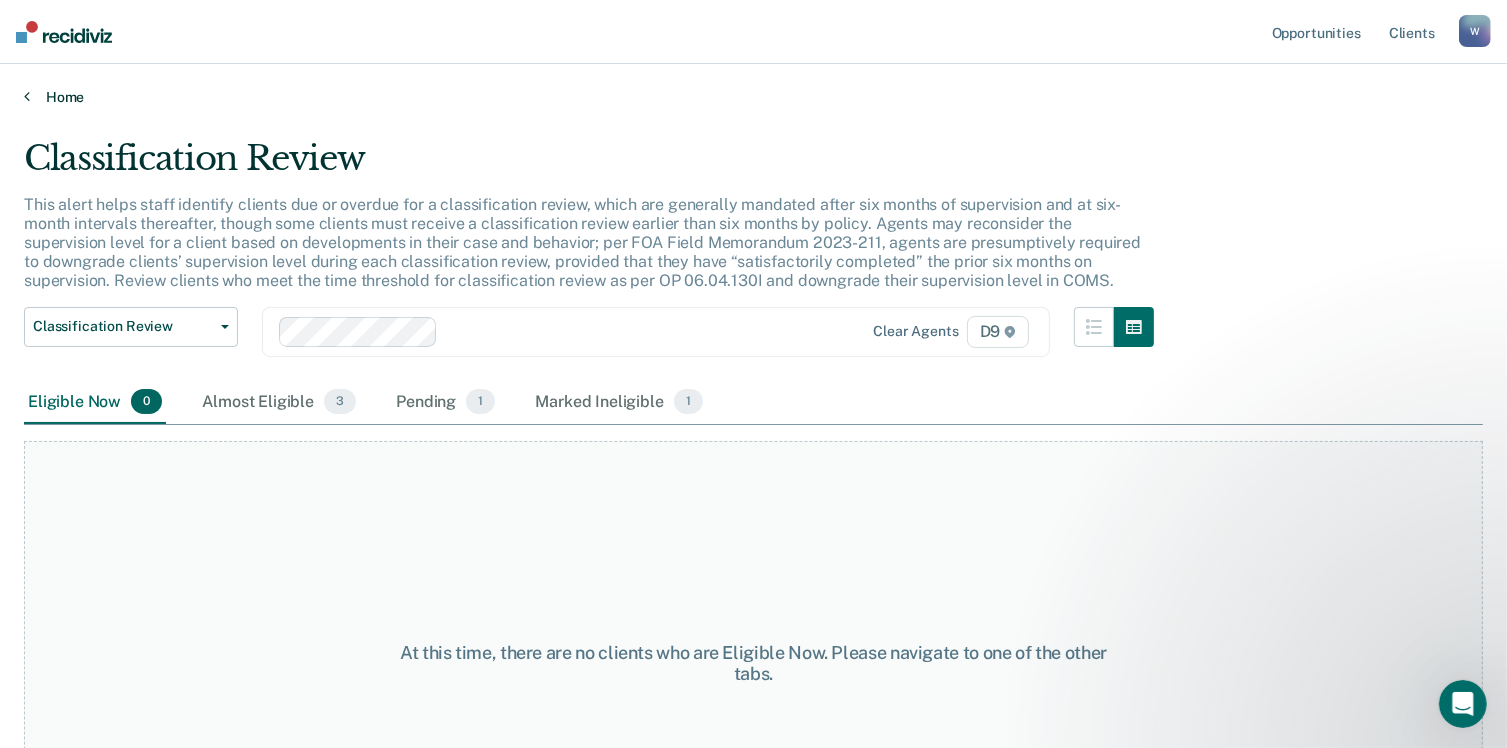 click on "Home" at bounding box center [753, 97] 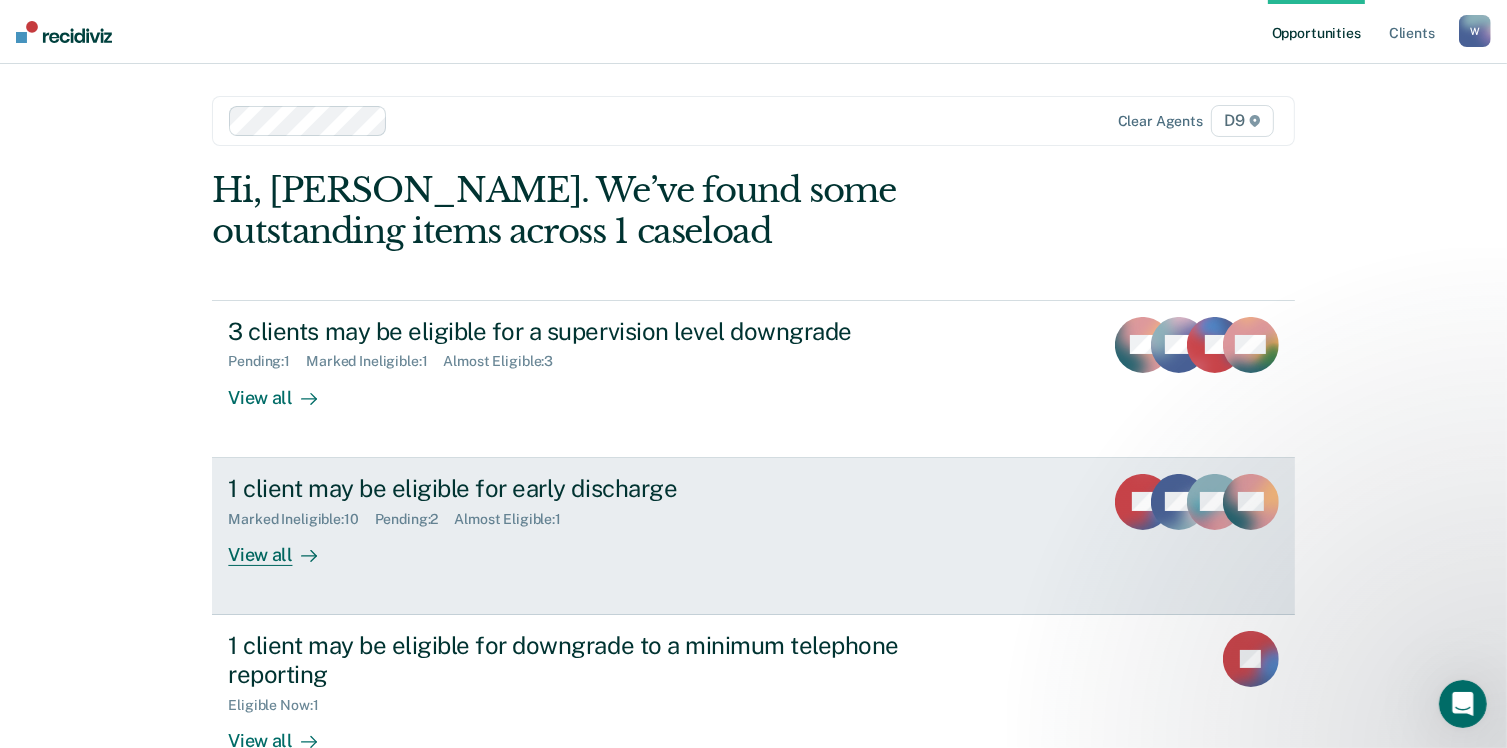 scroll, scrollTop: 132, scrollLeft: 0, axis: vertical 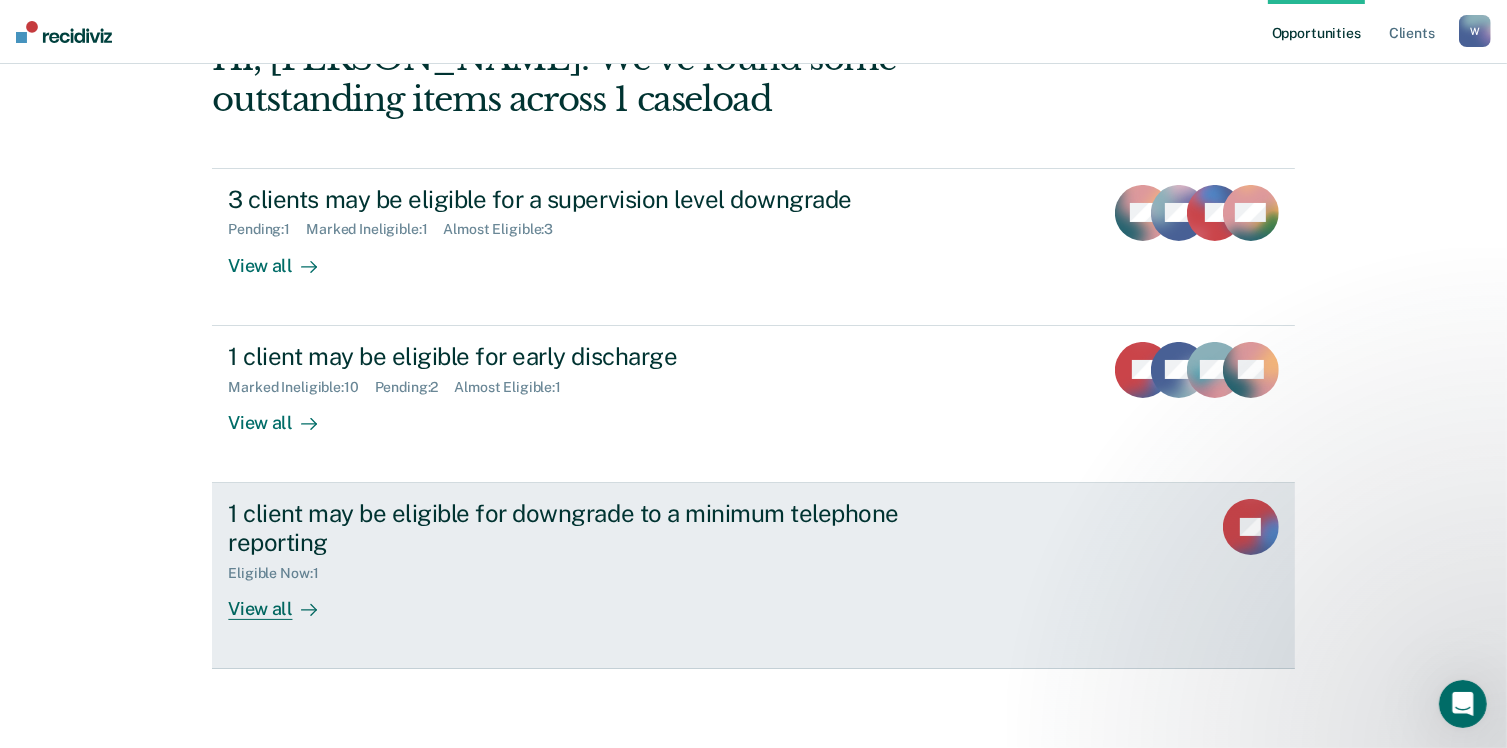 click on "1 client may be eligible for downgrade to a minimum telephone reporting" at bounding box center (579, 528) 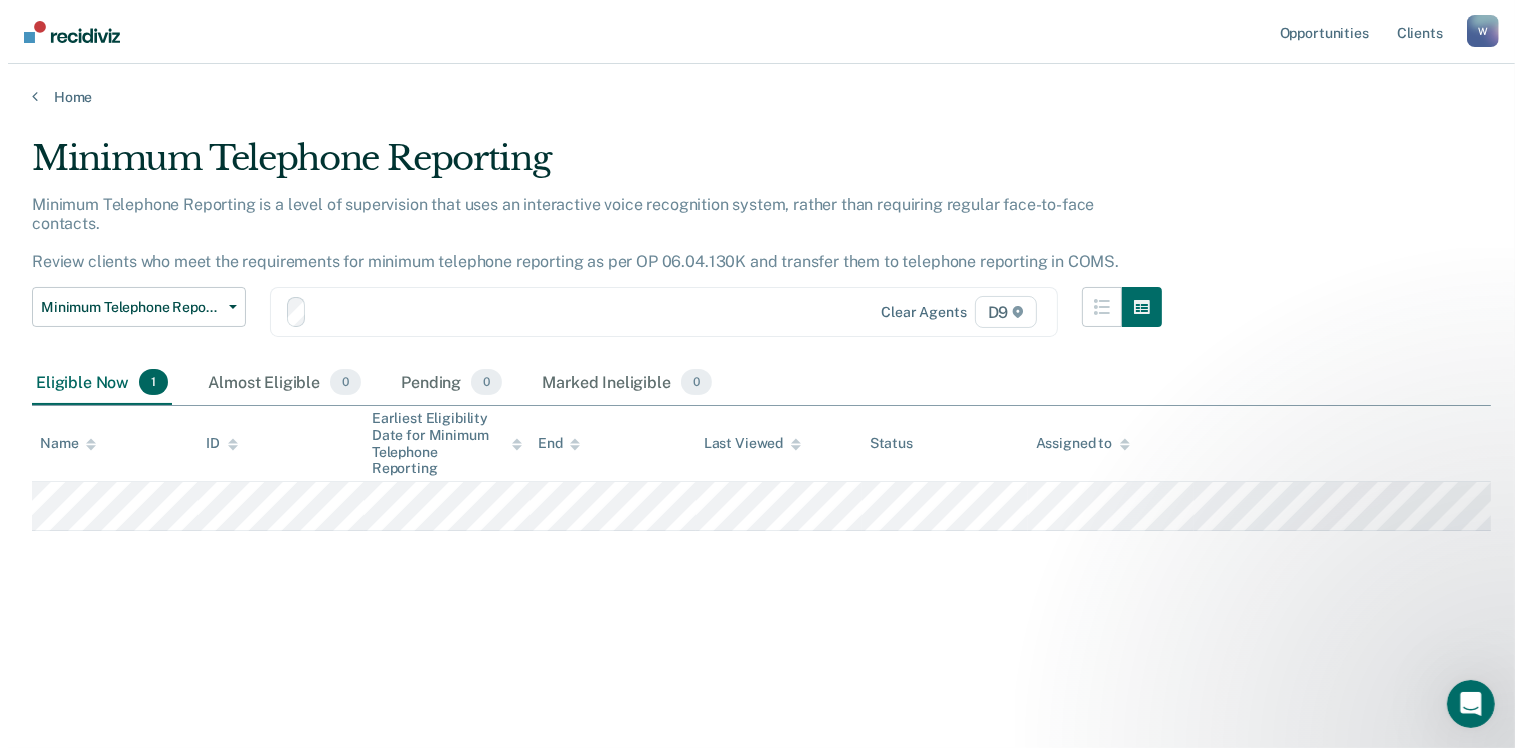 scroll, scrollTop: 0, scrollLeft: 0, axis: both 